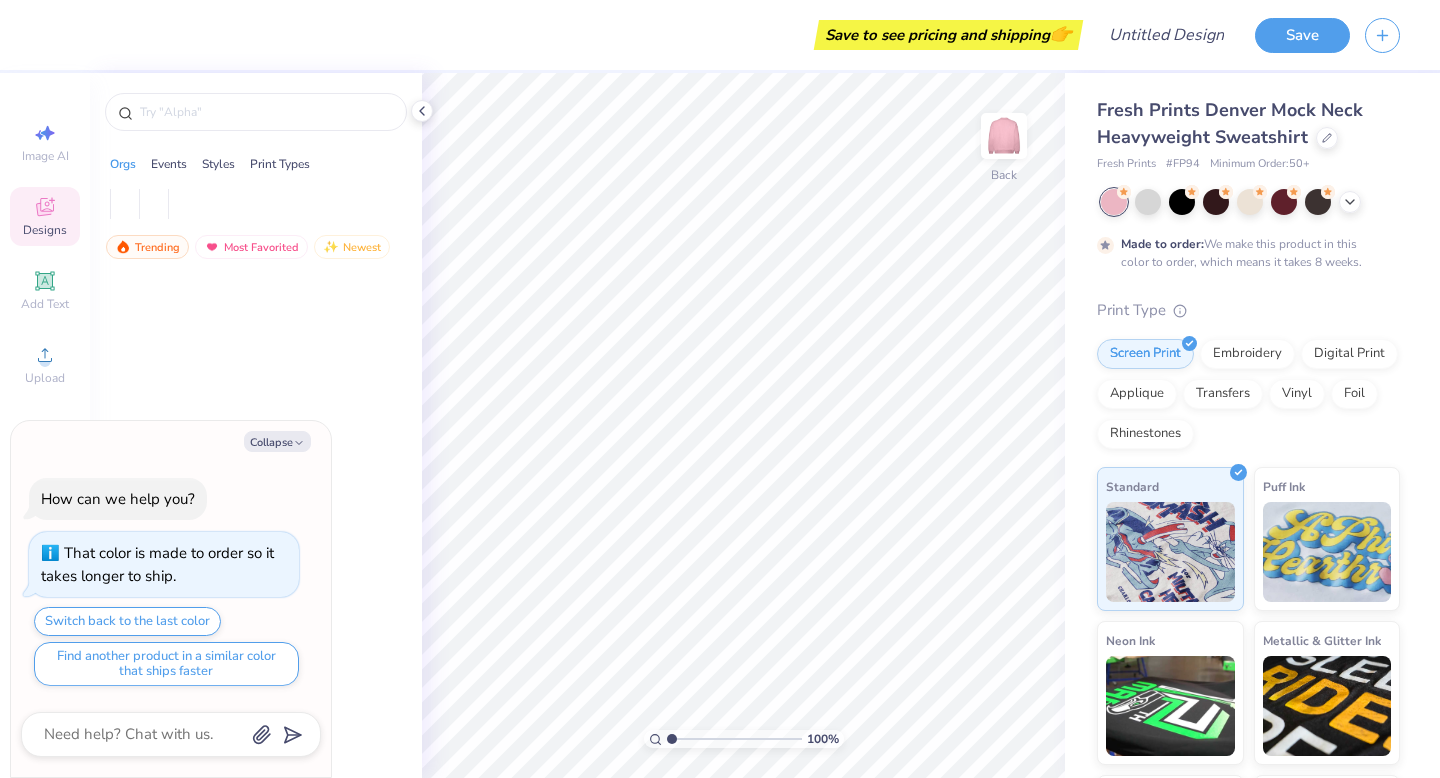 scroll, scrollTop: 0, scrollLeft: 0, axis: both 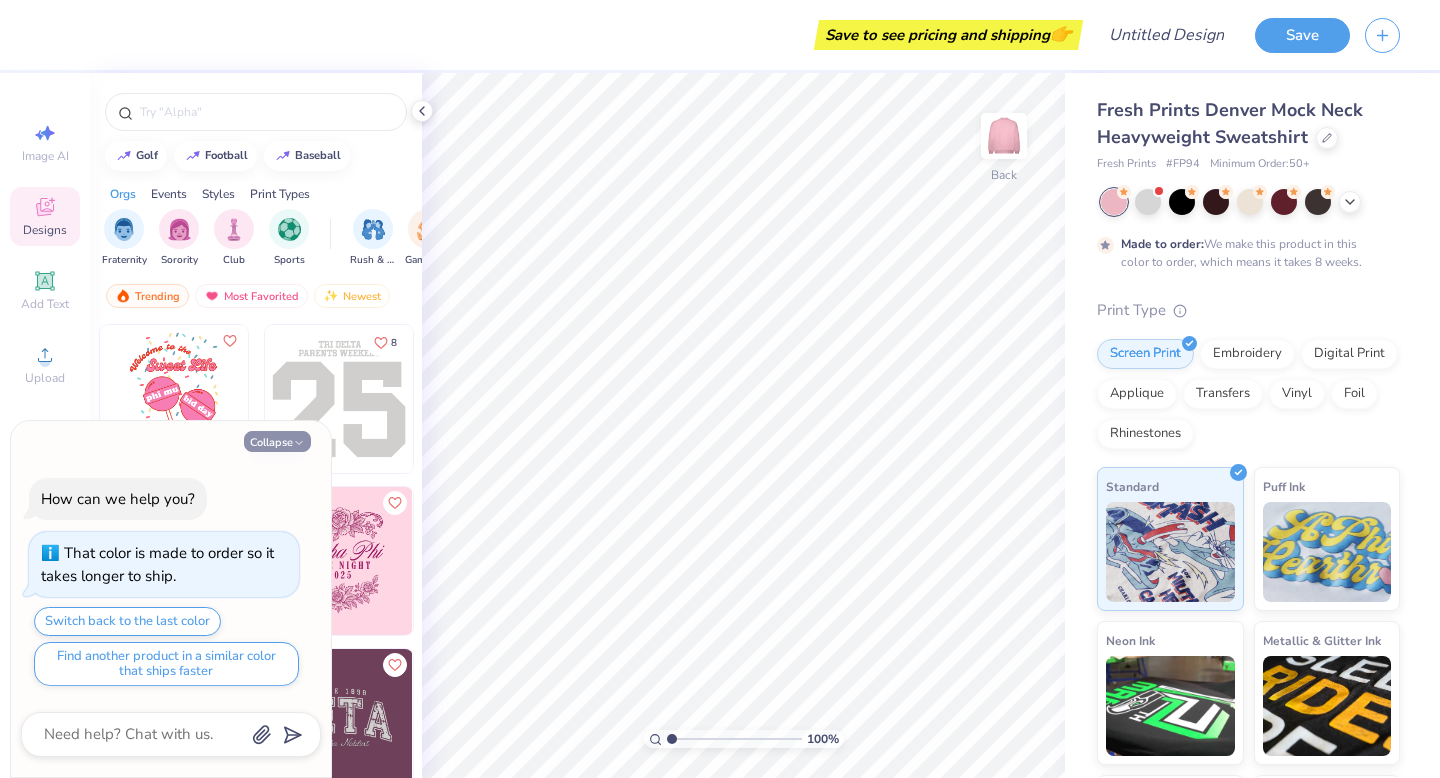 click on "Collapse" at bounding box center [277, 441] 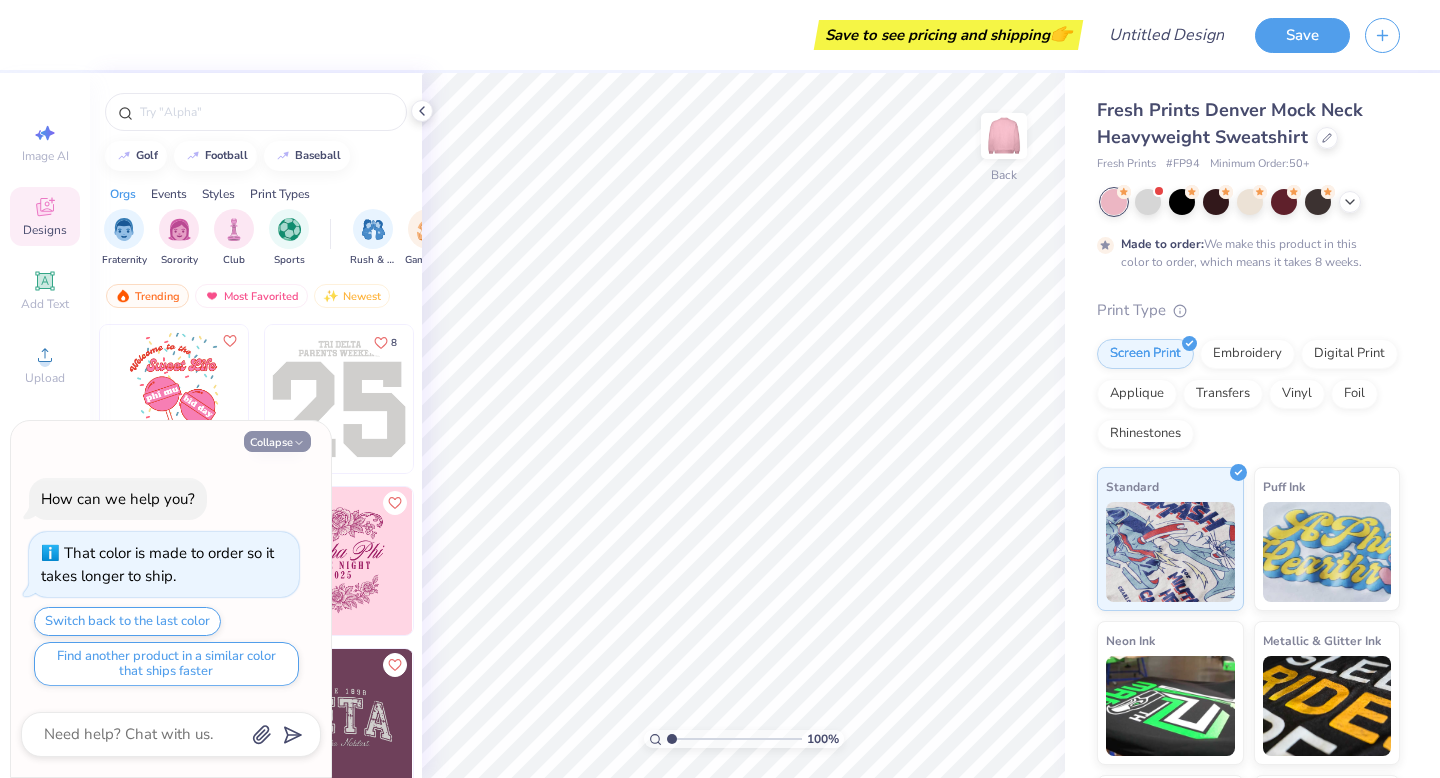 type on "x" 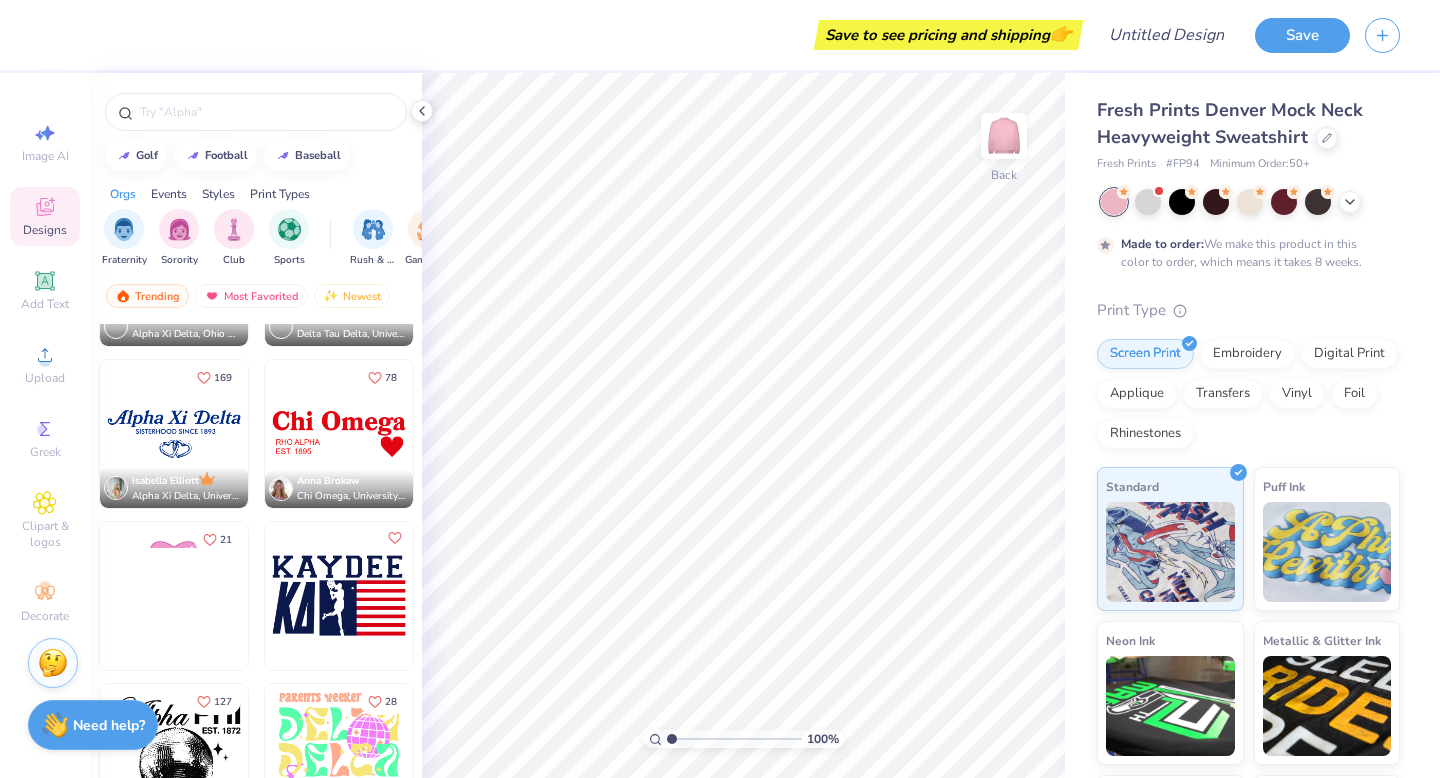 scroll, scrollTop: 3045, scrollLeft: 0, axis: vertical 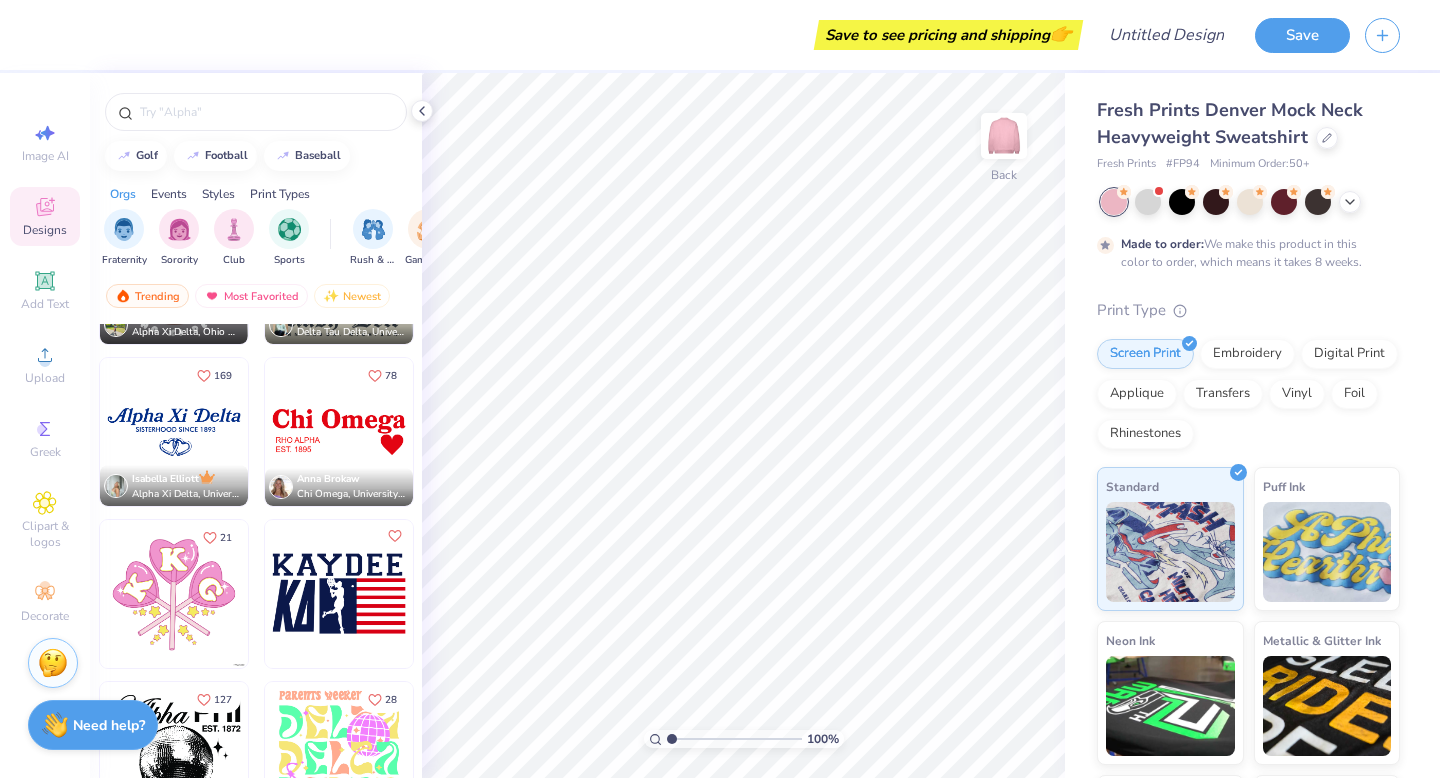 click at bounding box center (339, 432) 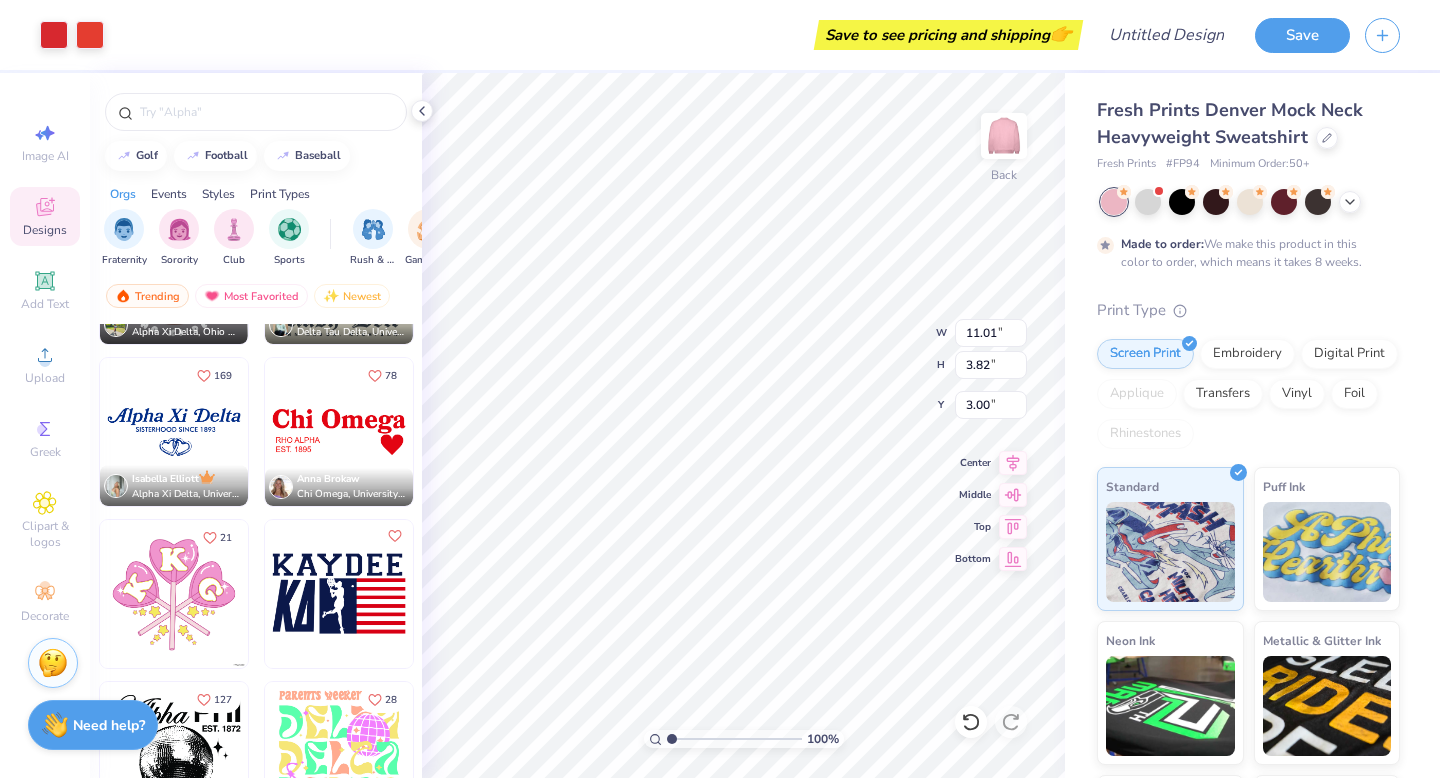 type on "13.40" 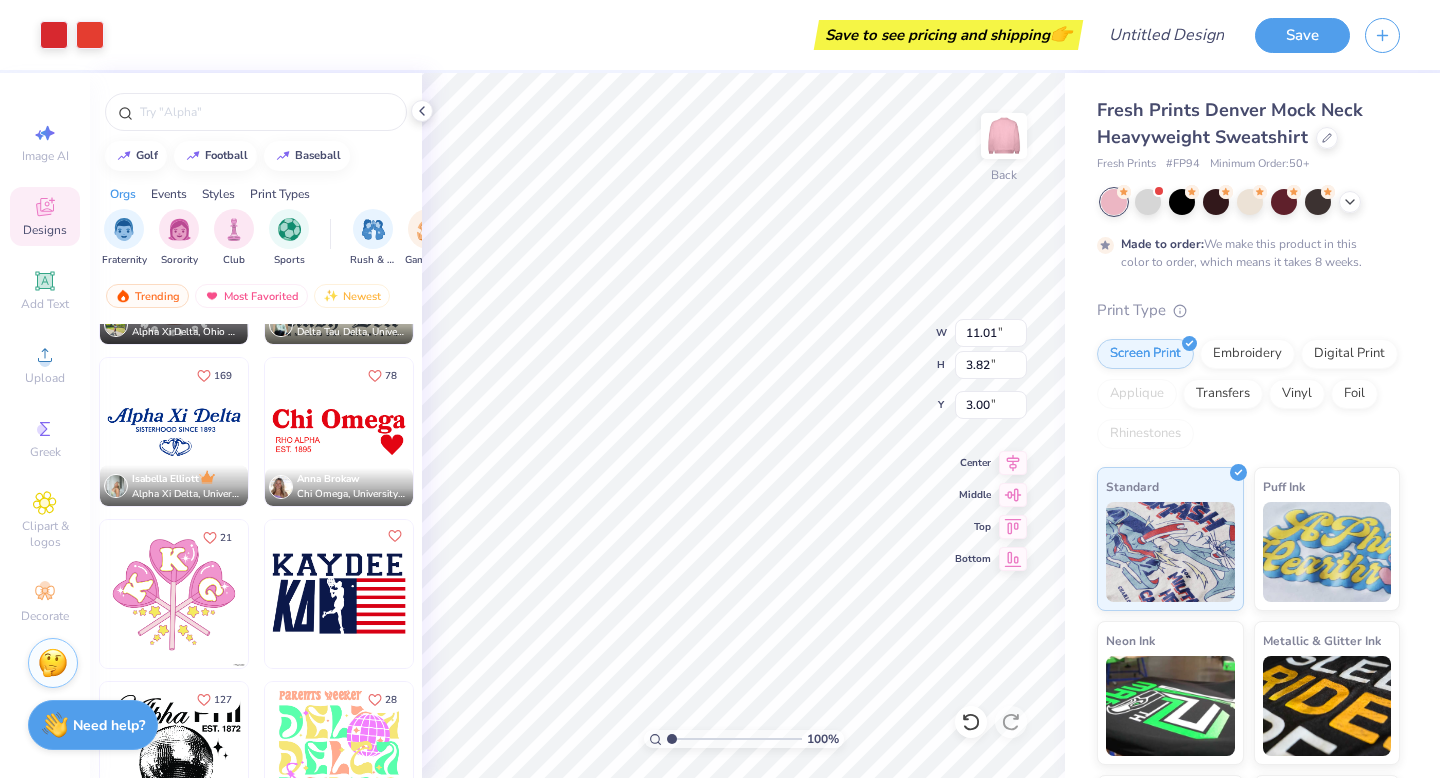 type on "4.66" 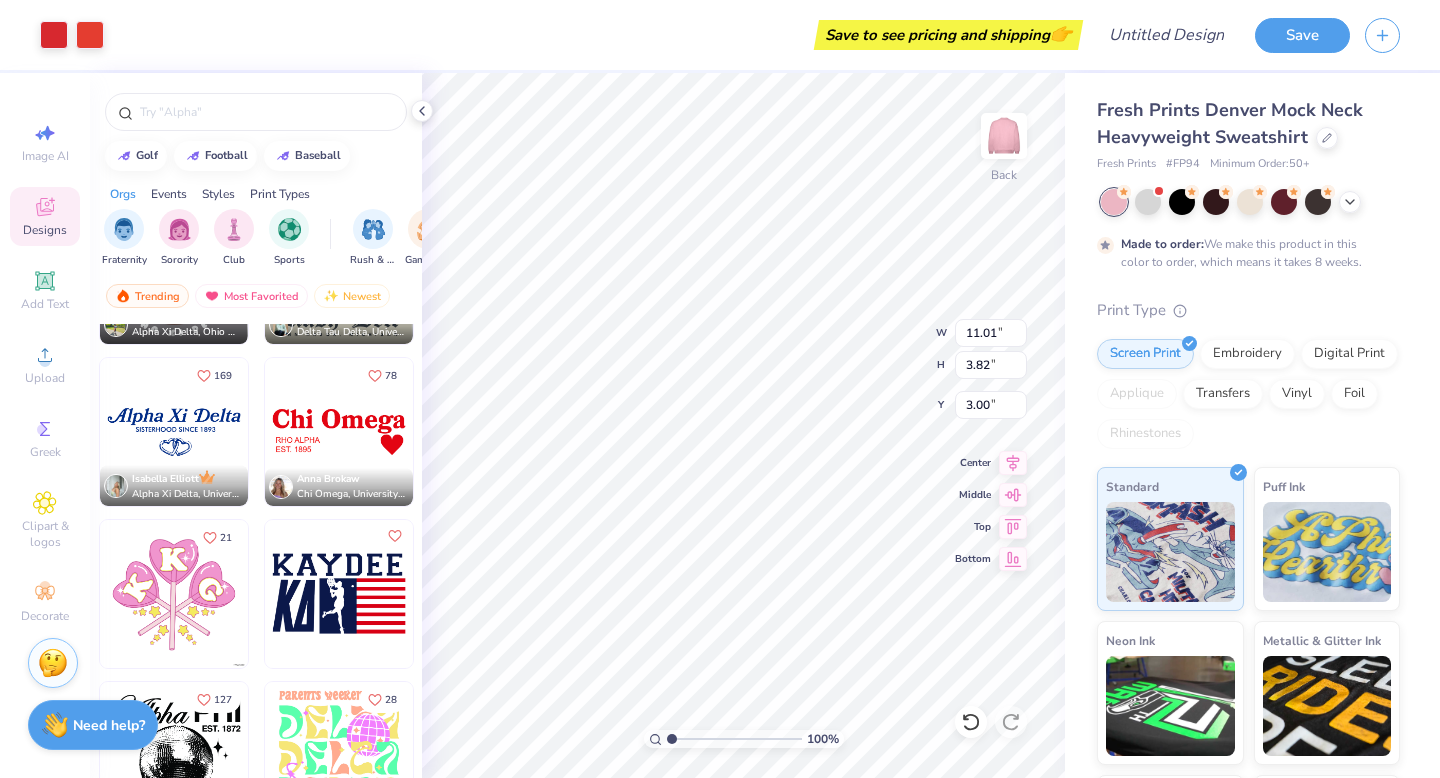 type on "2.17" 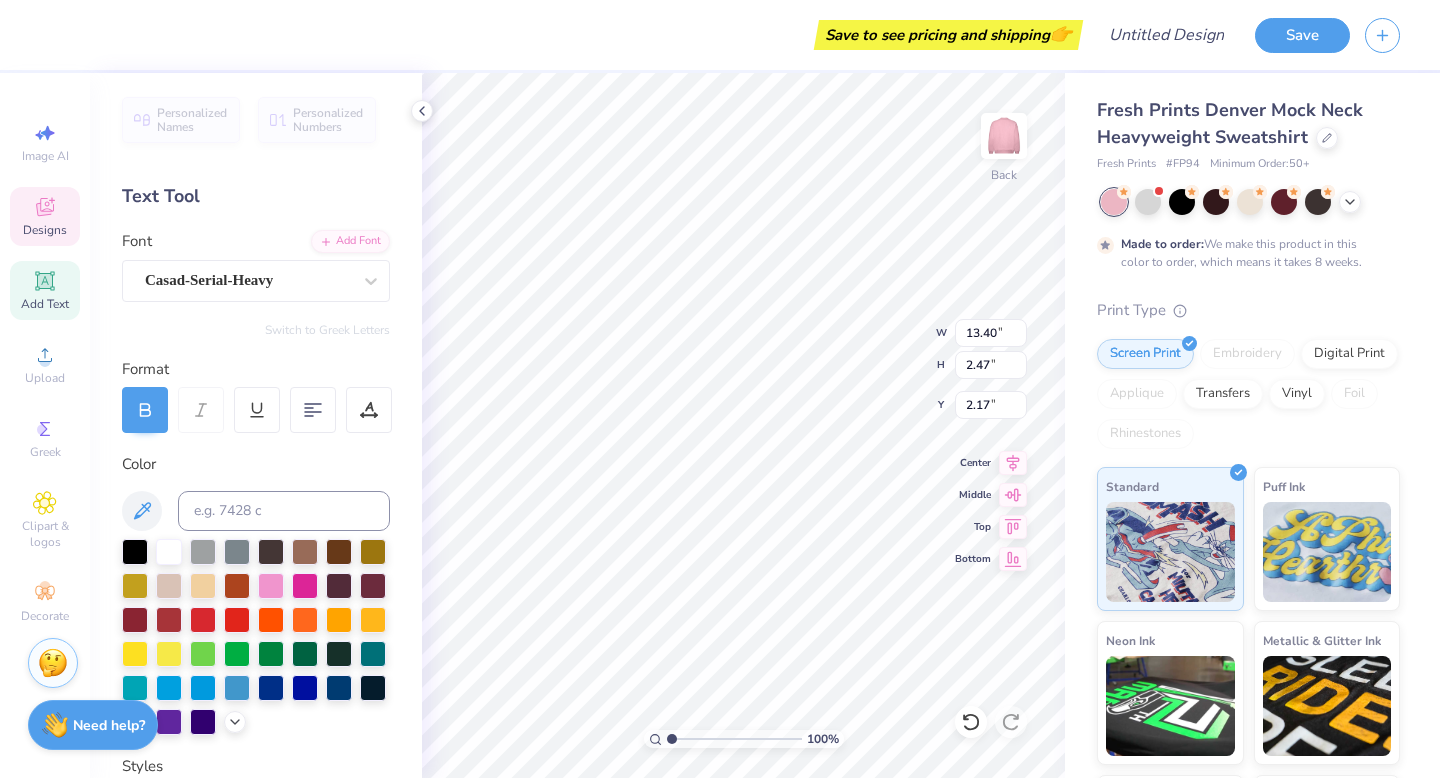 scroll, scrollTop: 0, scrollLeft: 0, axis: both 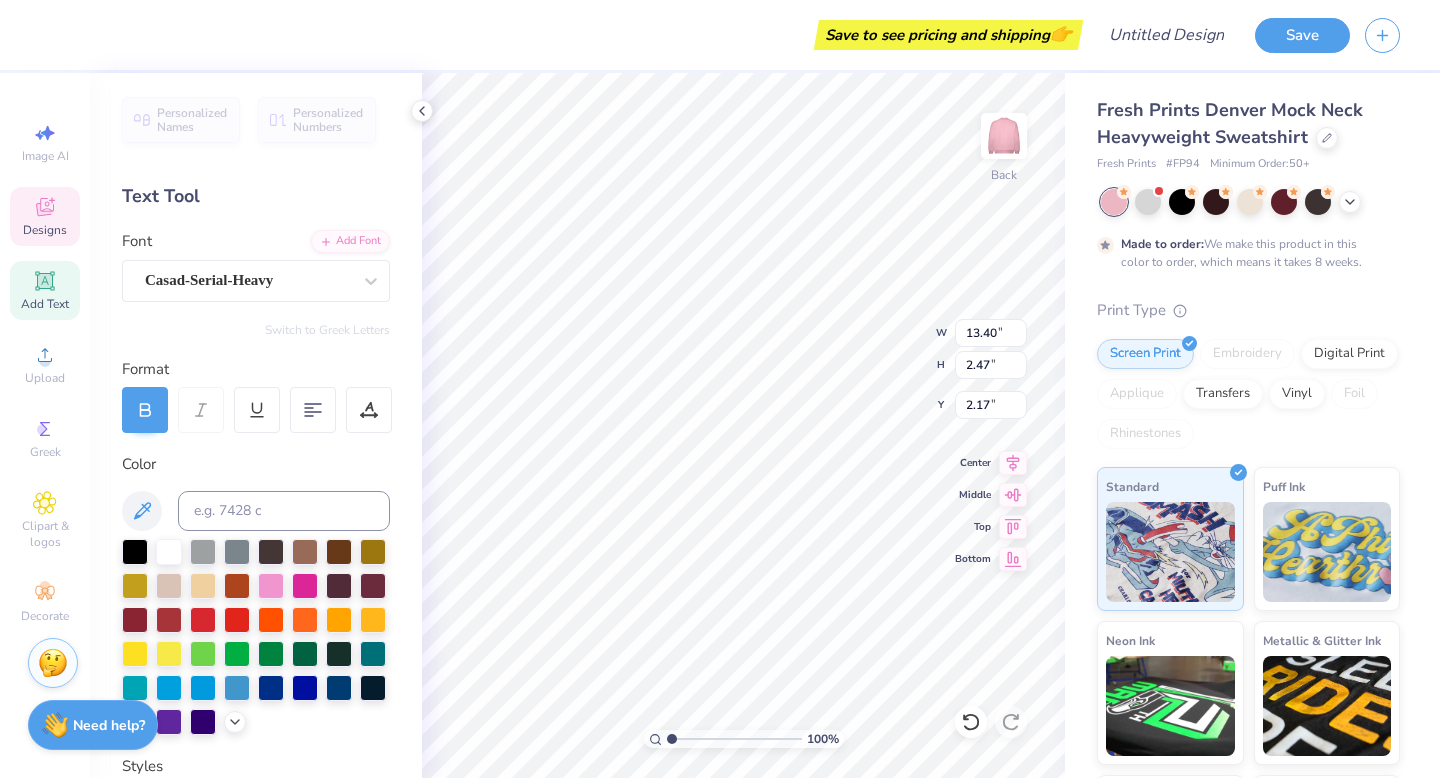 type on "DERMCARE" 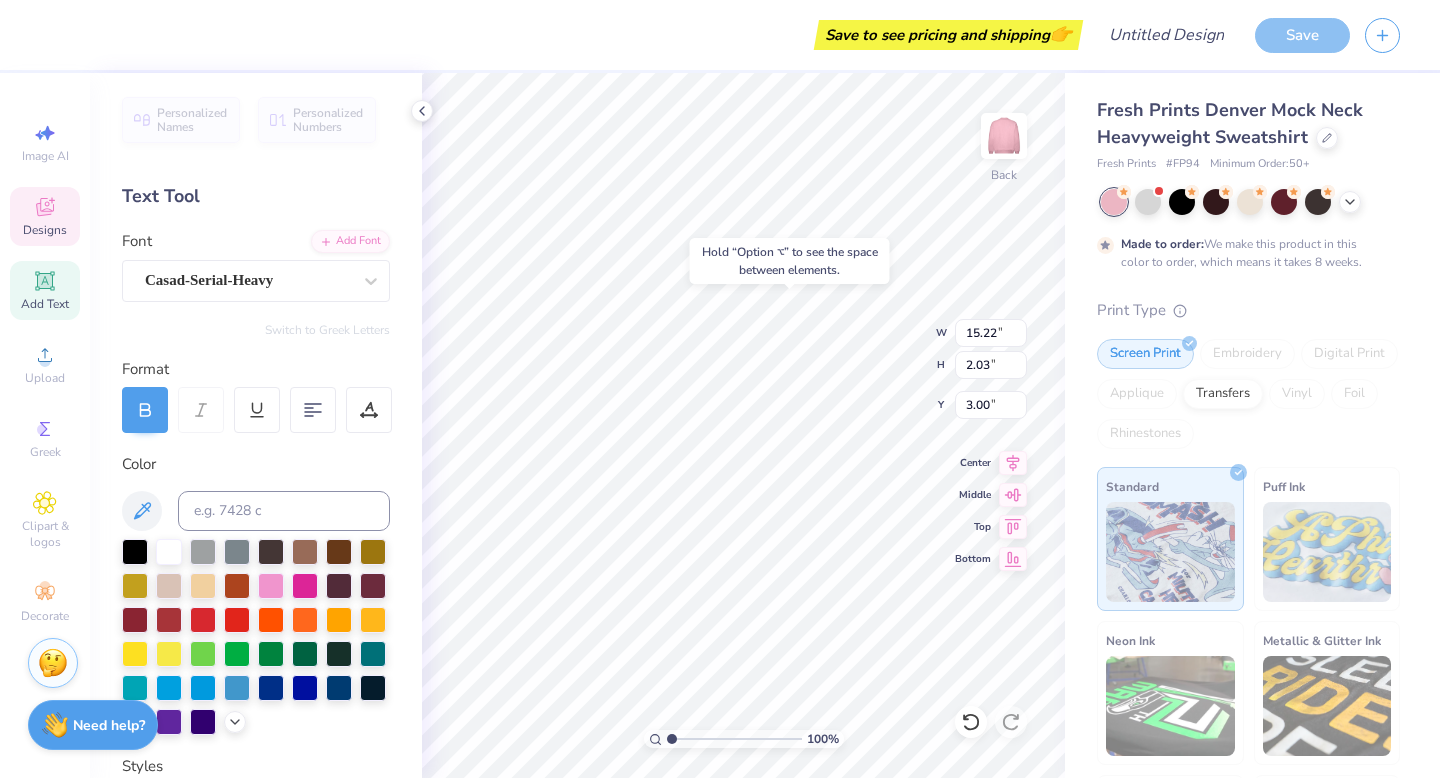 type on "3.00" 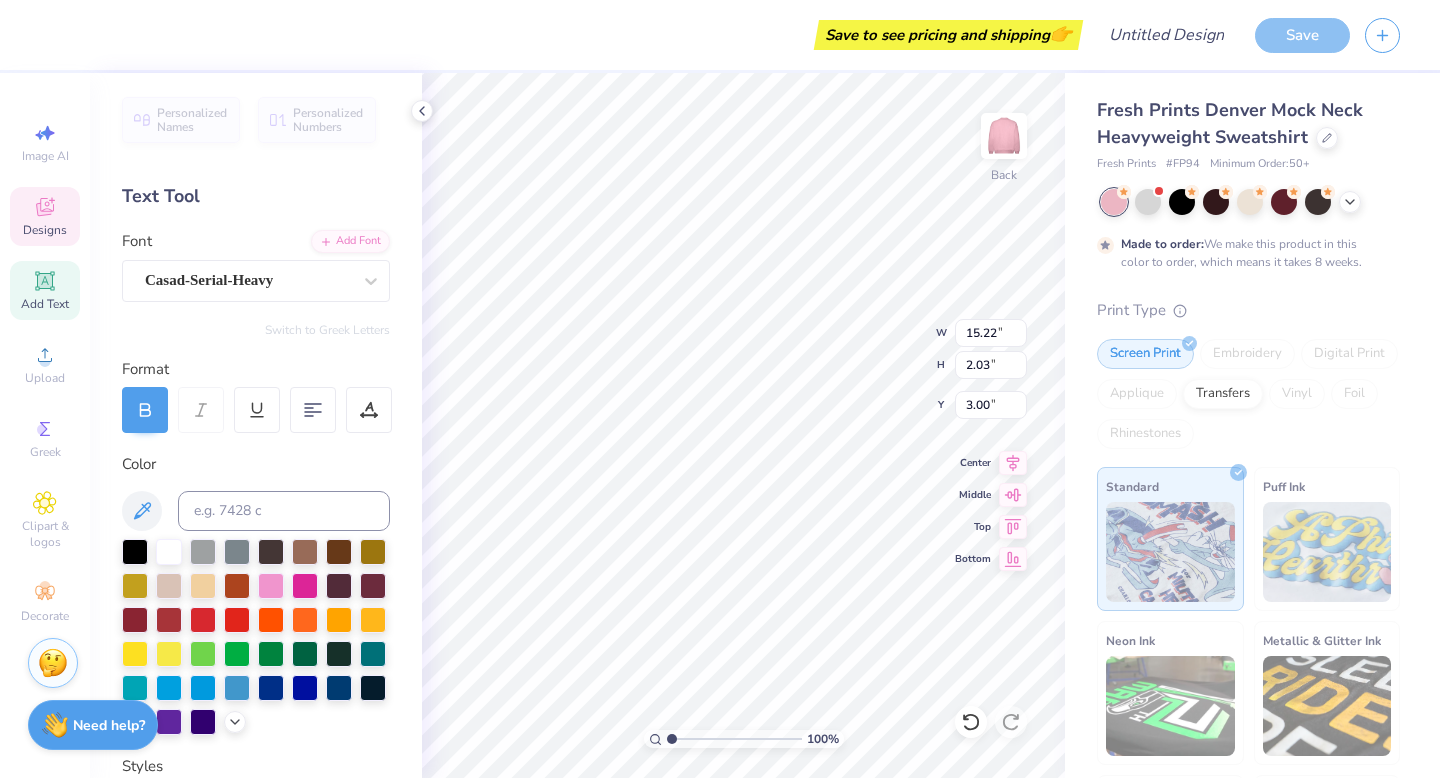 type on "4.42" 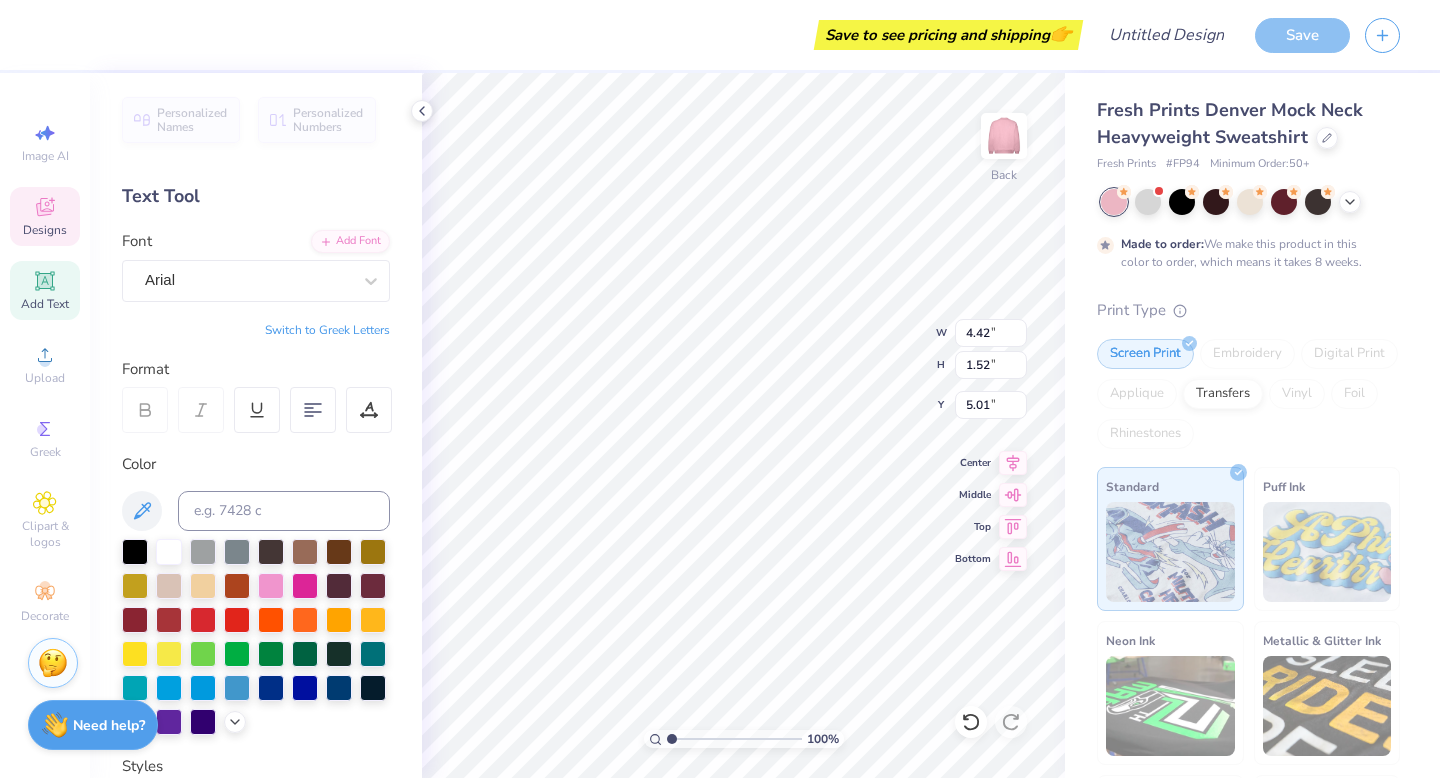 type on "5.78" 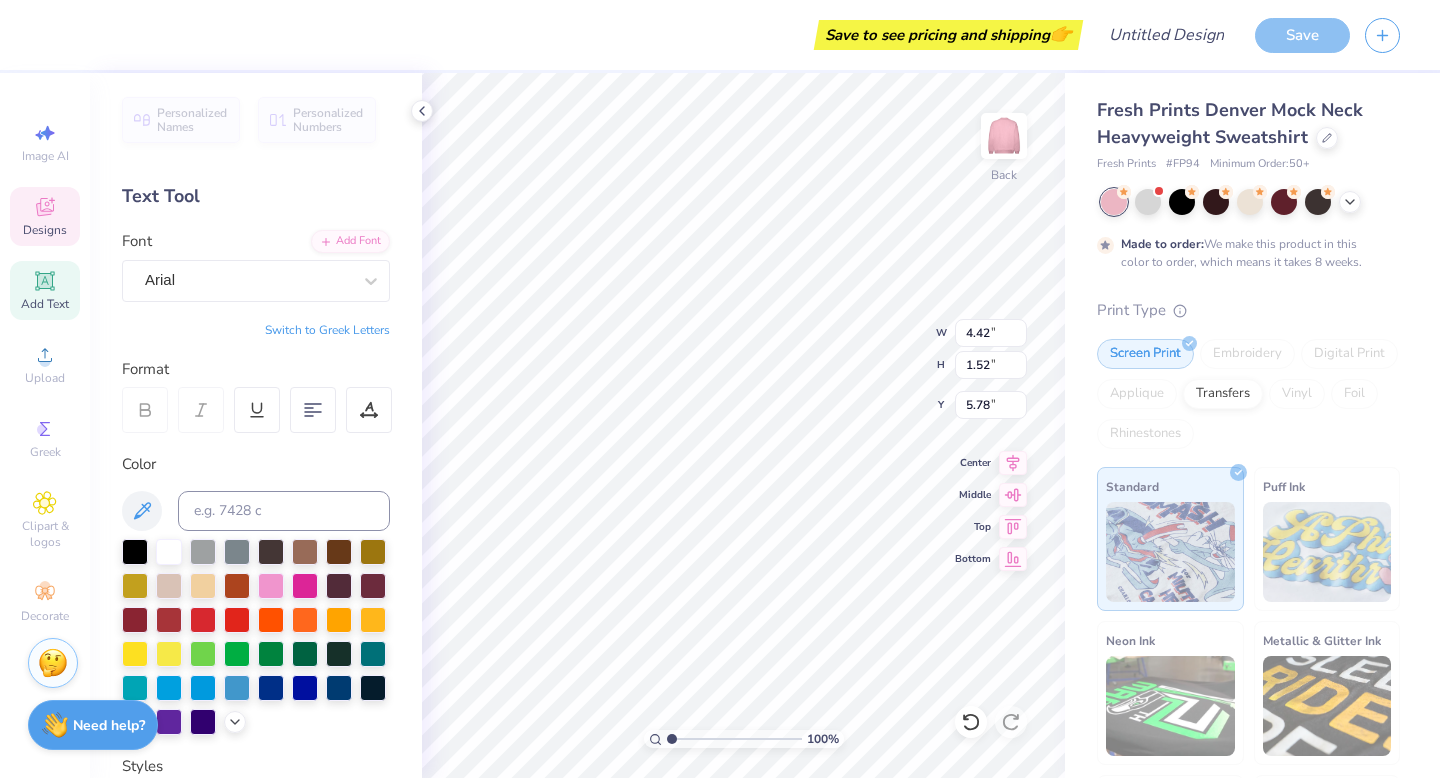 type on "2.28" 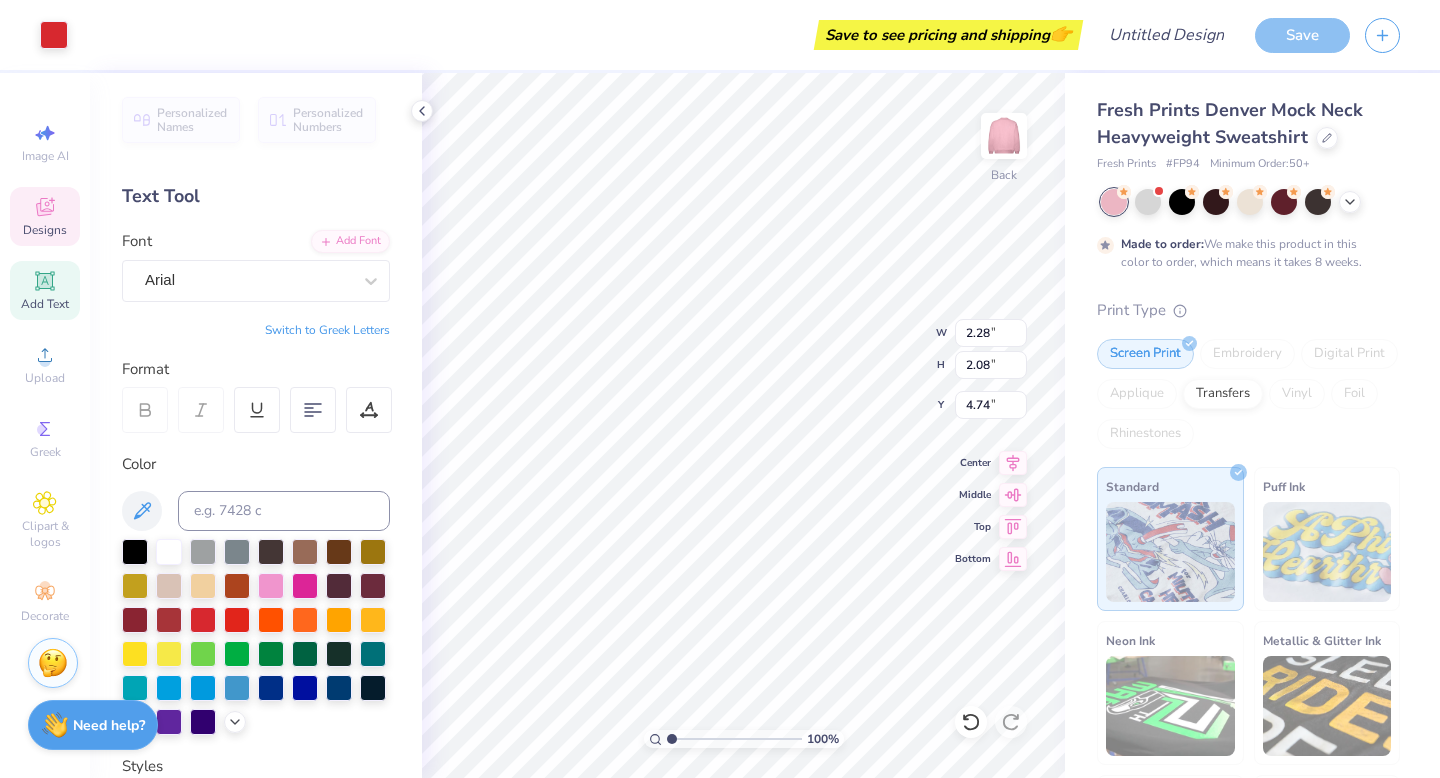 type on "5.22" 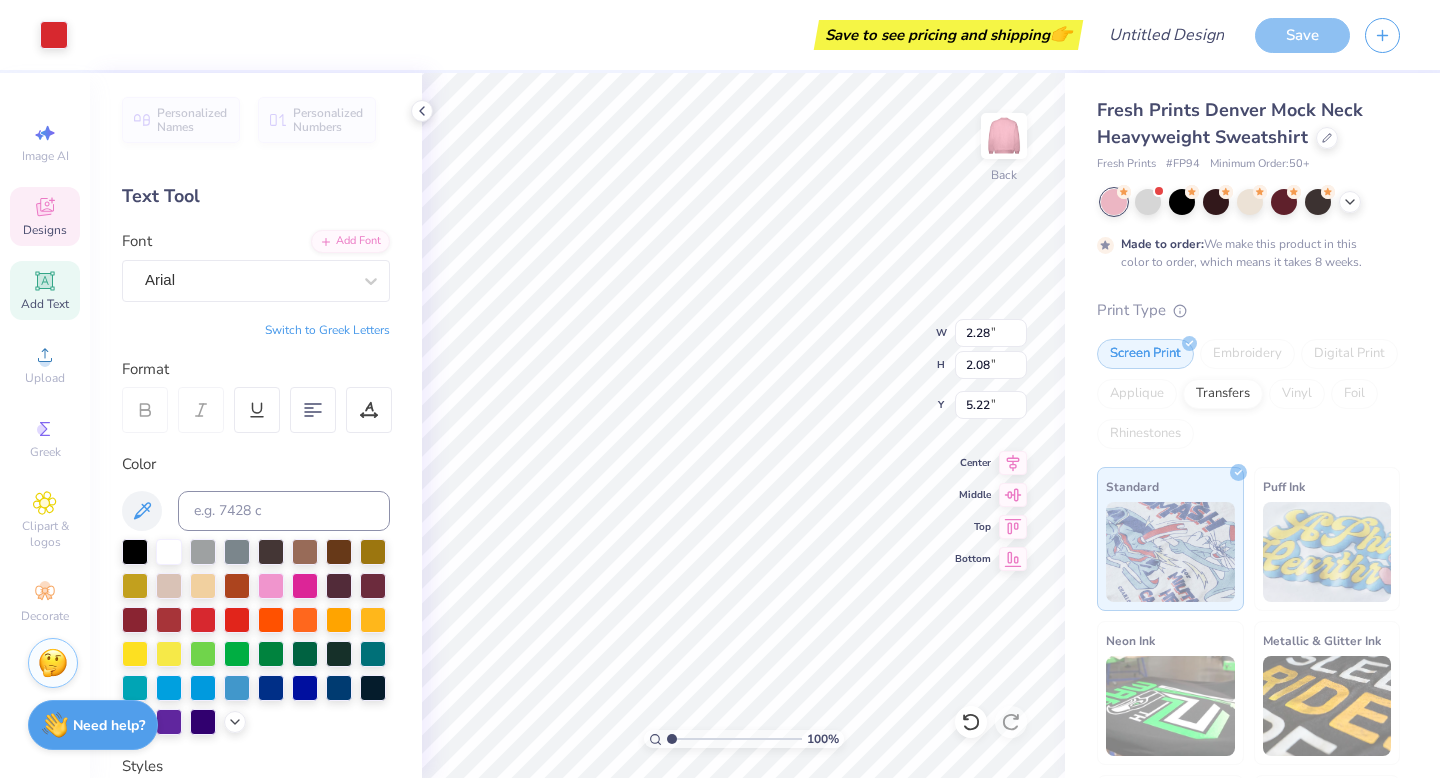type on "15.22" 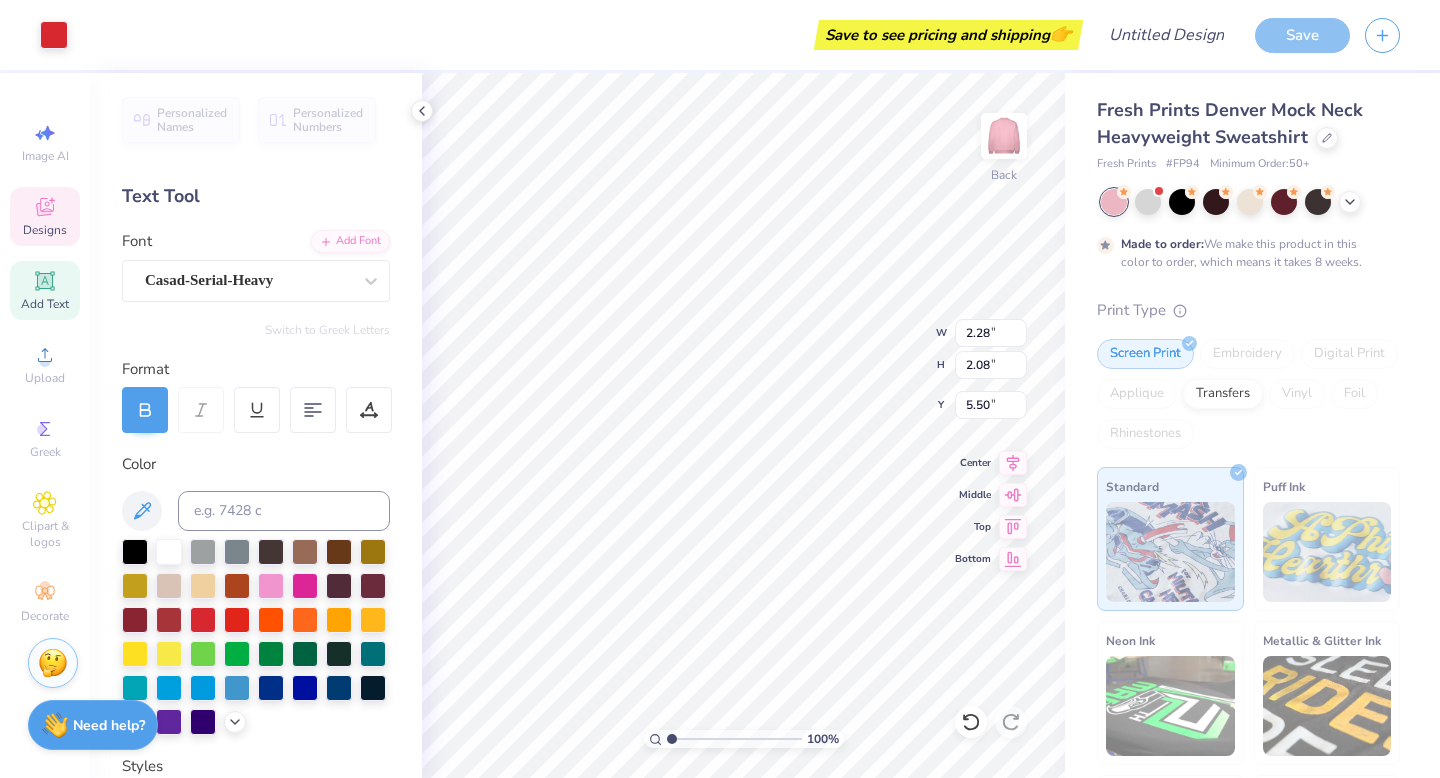 type on "5.50" 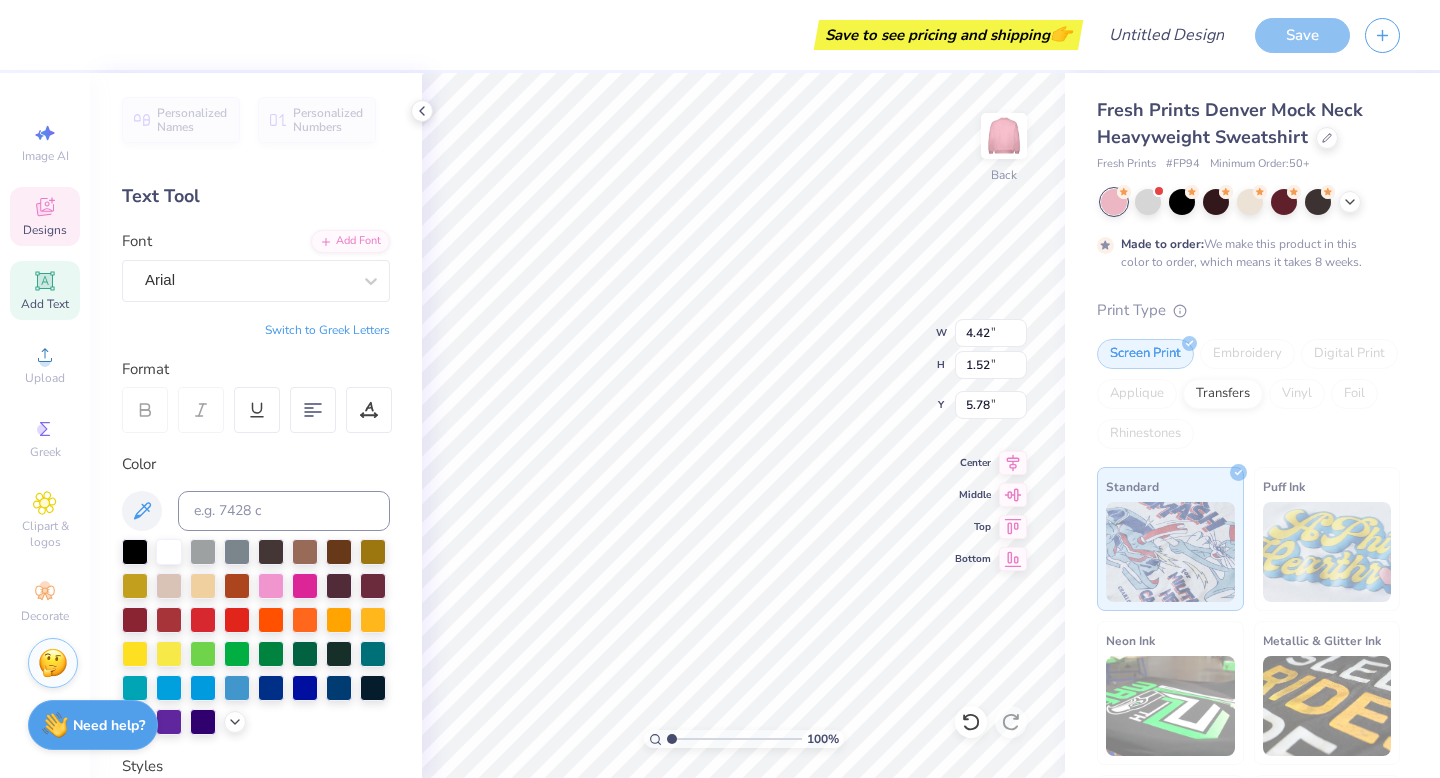 scroll, scrollTop: 1, scrollLeft: 0, axis: vertical 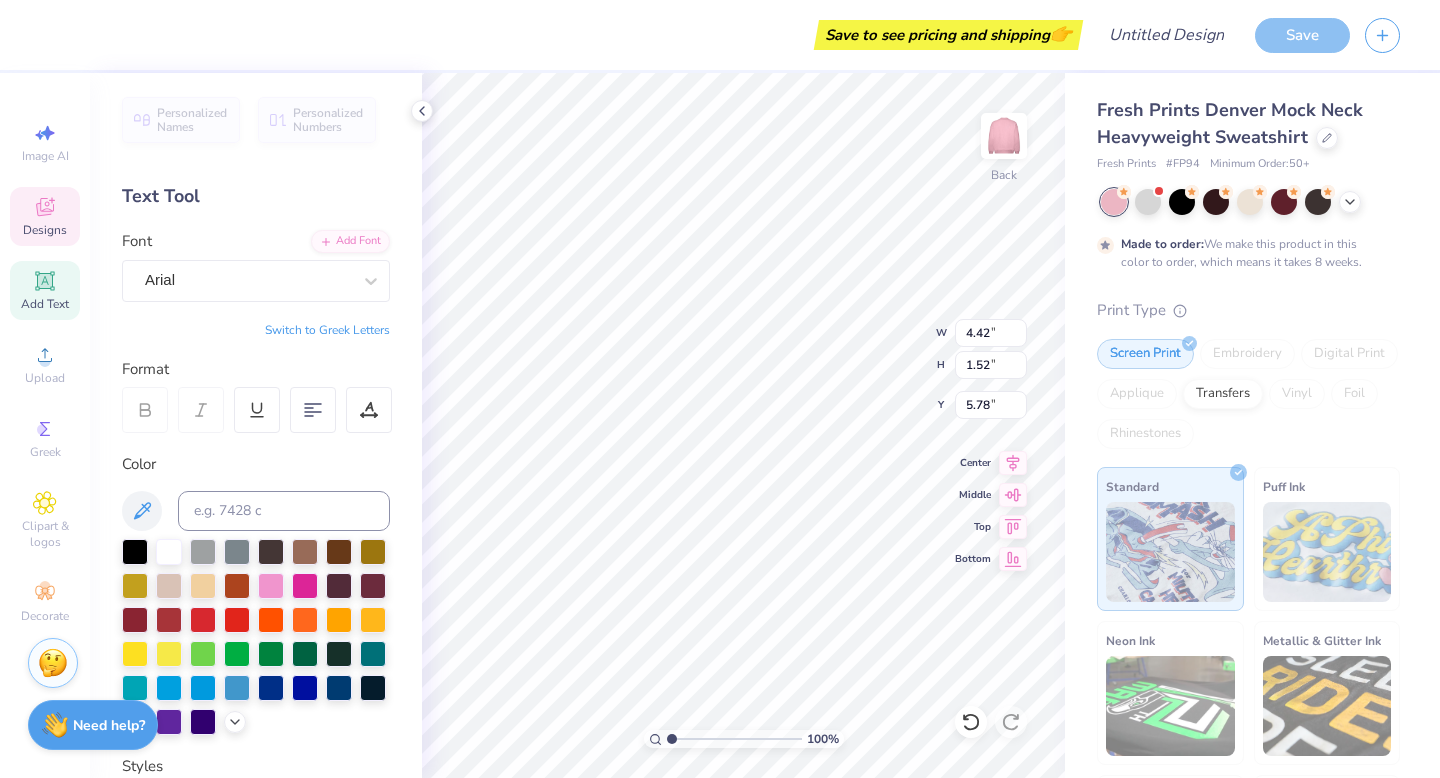 type on "[STATE]
EST.2017" 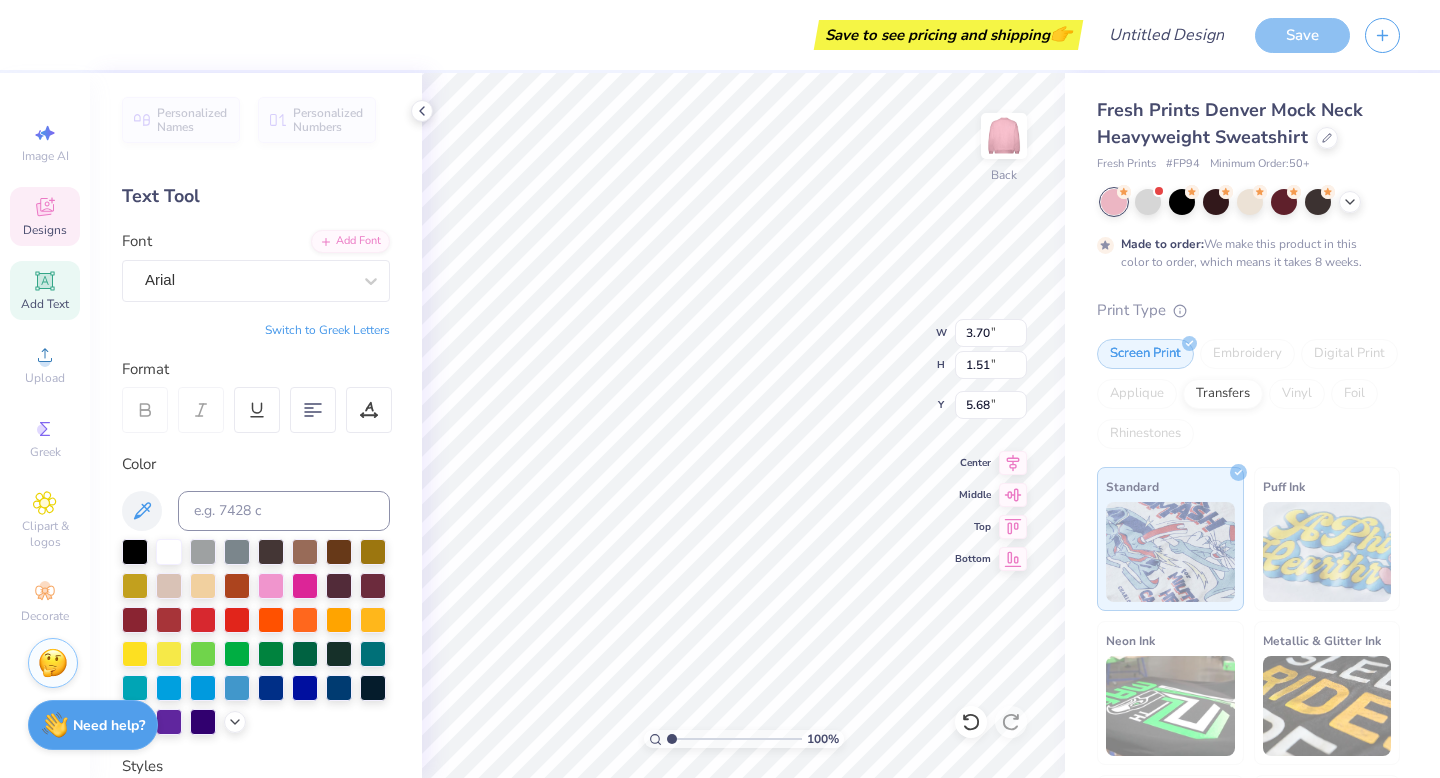 scroll, scrollTop: 0, scrollLeft: 6, axis: horizontal 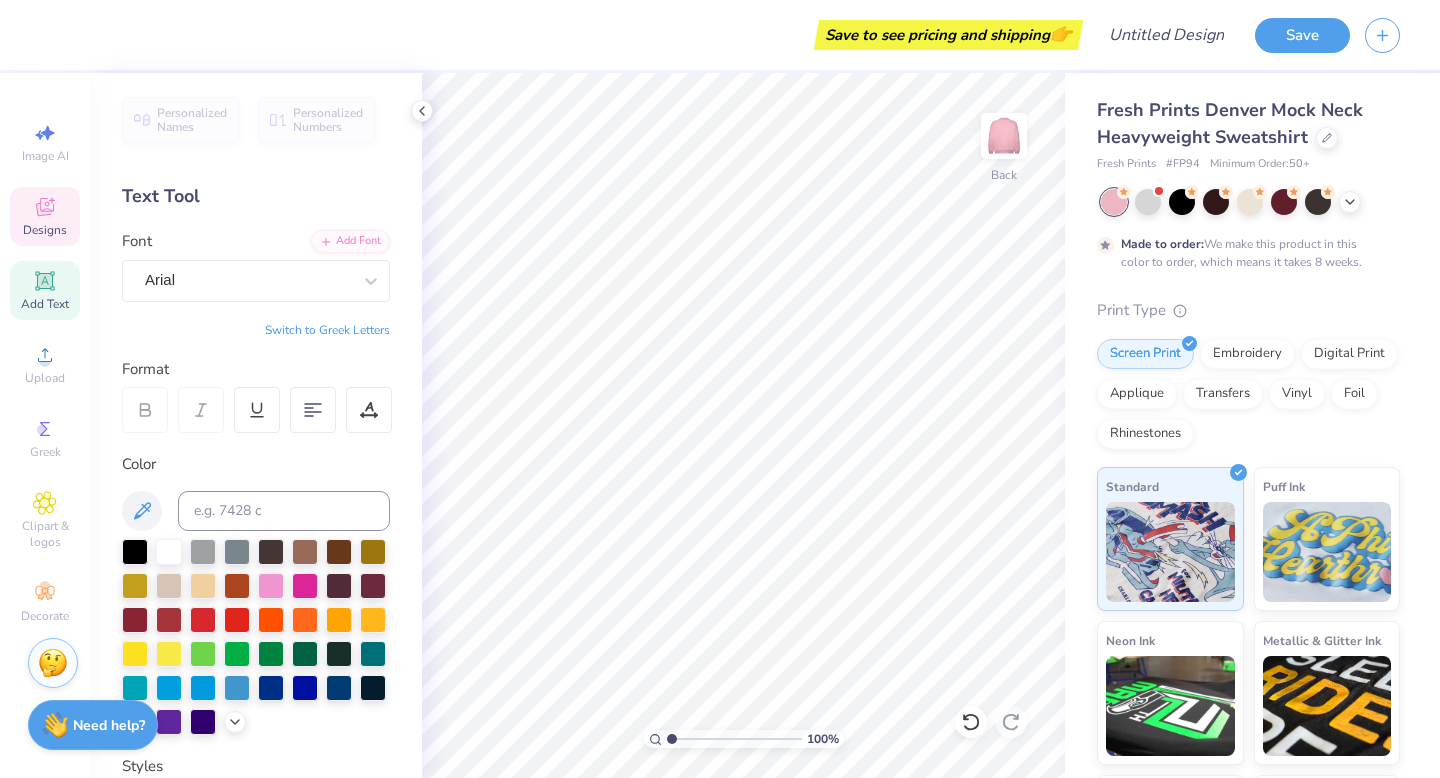 click on "Designs" at bounding box center [45, 216] 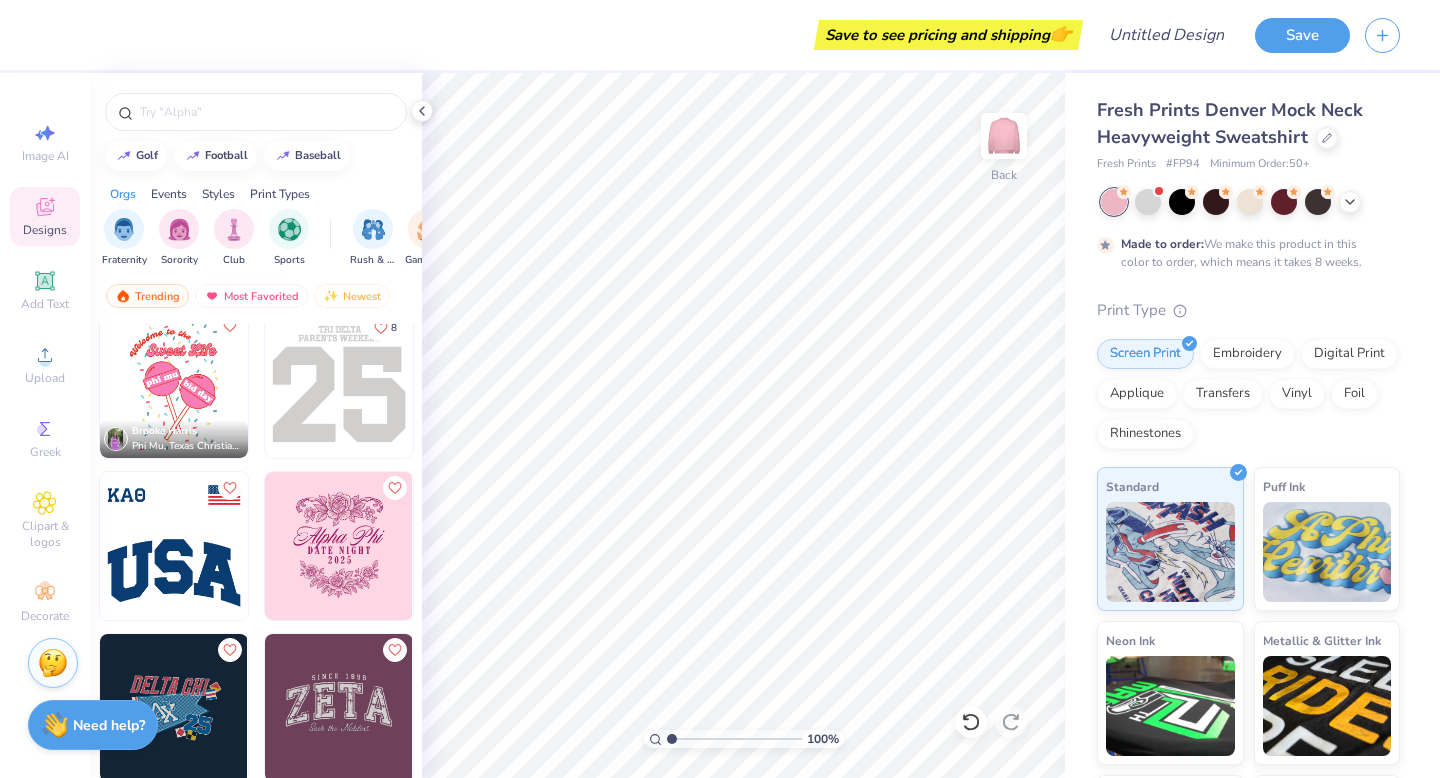 scroll, scrollTop: 0, scrollLeft: 0, axis: both 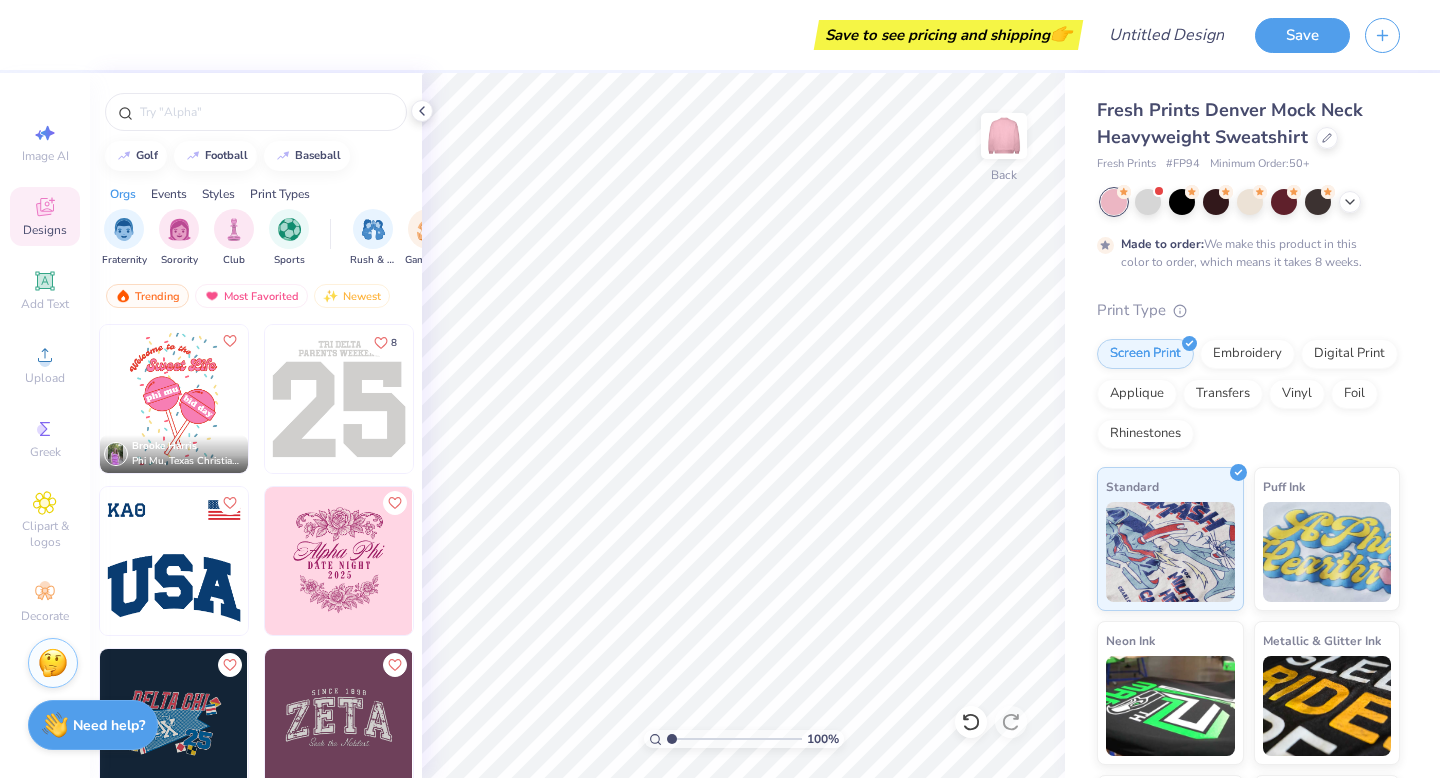 click at bounding box center [174, 561] 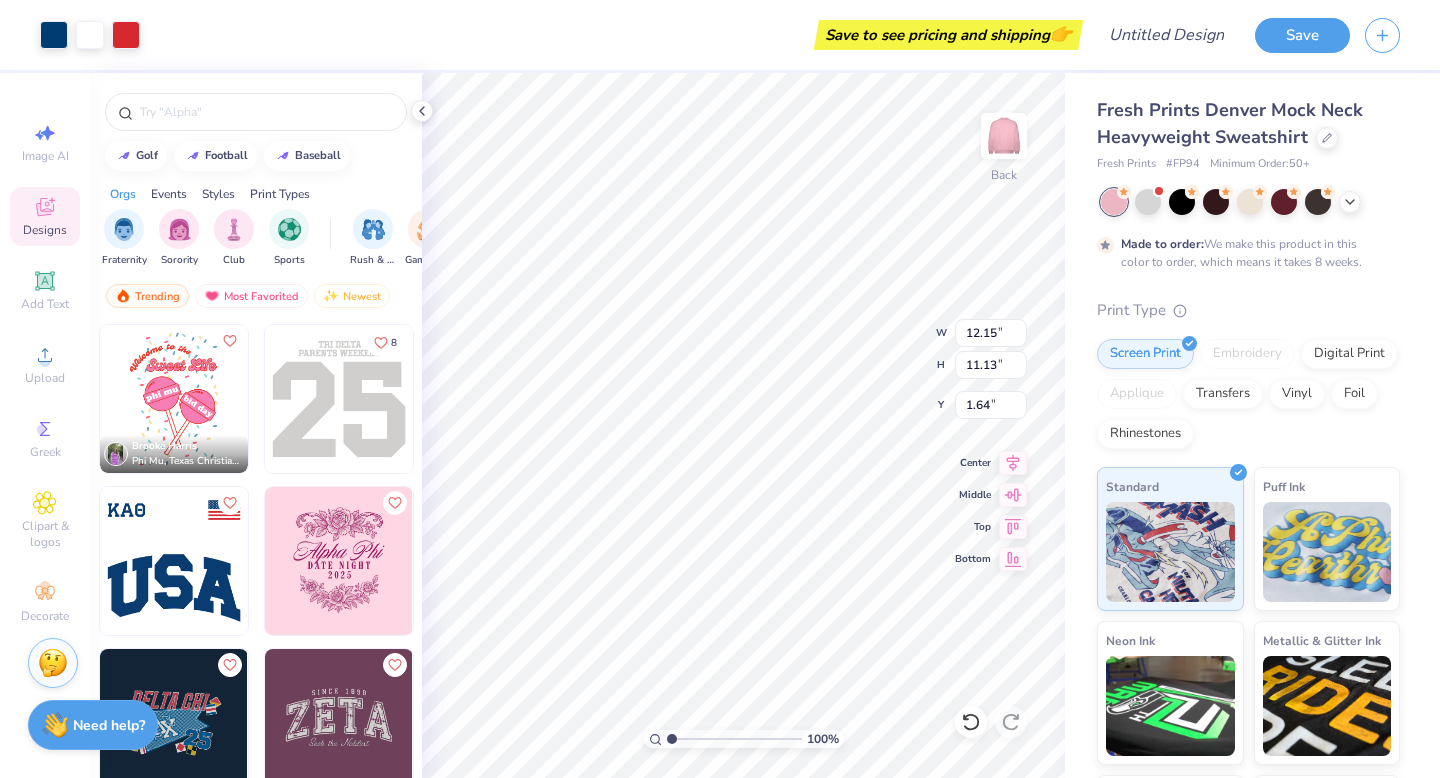 type on "1.64" 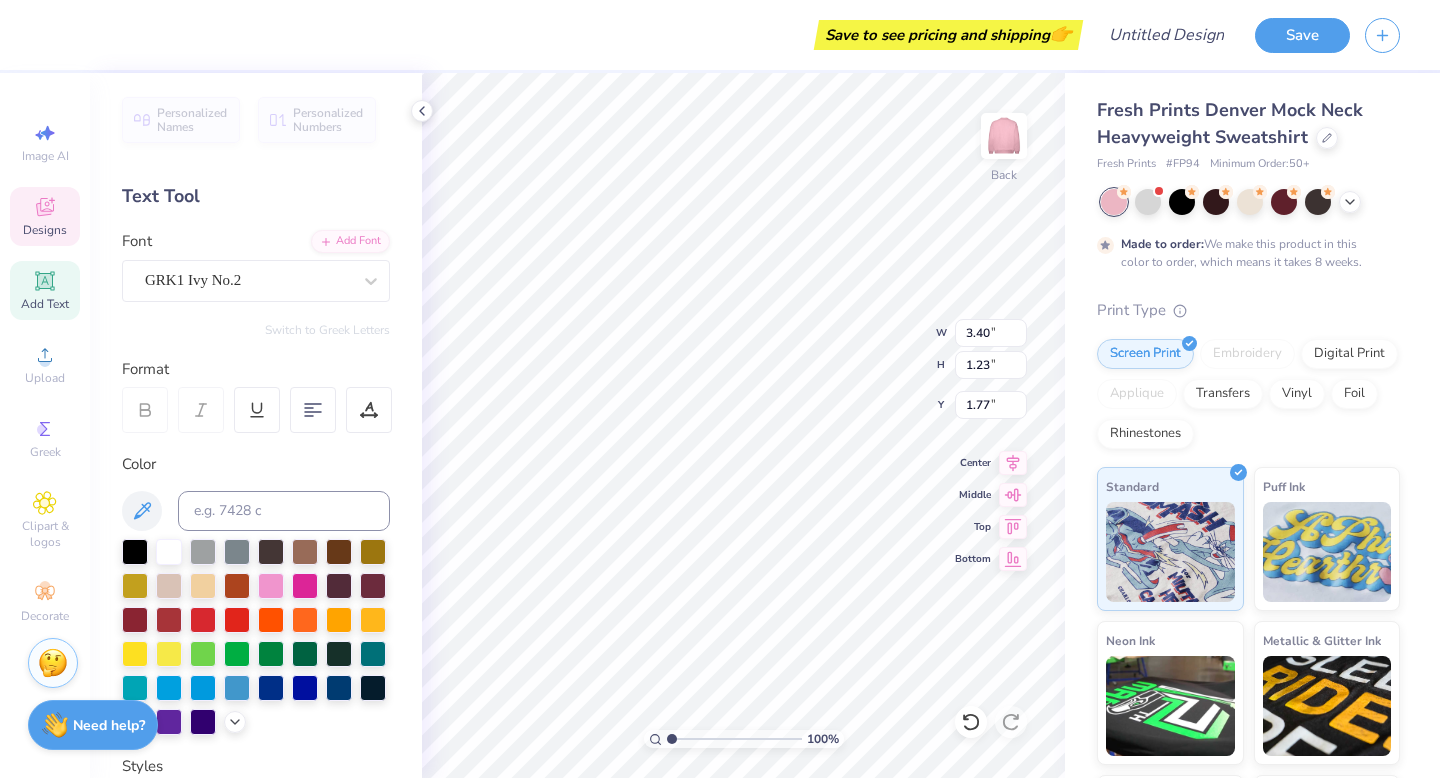 type 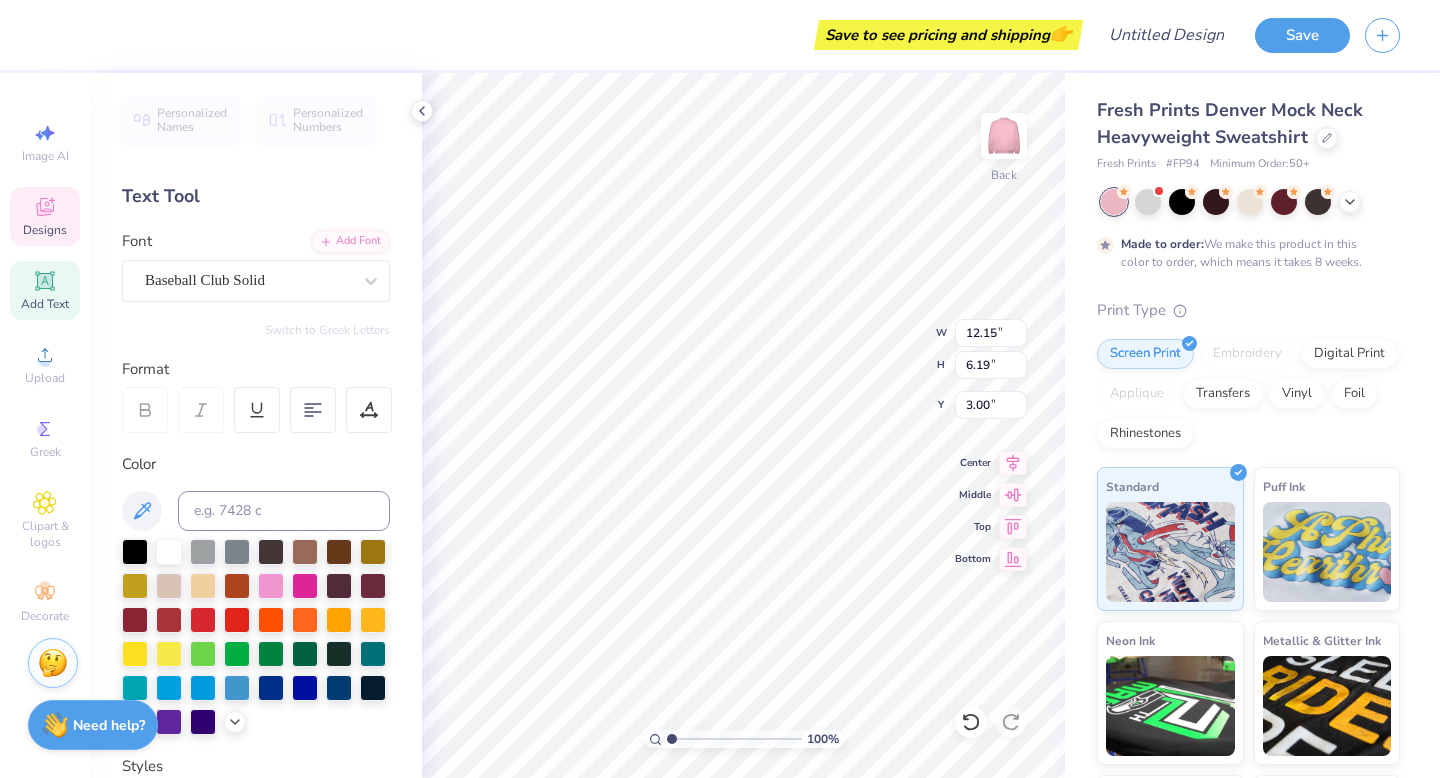 type on "3.00" 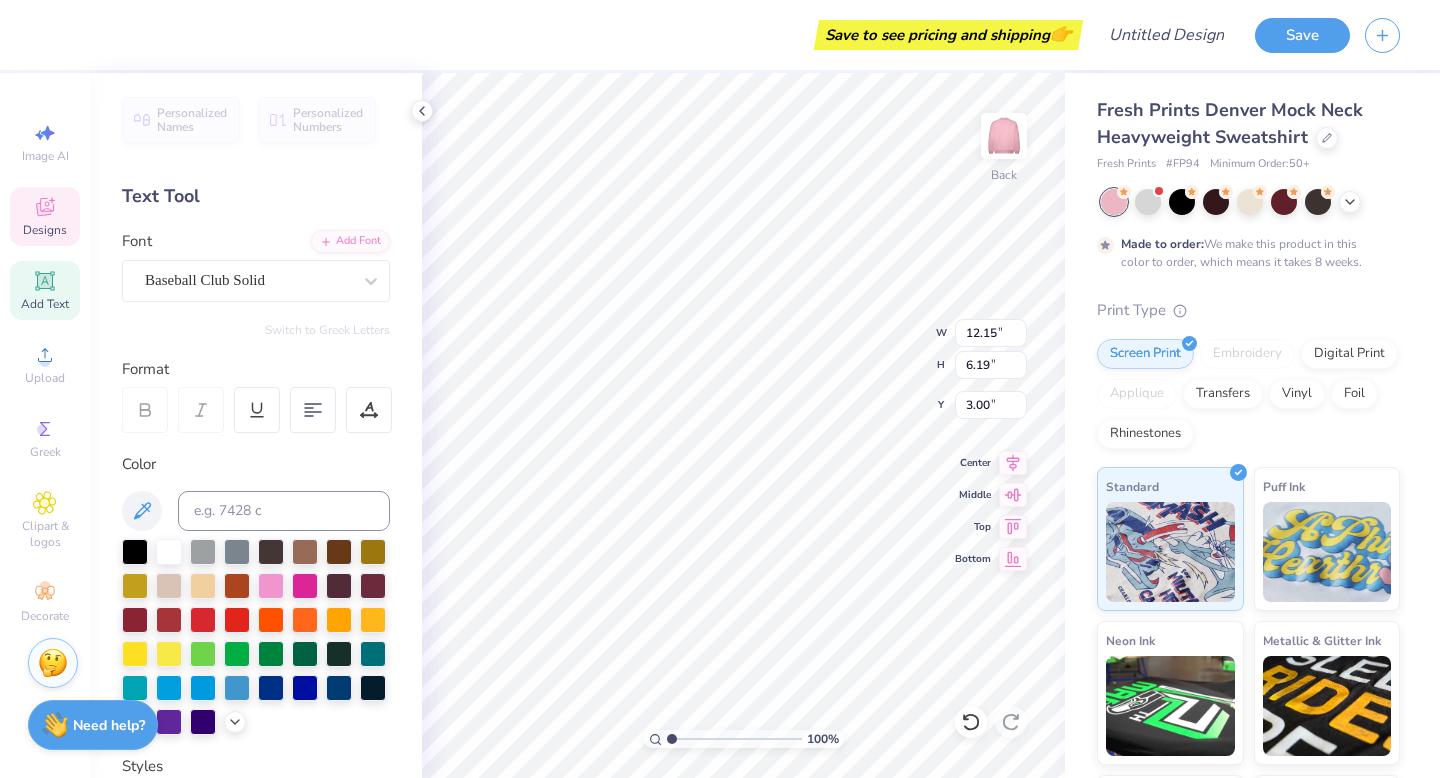 type on "U" 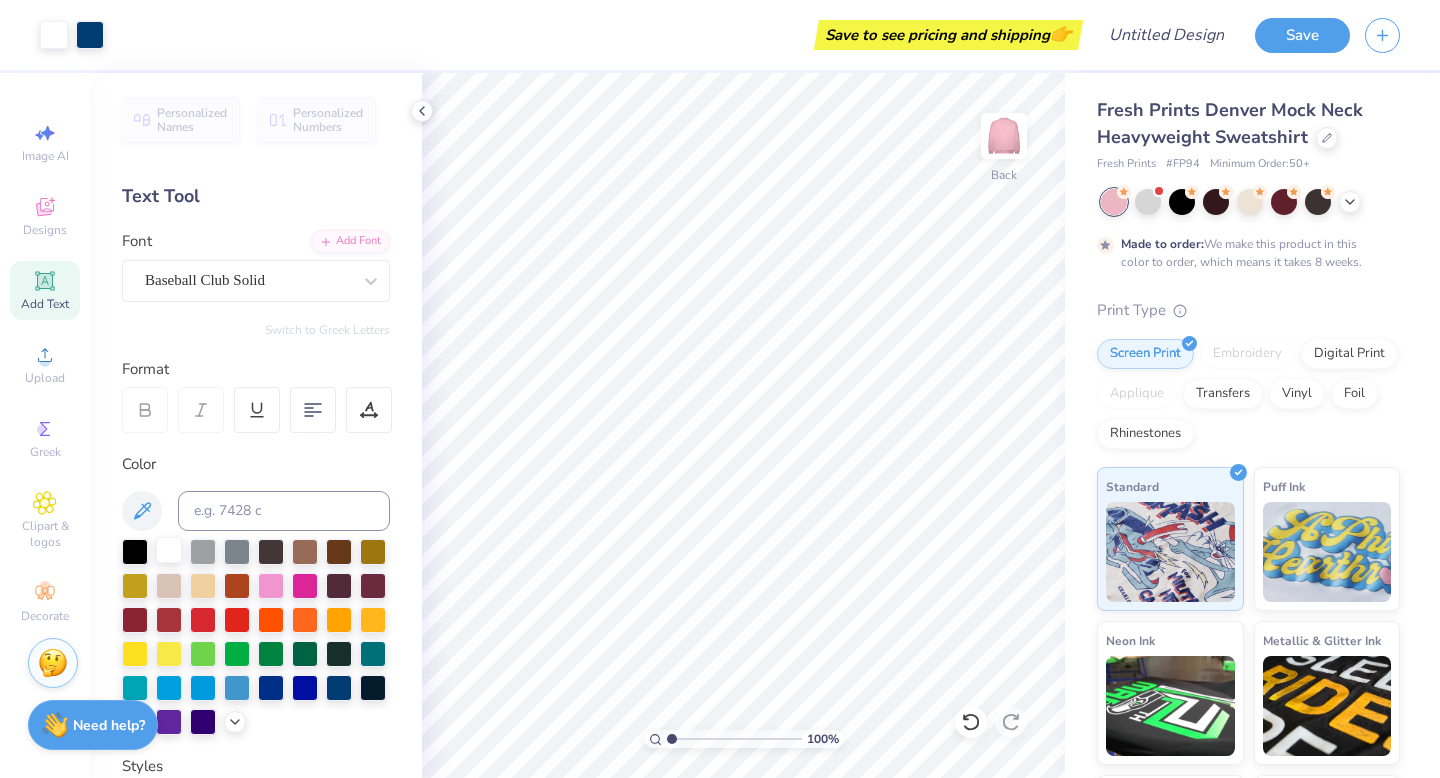 click at bounding box center [169, 550] 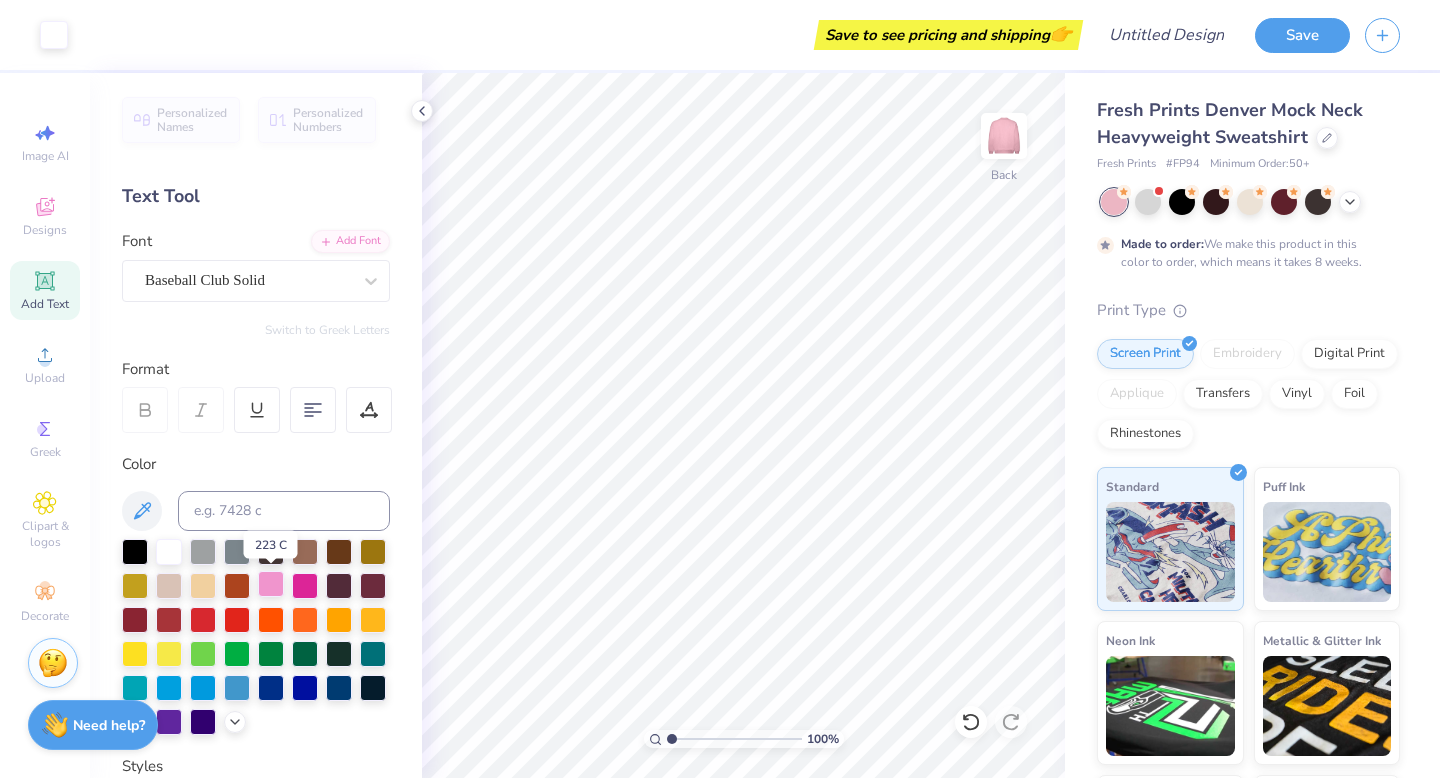 click at bounding box center [271, 584] 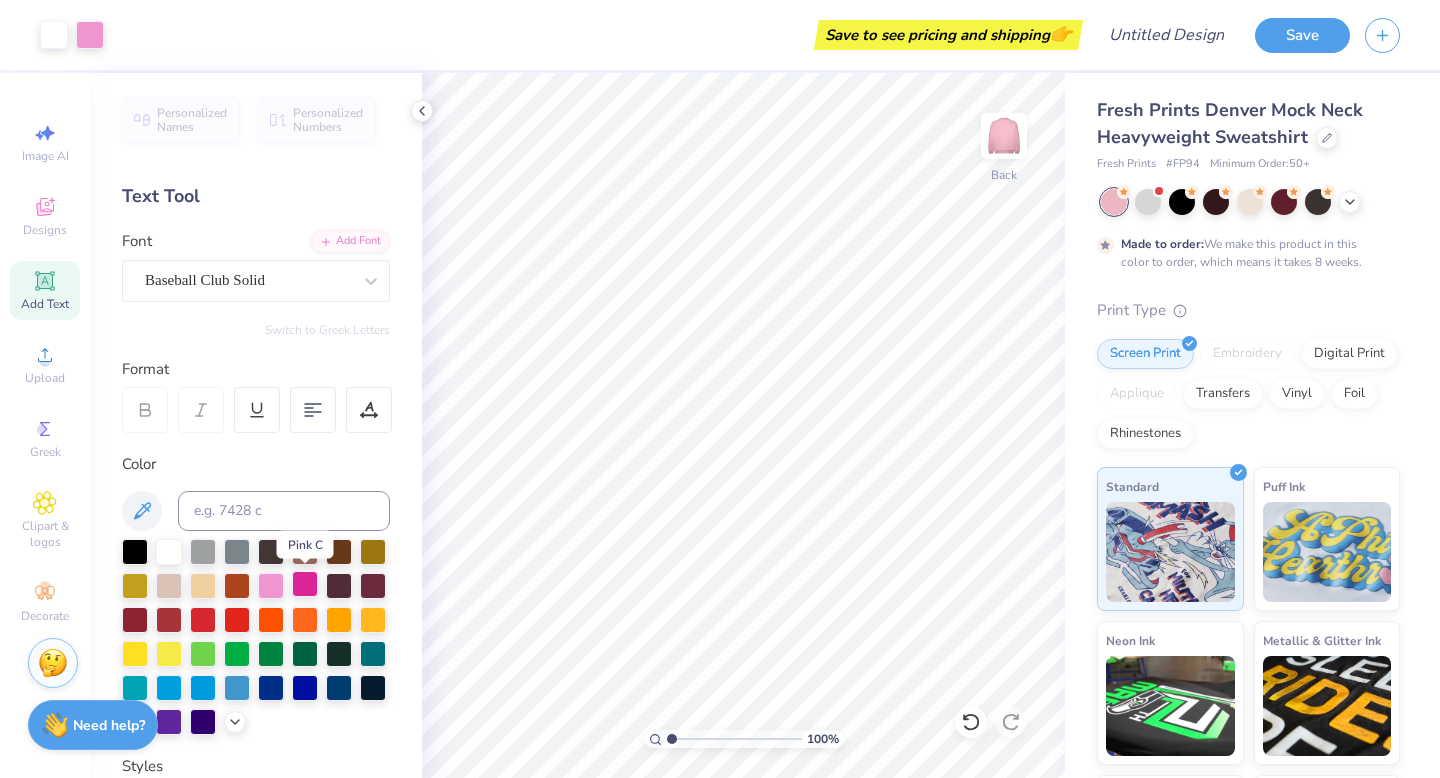 click at bounding box center (305, 584) 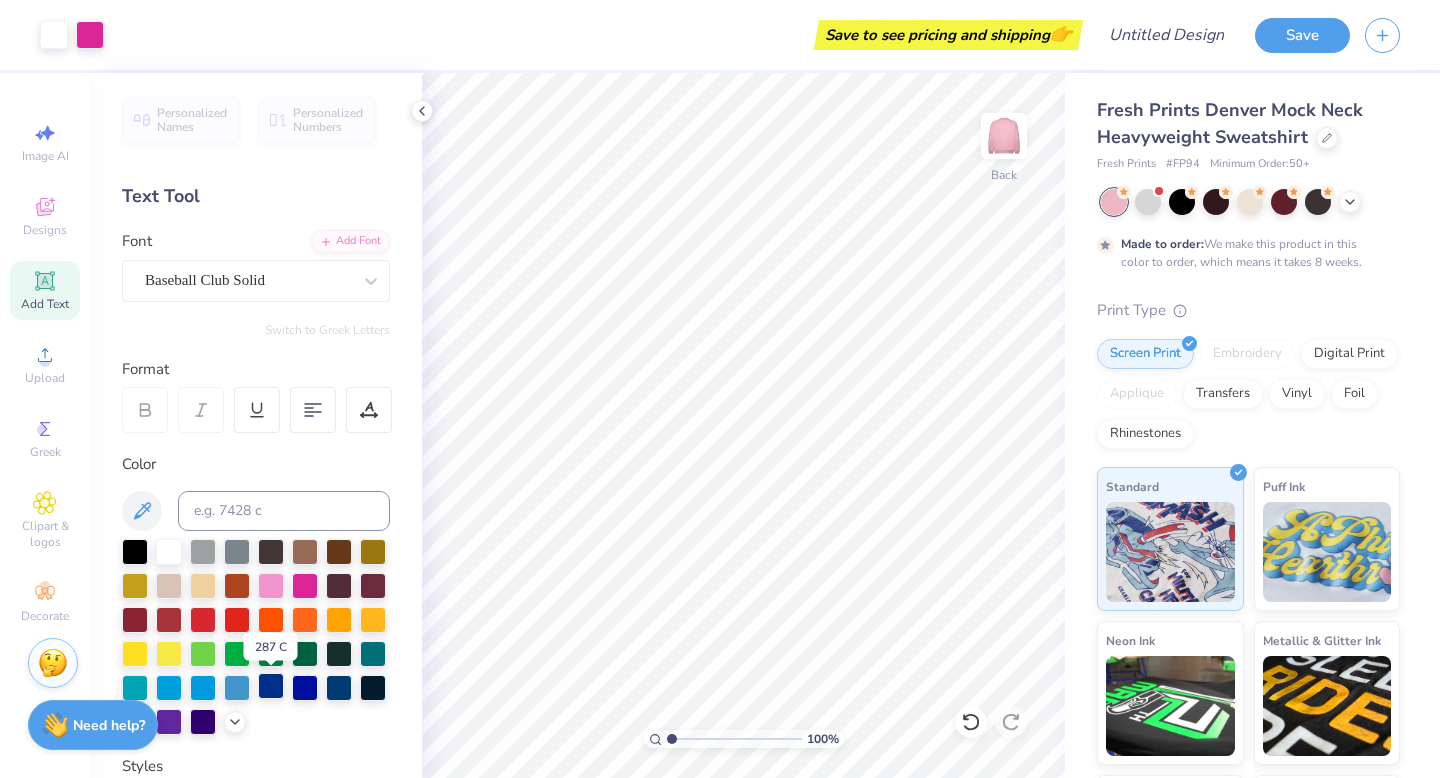 click at bounding box center (271, 686) 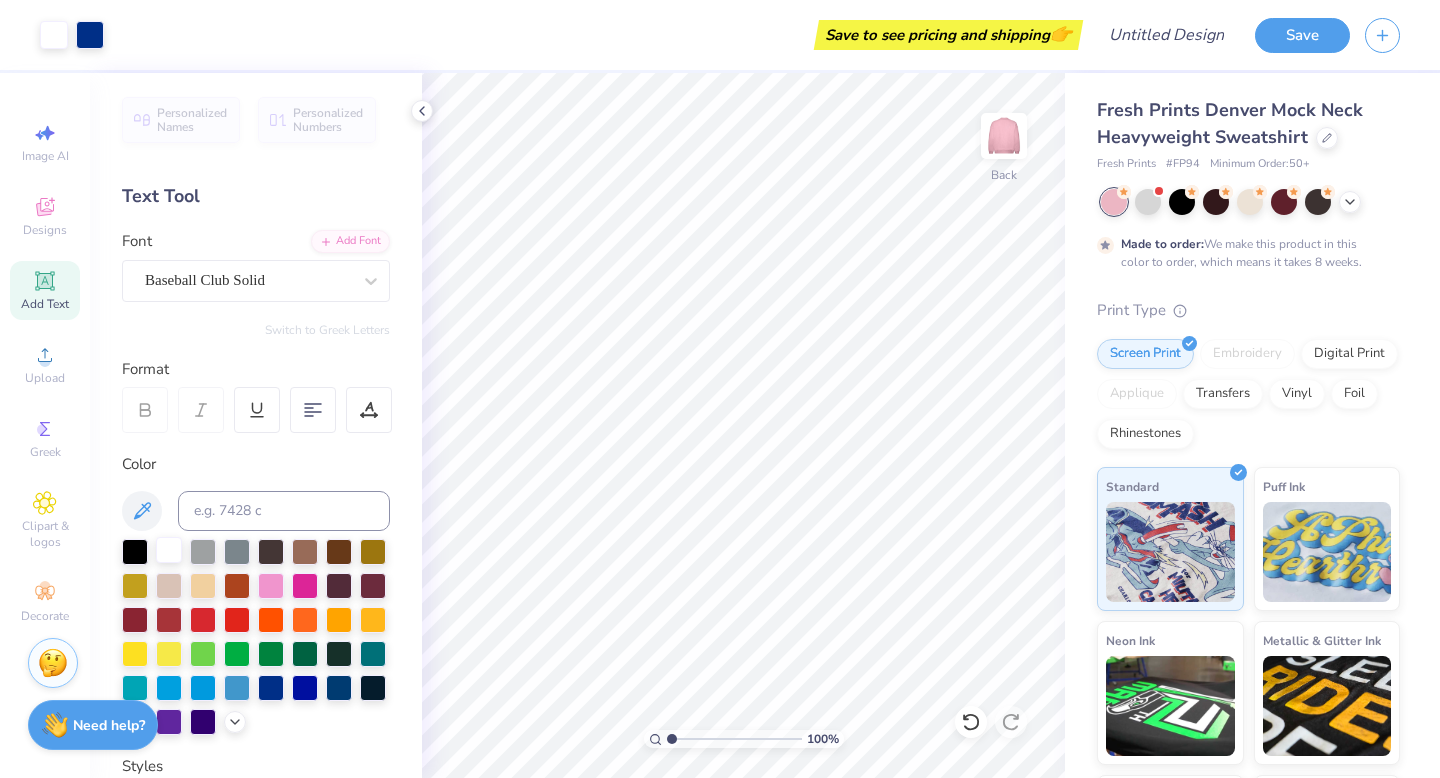 click at bounding box center [169, 550] 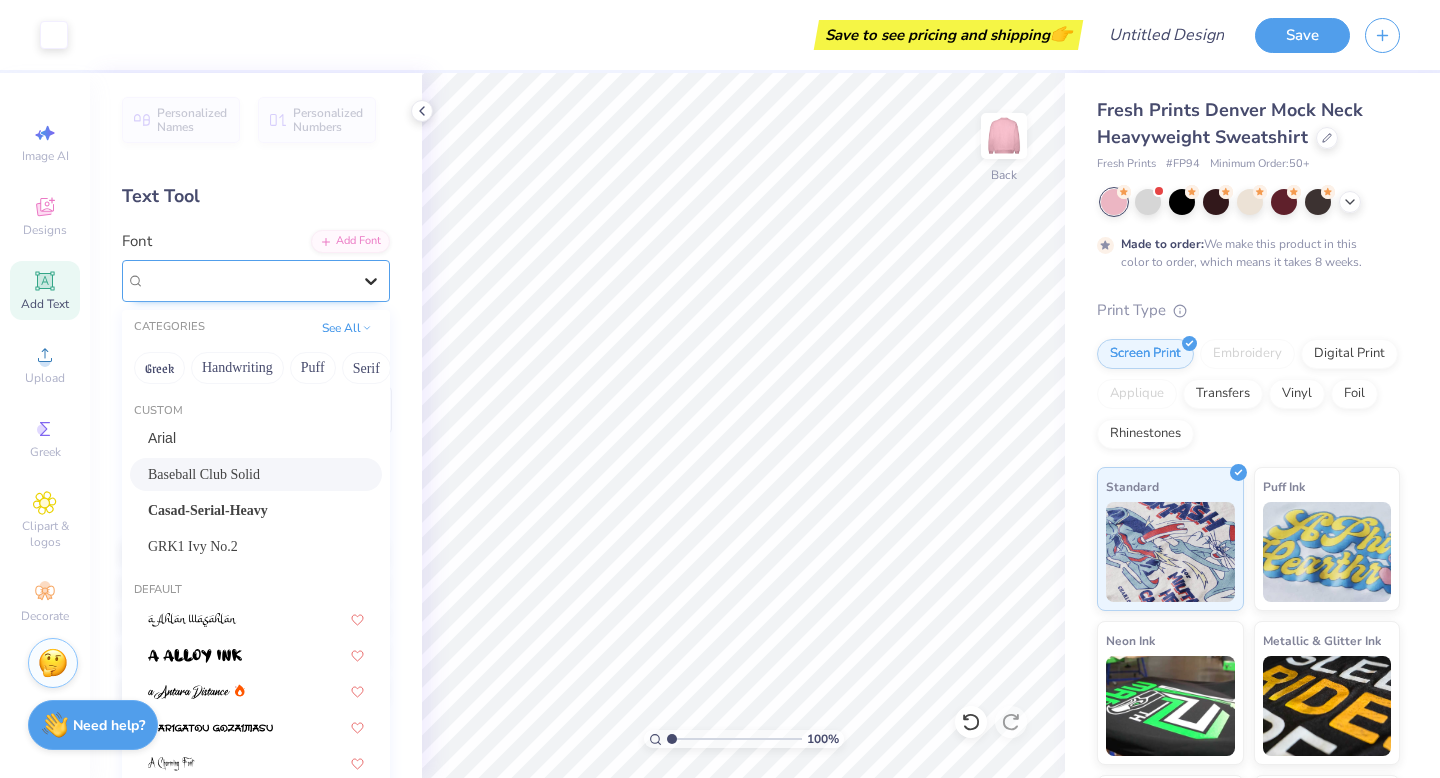 click 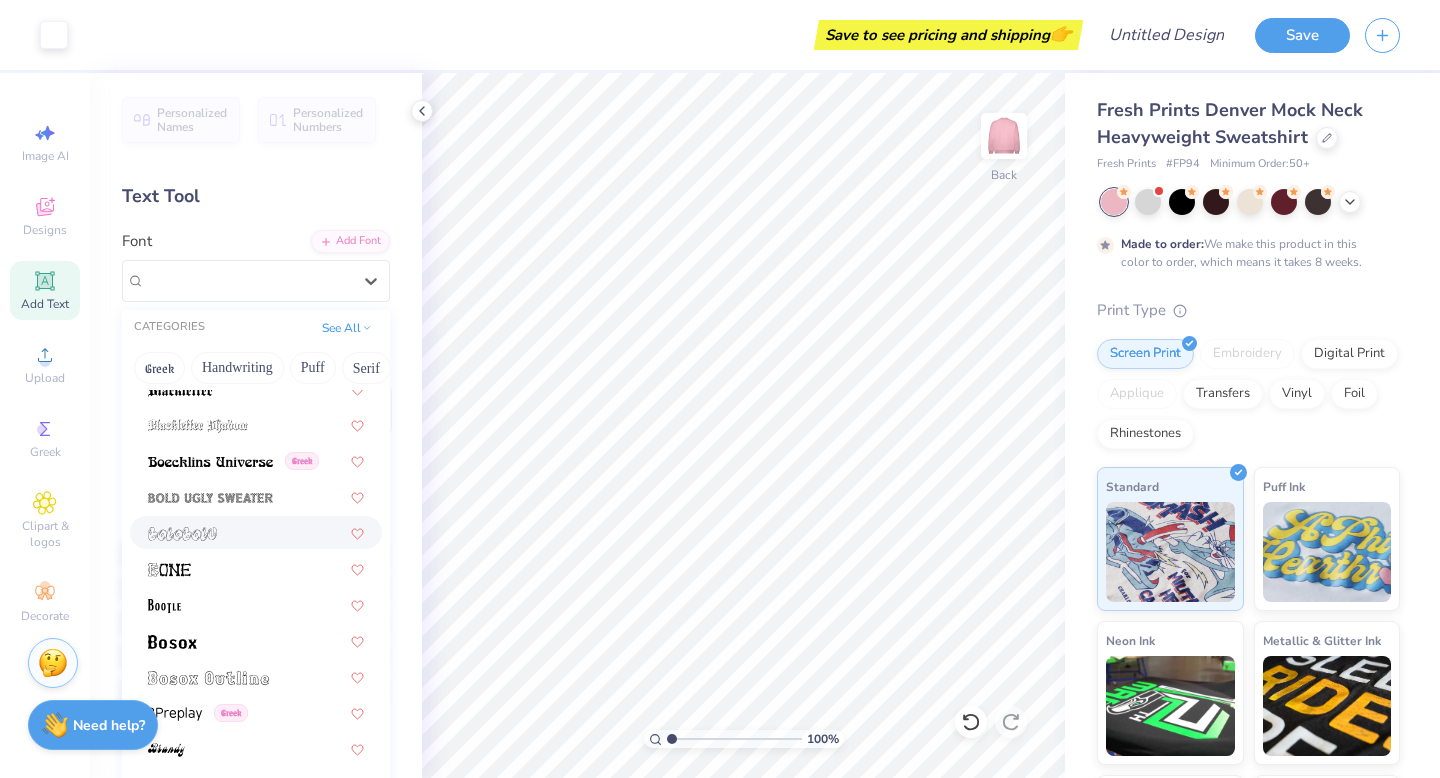 scroll, scrollTop: 1315, scrollLeft: 0, axis: vertical 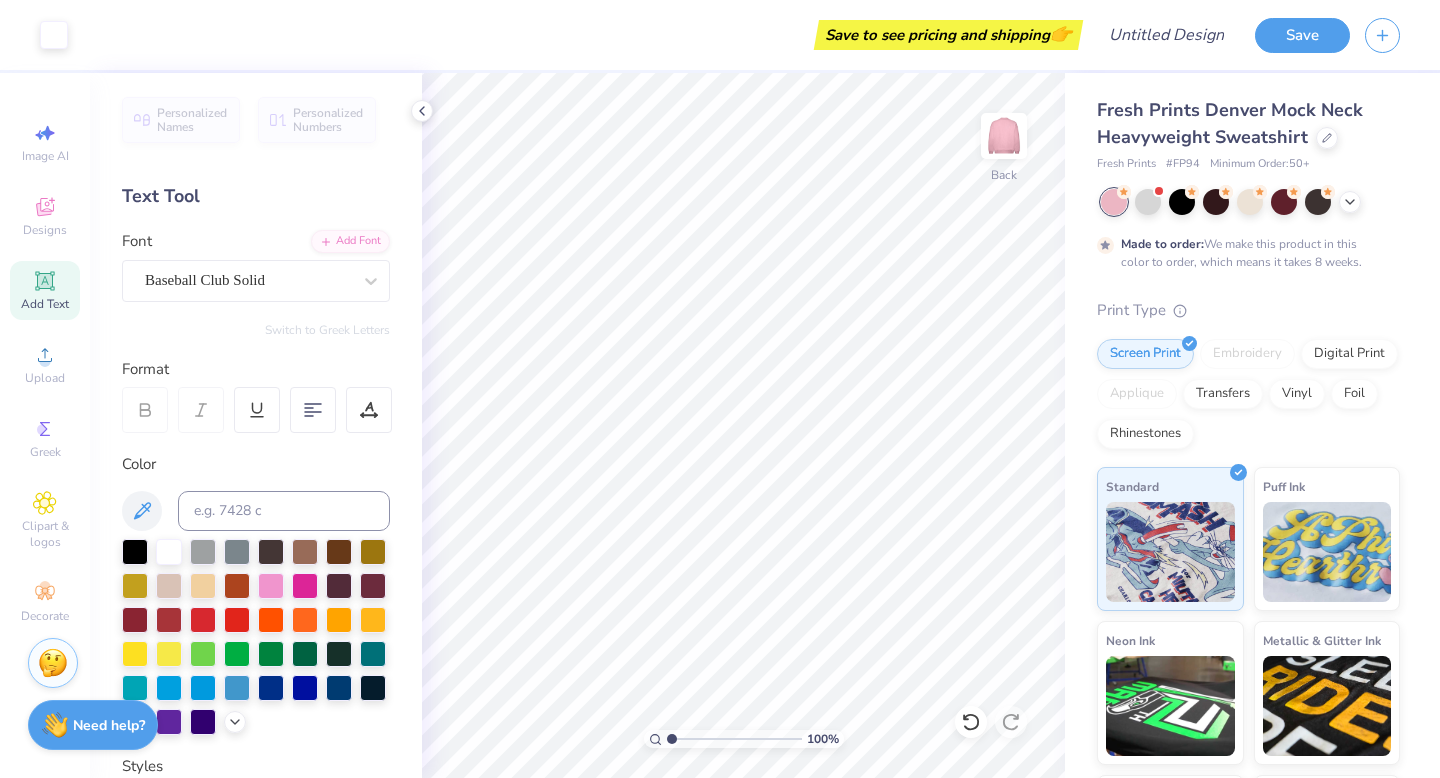 click 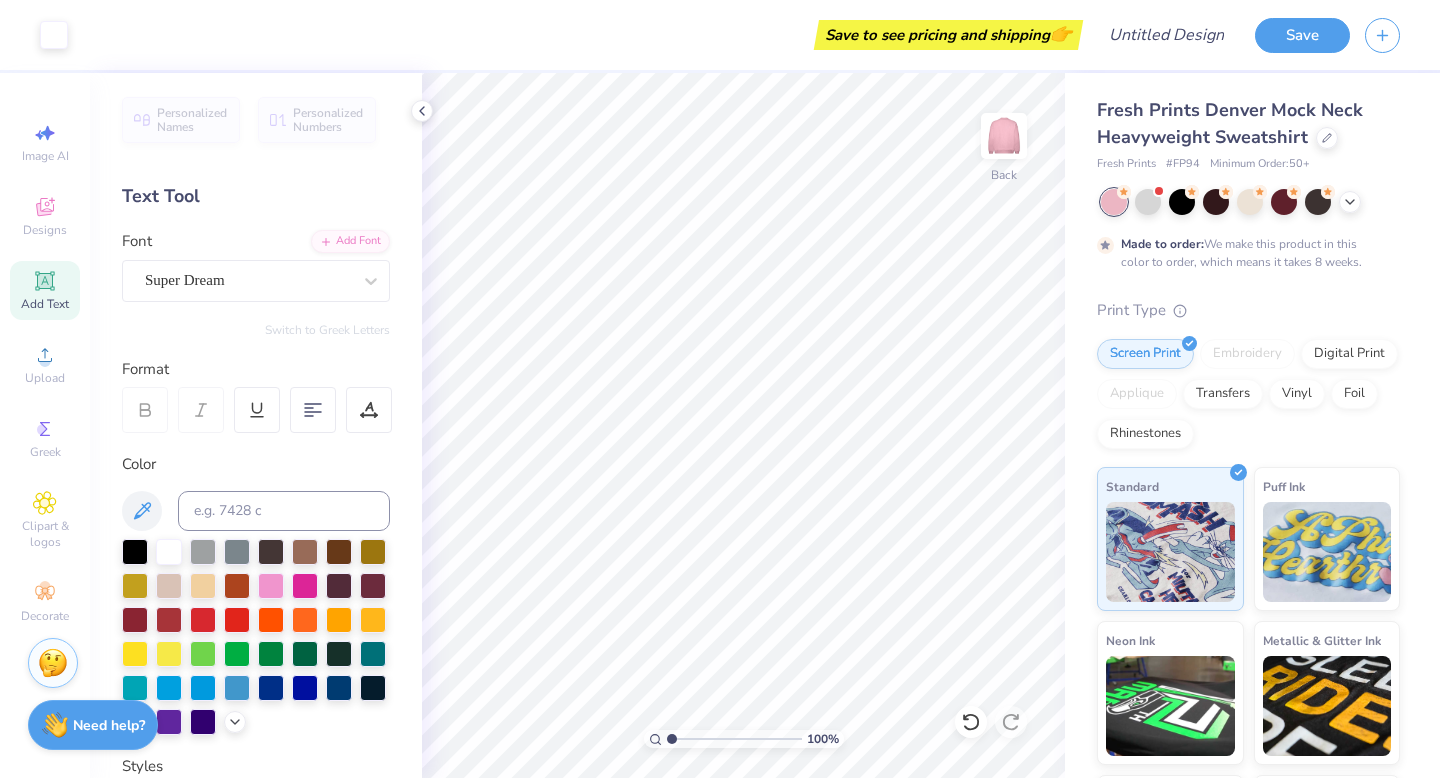 click 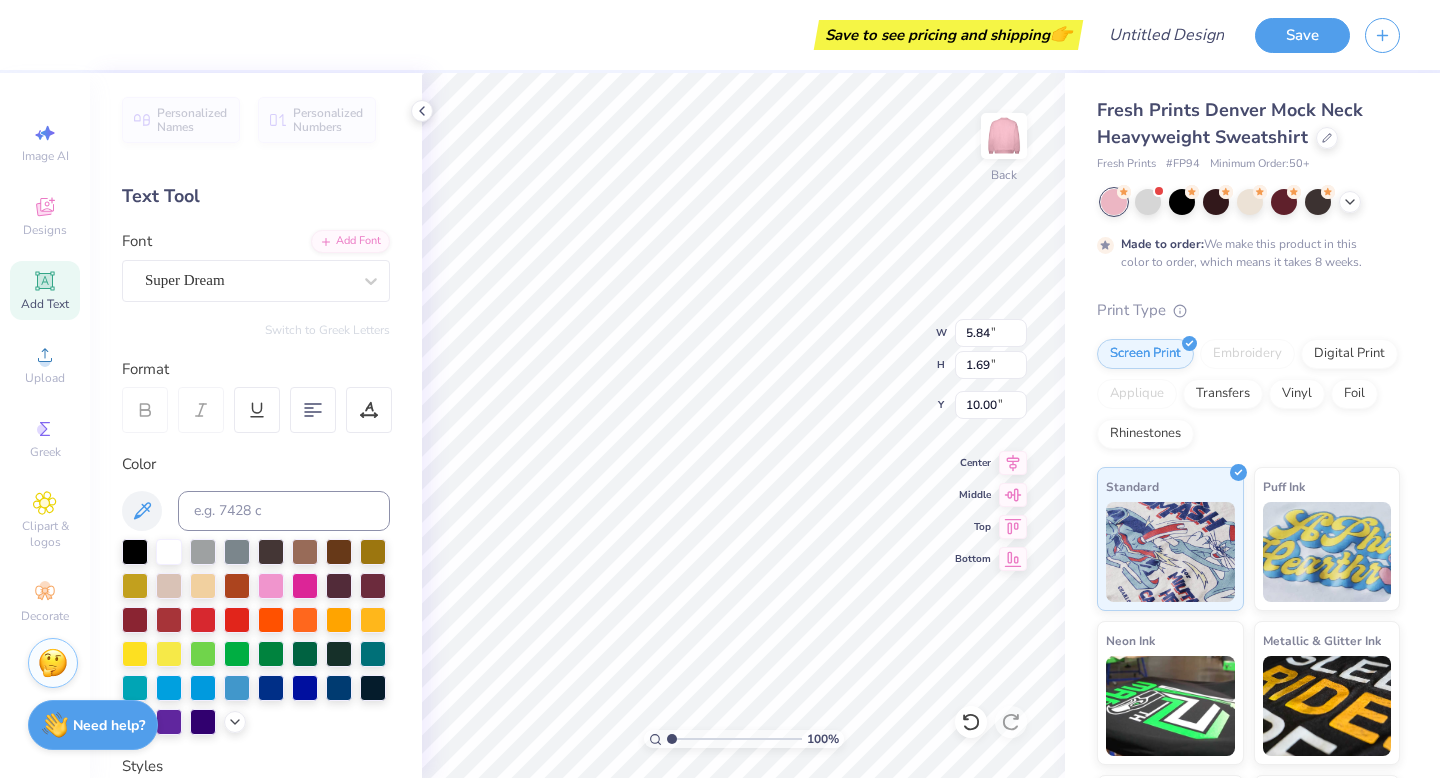 type on "10.00" 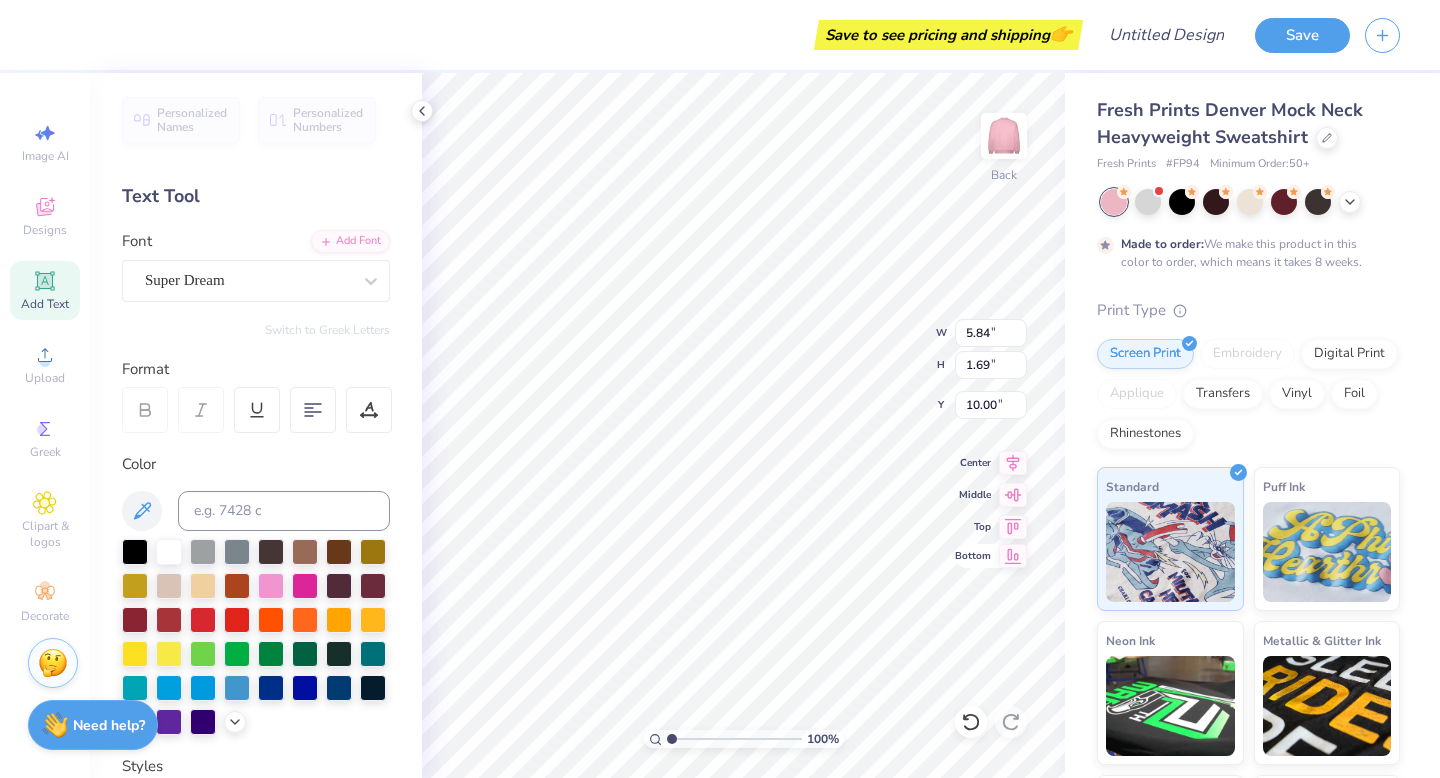 type on "est. 2017" 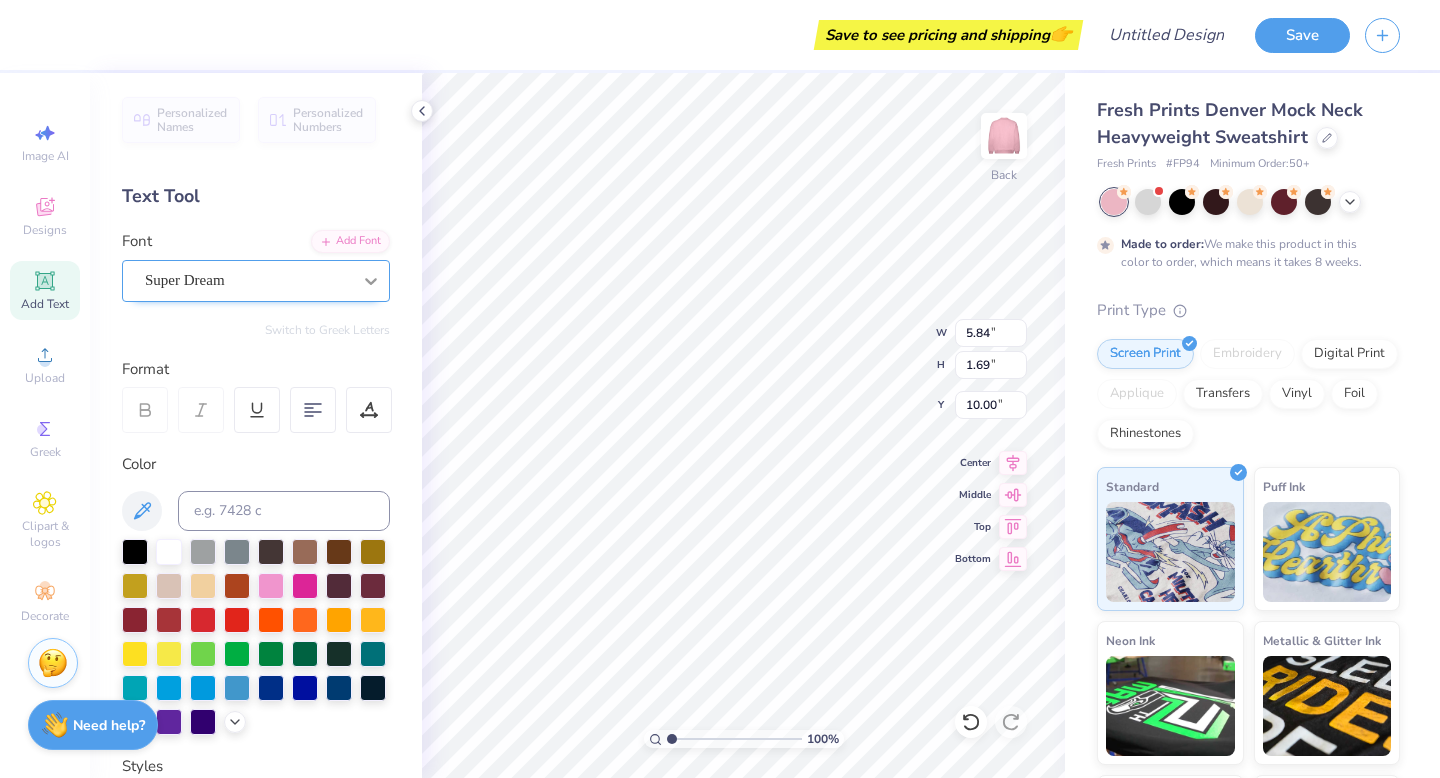 click 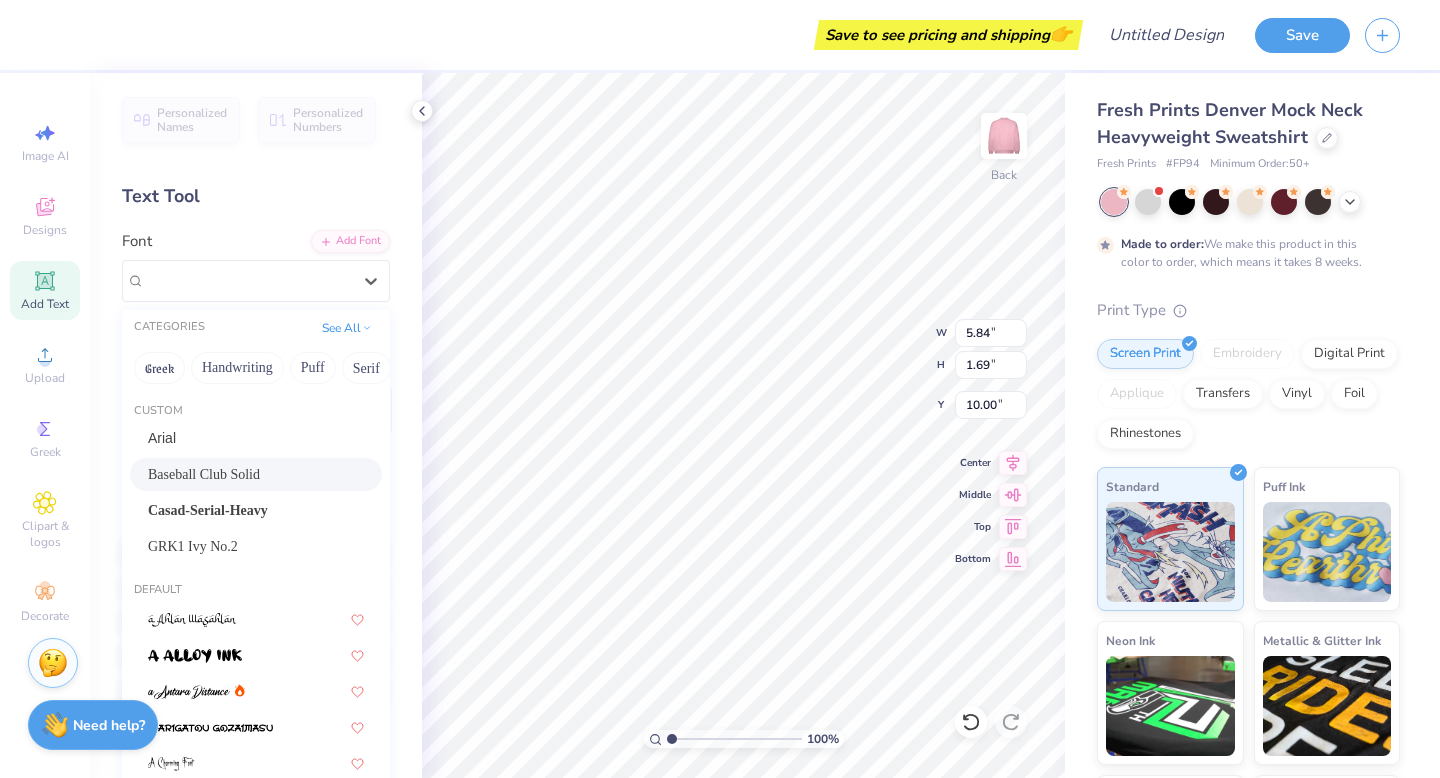 click on "Baseball Club Solid" at bounding box center (204, 474) 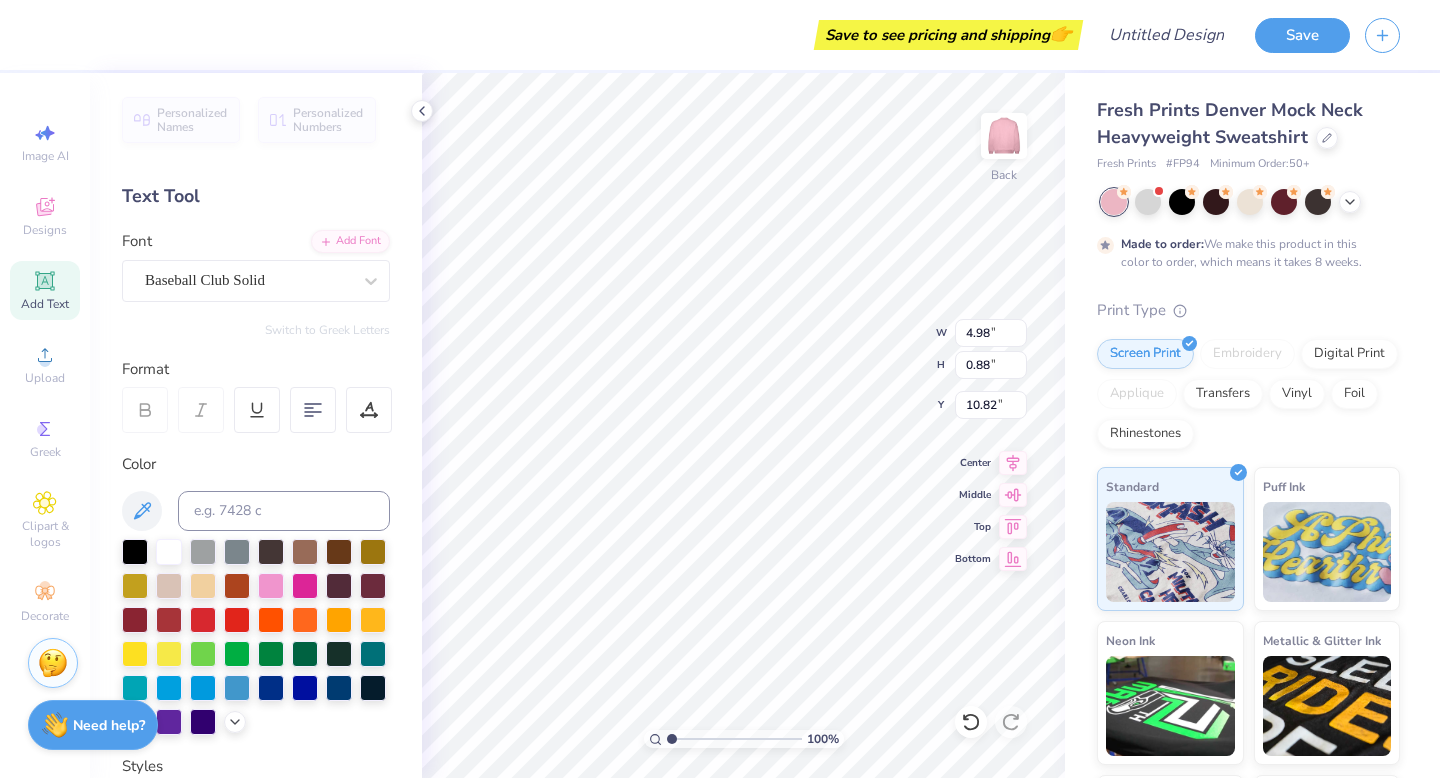 type on "4.98" 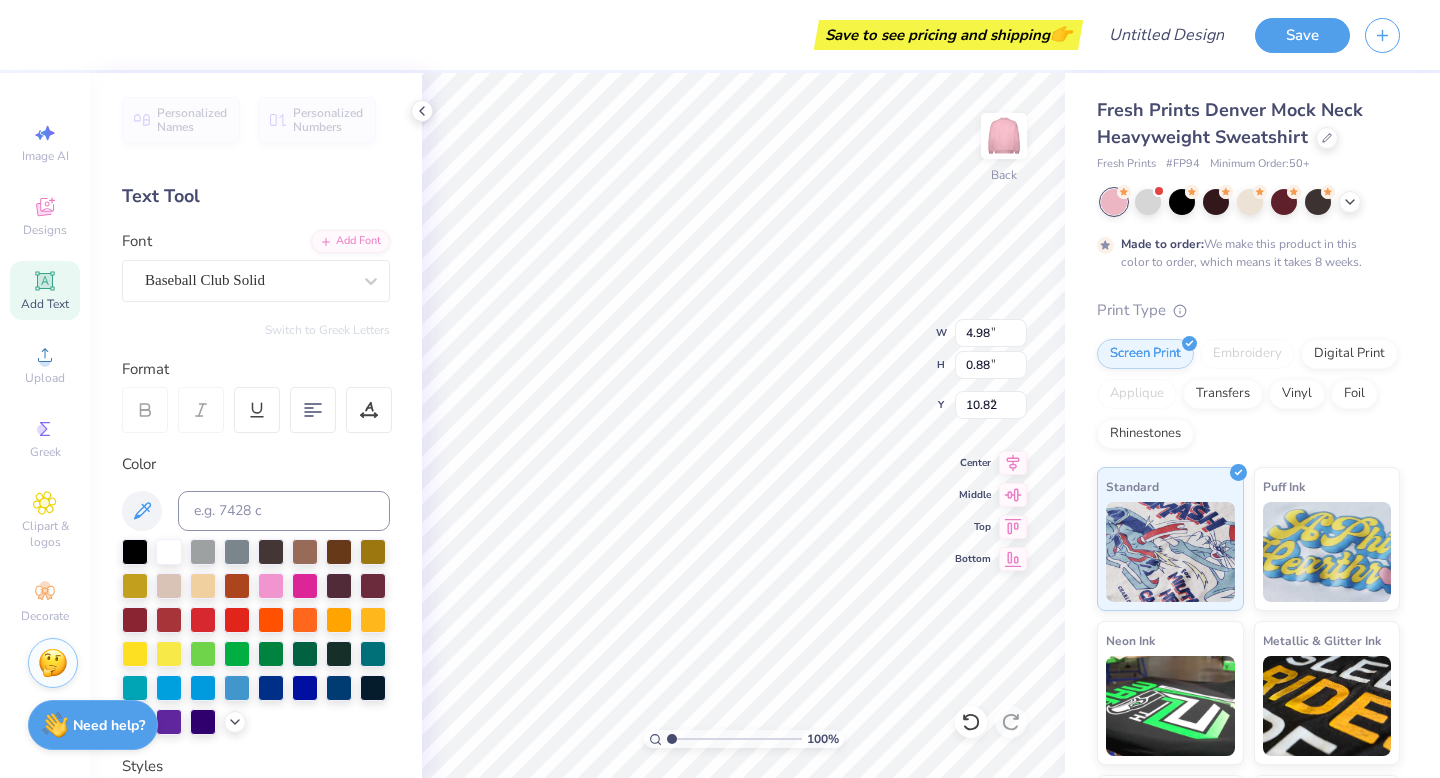 type on "9.12" 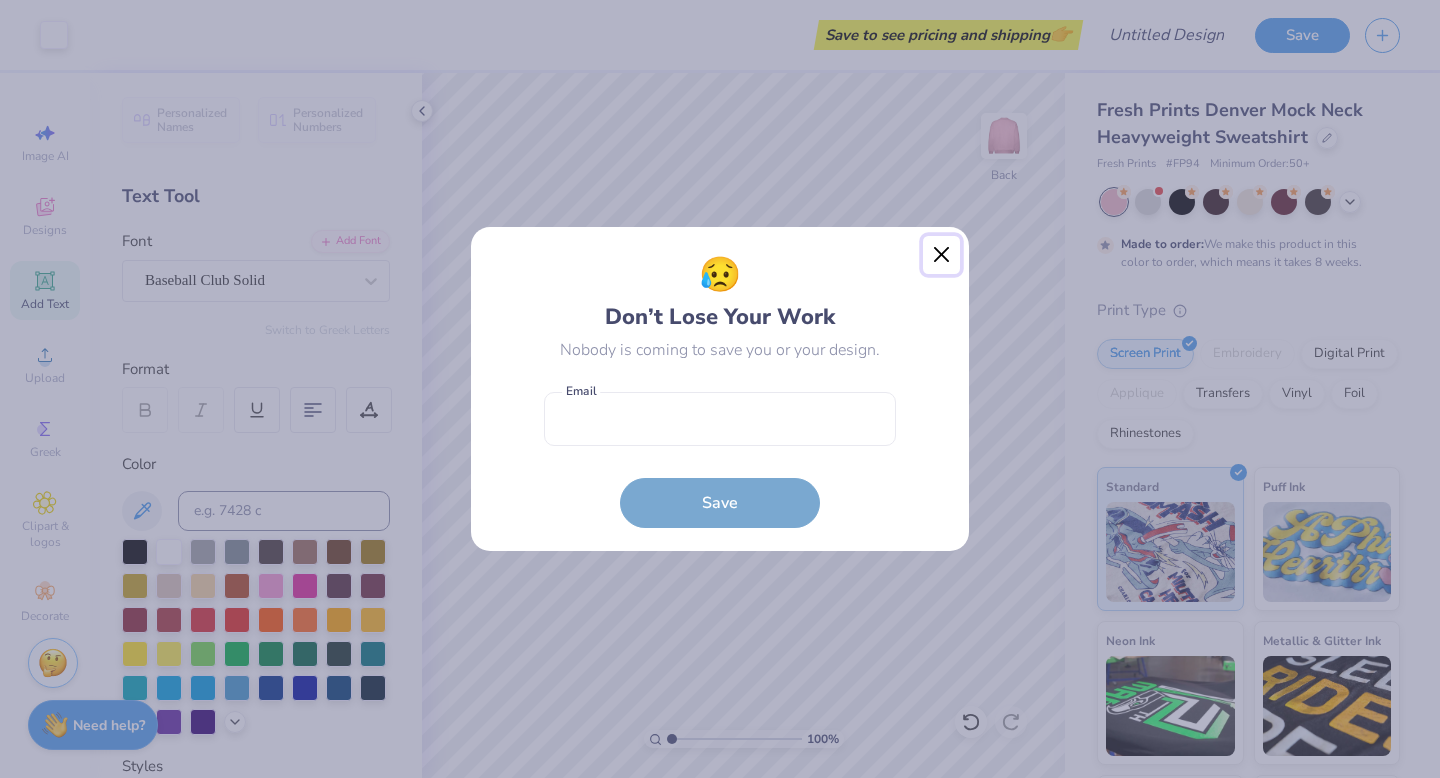 click at bounding box center [942, 255] 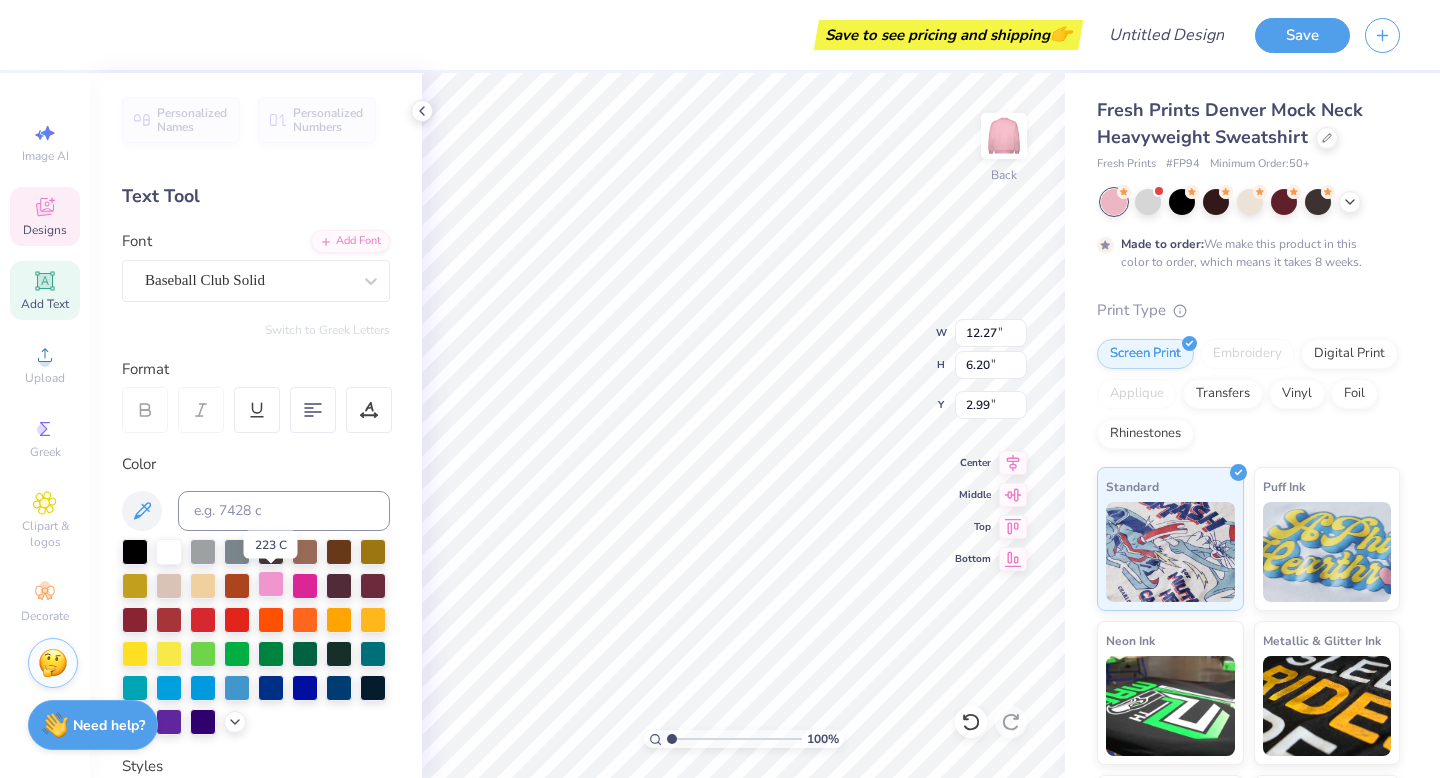 click at bounding box center (271, 584) 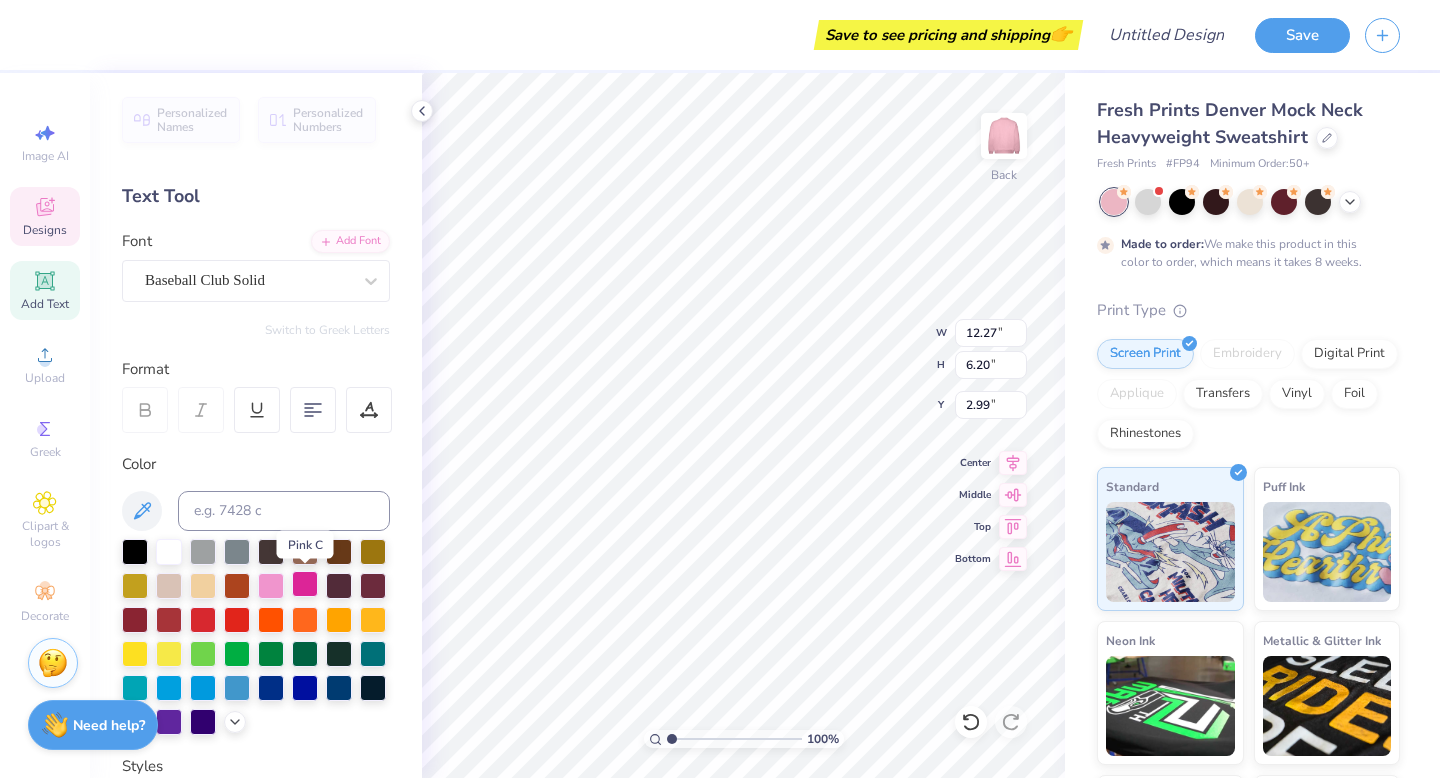click at bounding box center [305, 584] 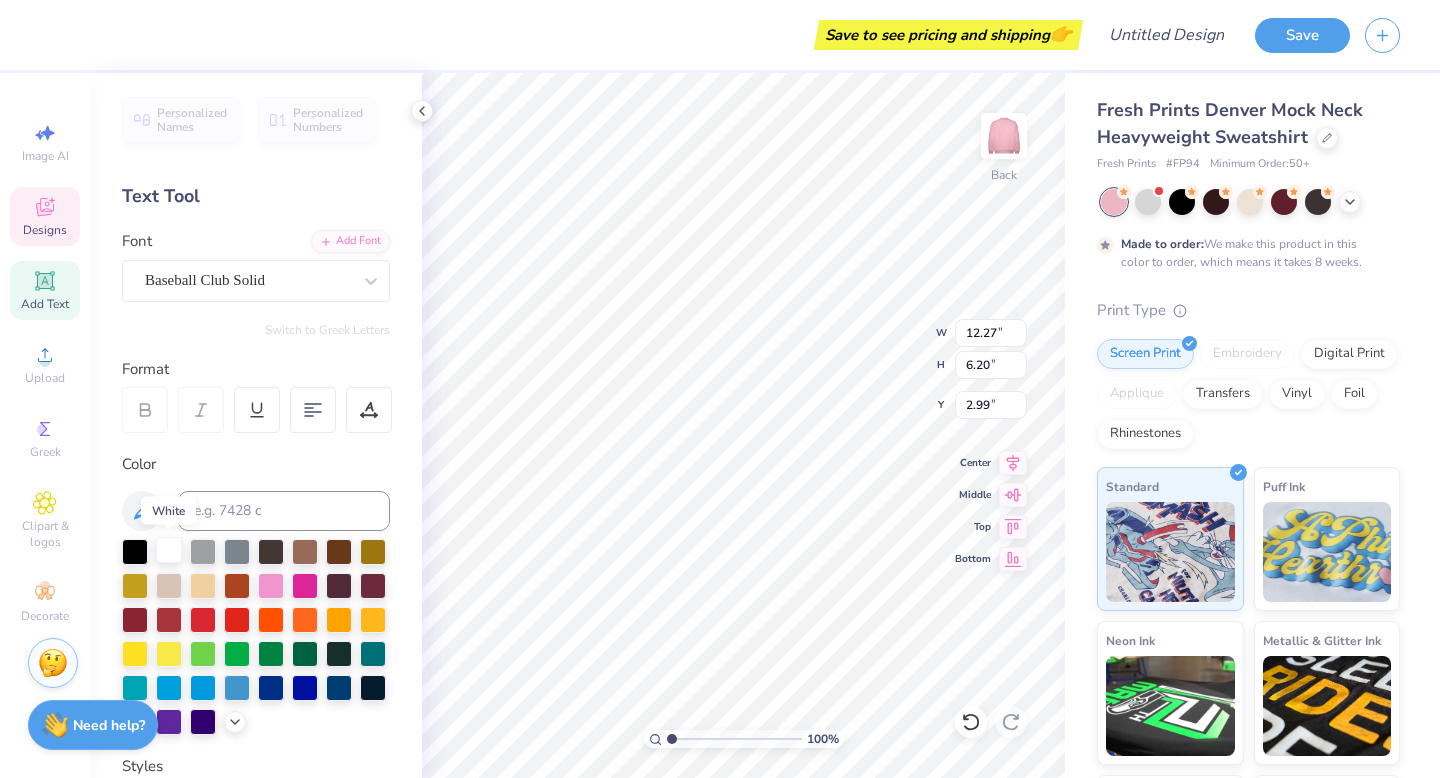 click at bounding box center [169, 550] 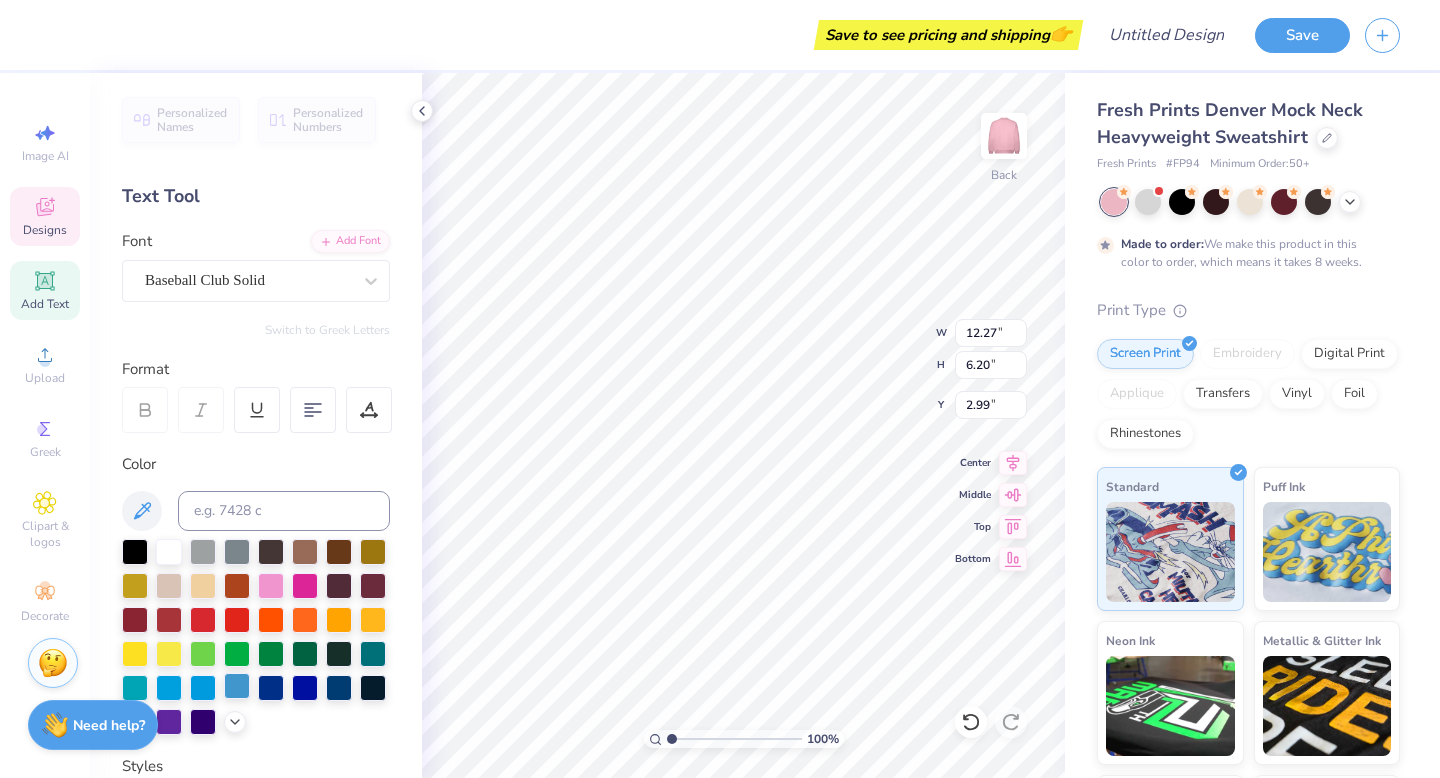 click at bounding box center (237, 686) 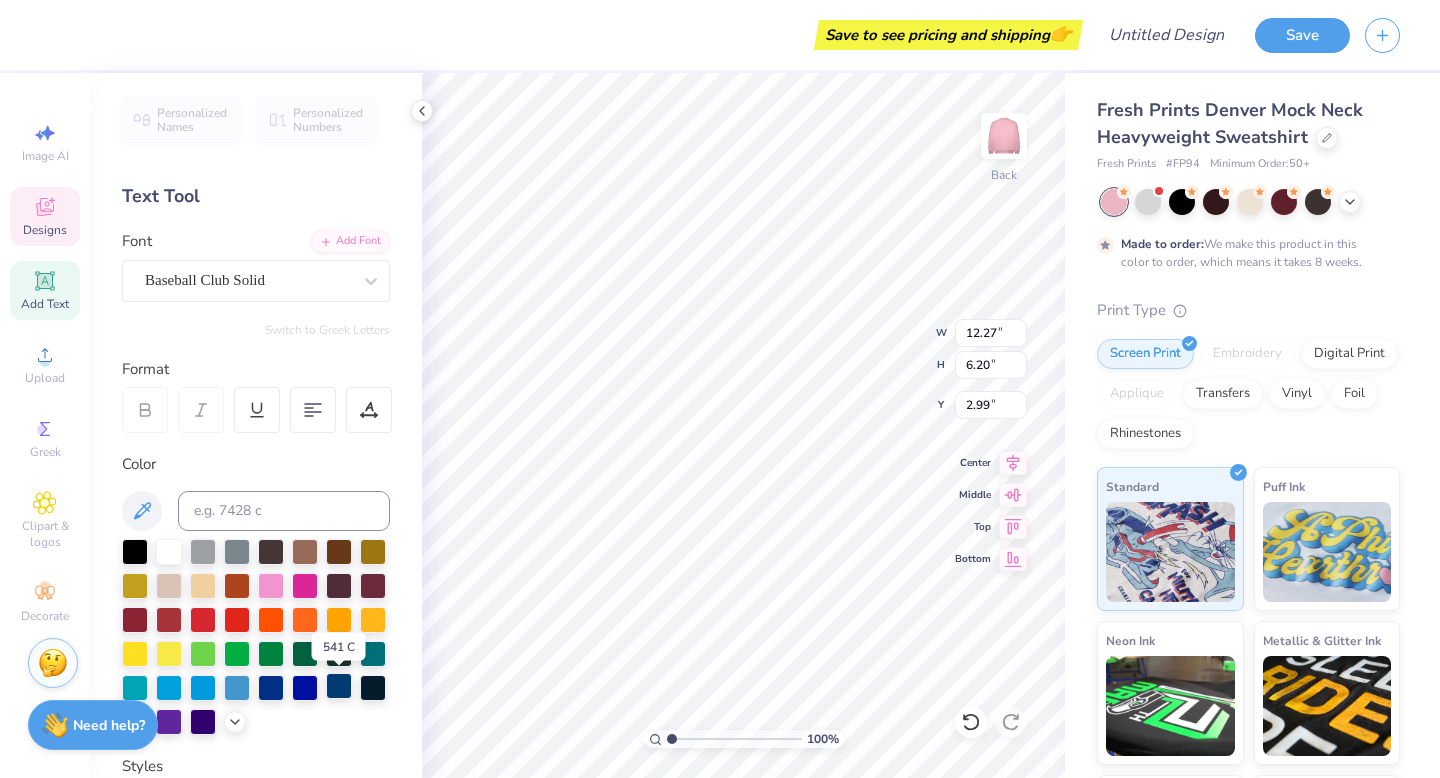 click at bounding box center [339, 686] 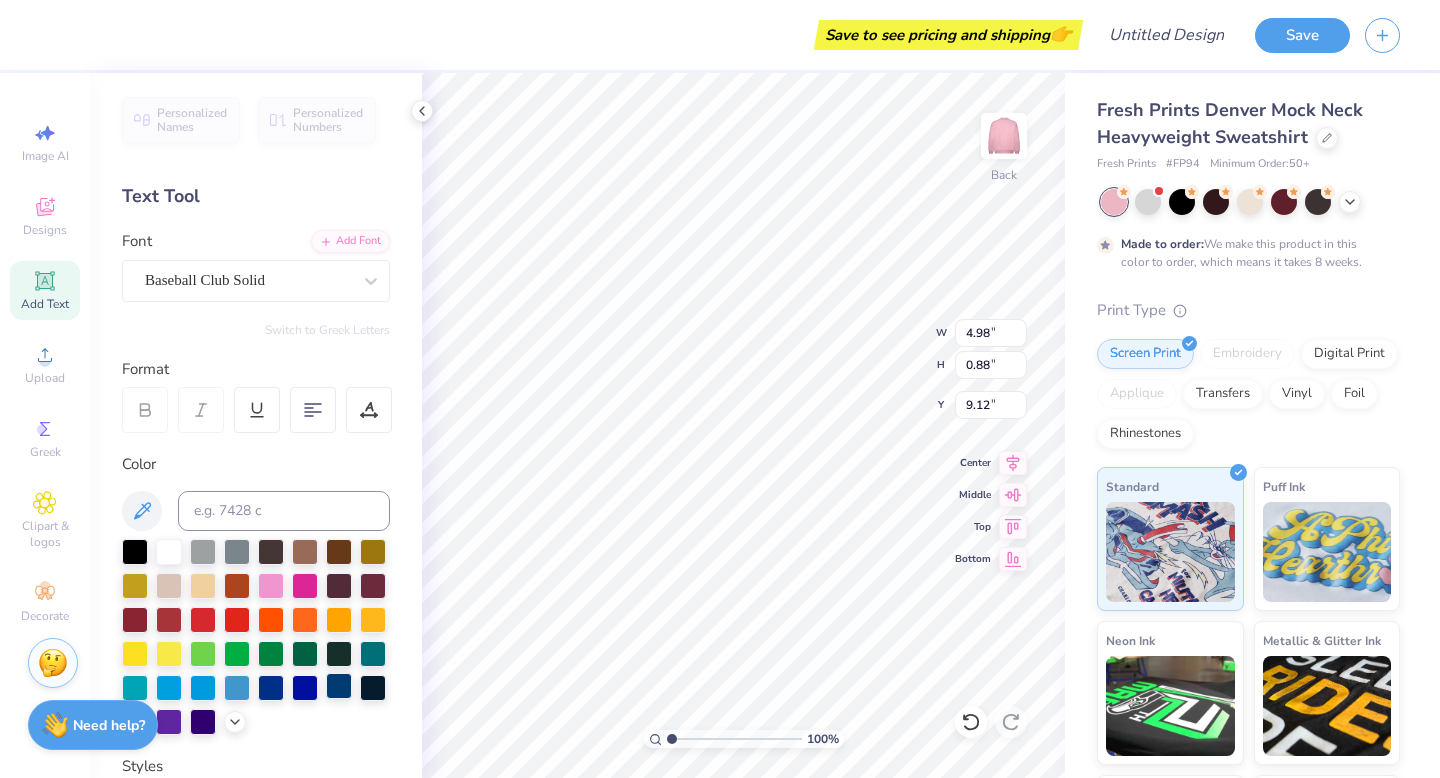 click at bounding box center [339, 686] 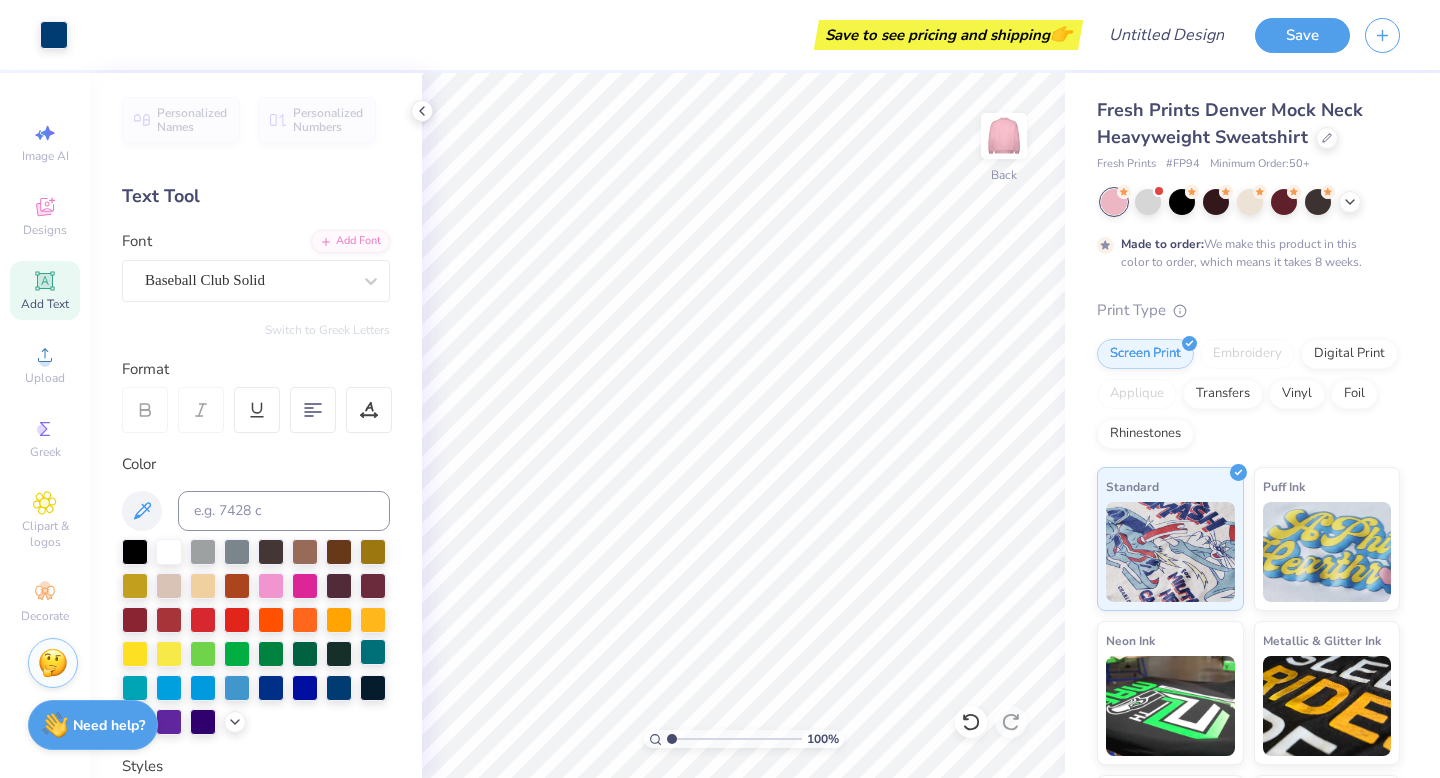 click at bounding box center (373, 652) 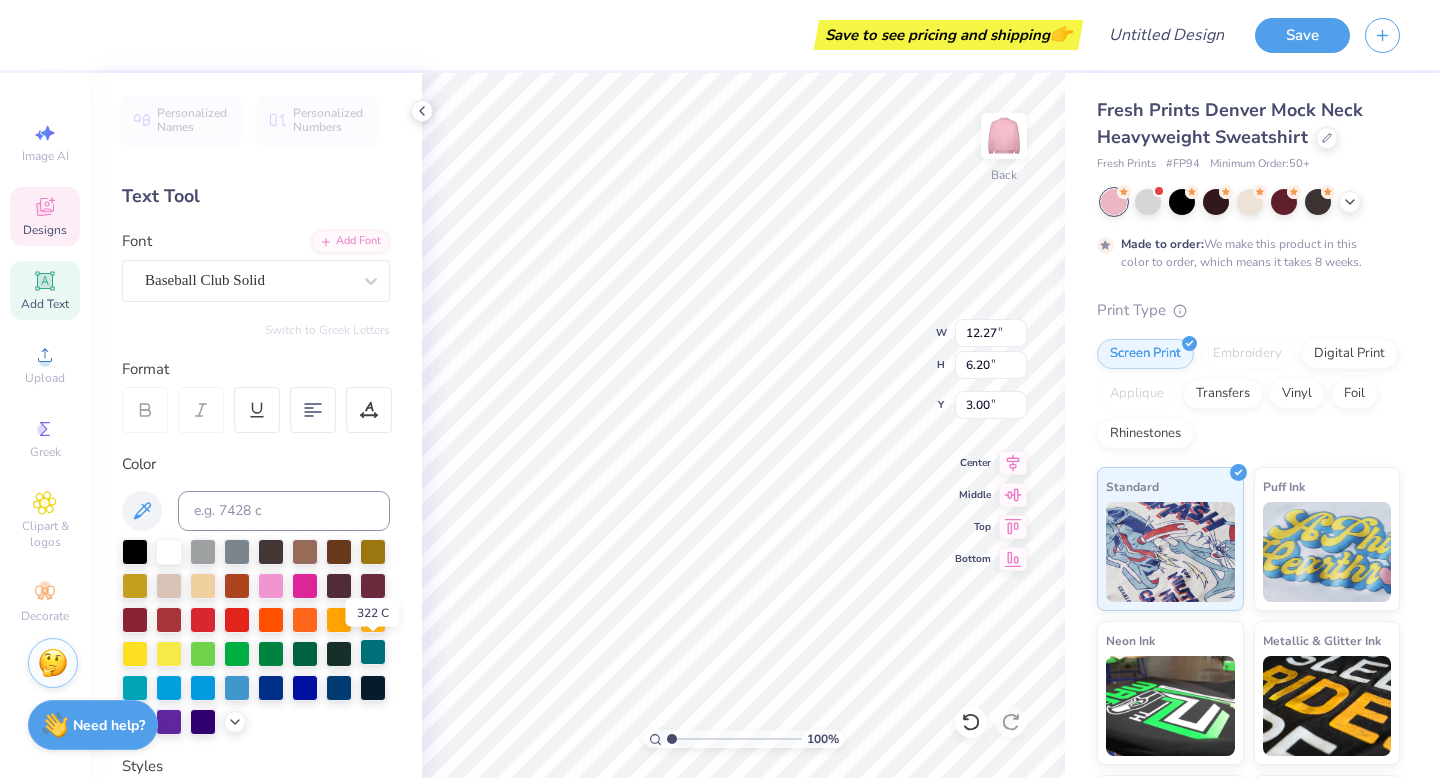 click at bounding box center (373, 652) 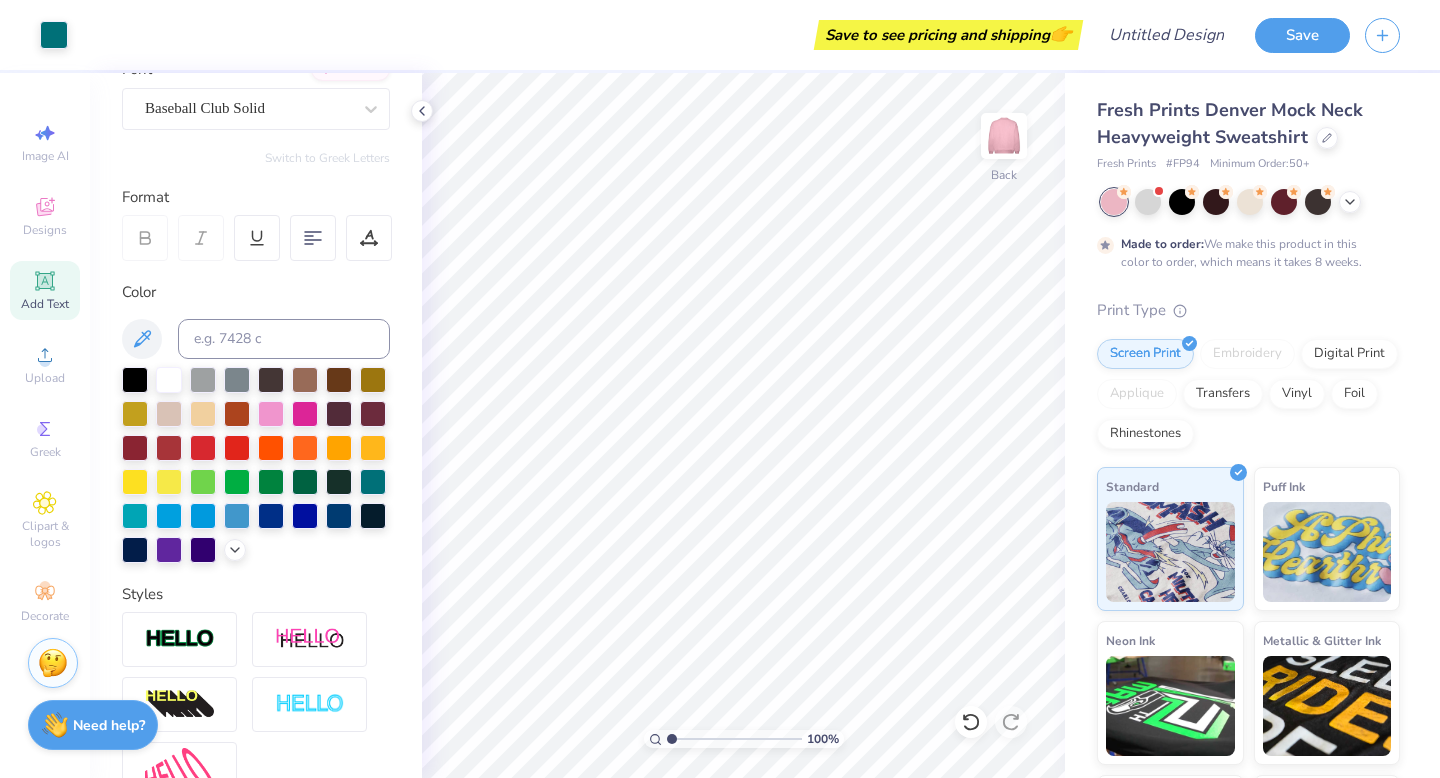 scroll, scrollTop: 81, scrollLeft: 0, axis: vertical 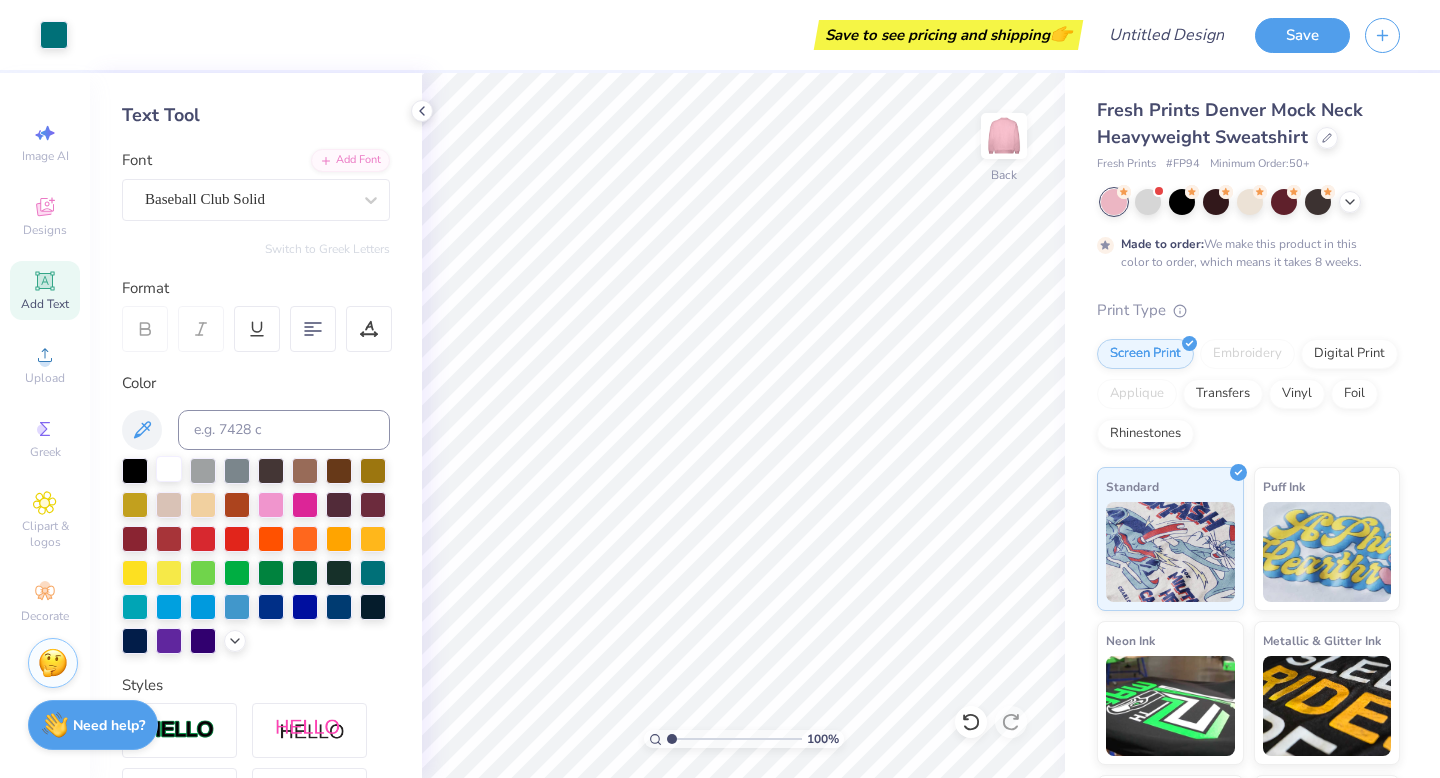 click at bounding box center (169, 469) 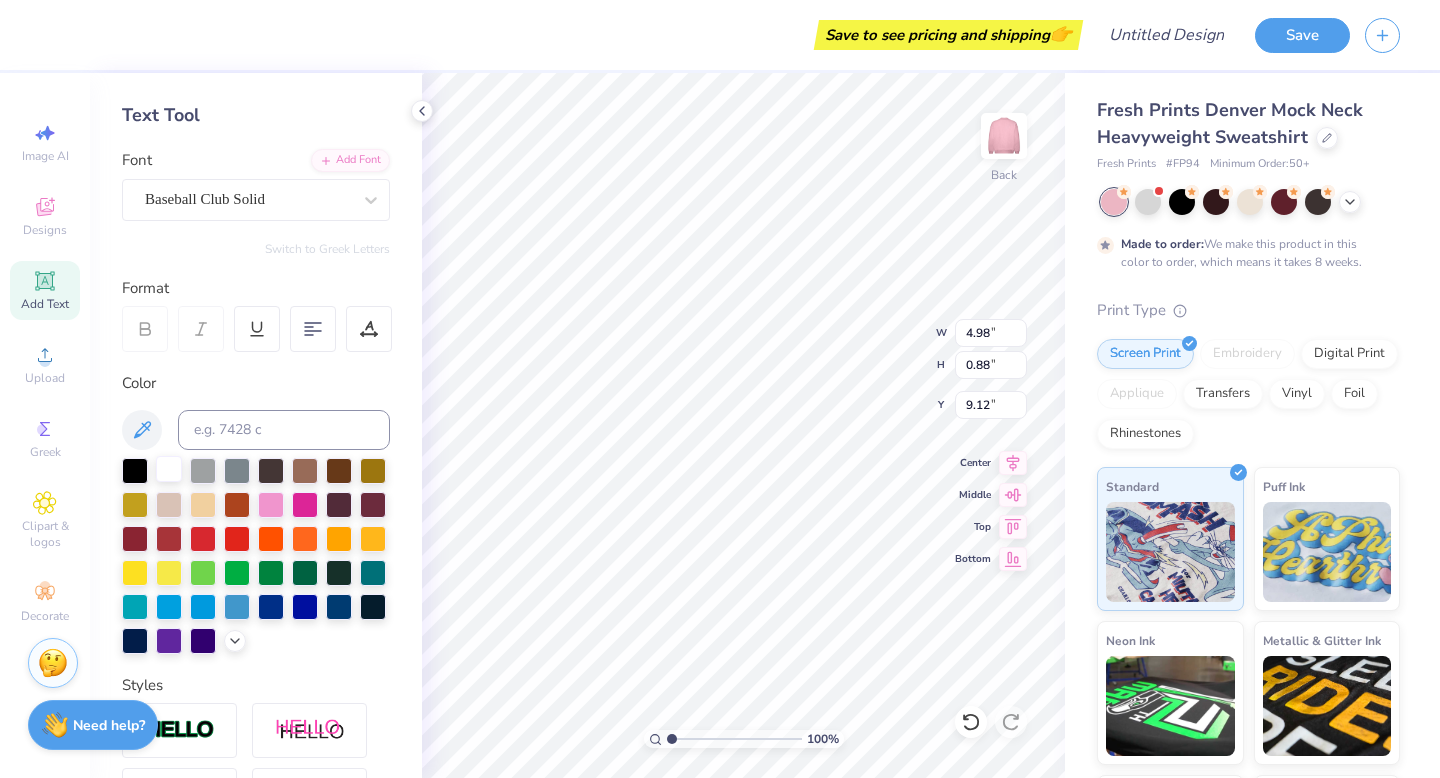 click at bounding box center [169, 469] 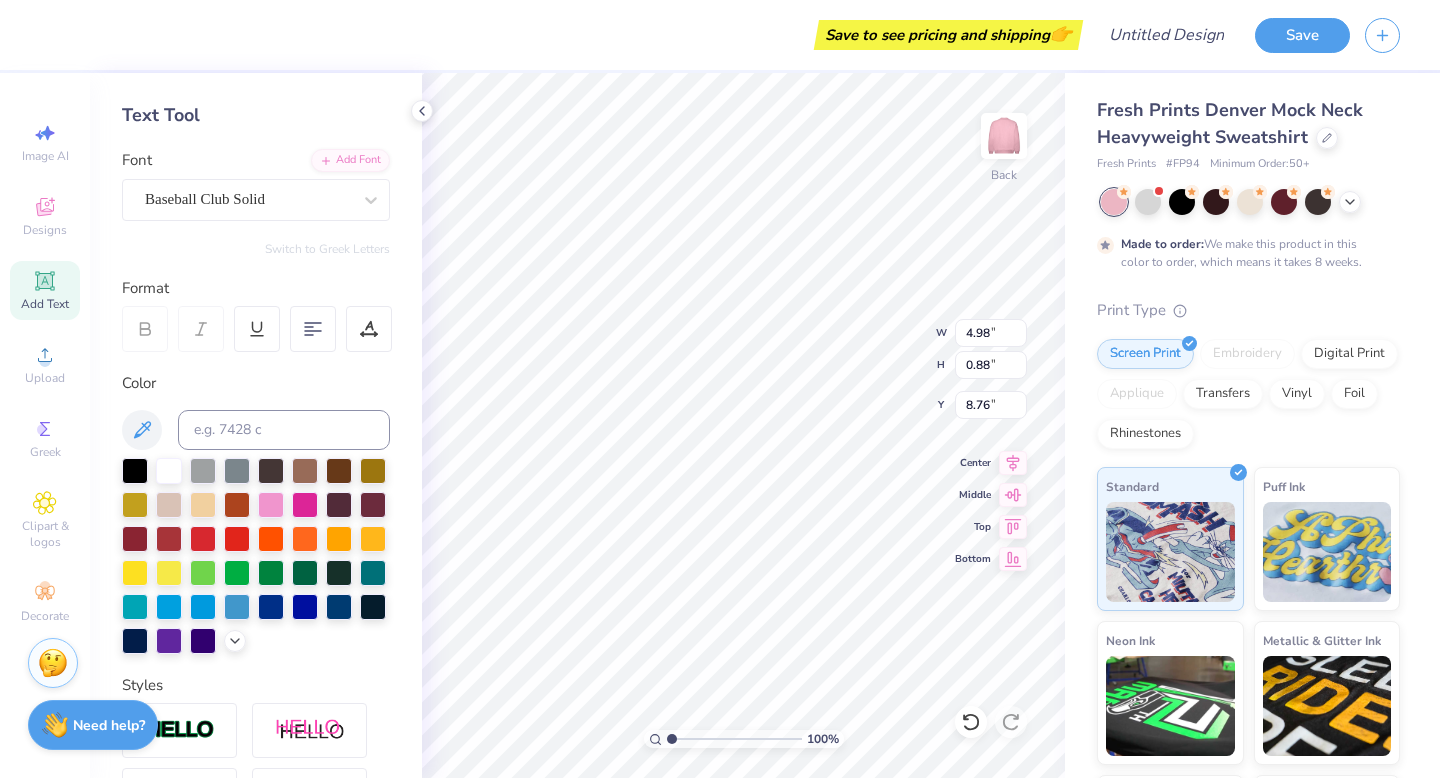 type on "8.76" 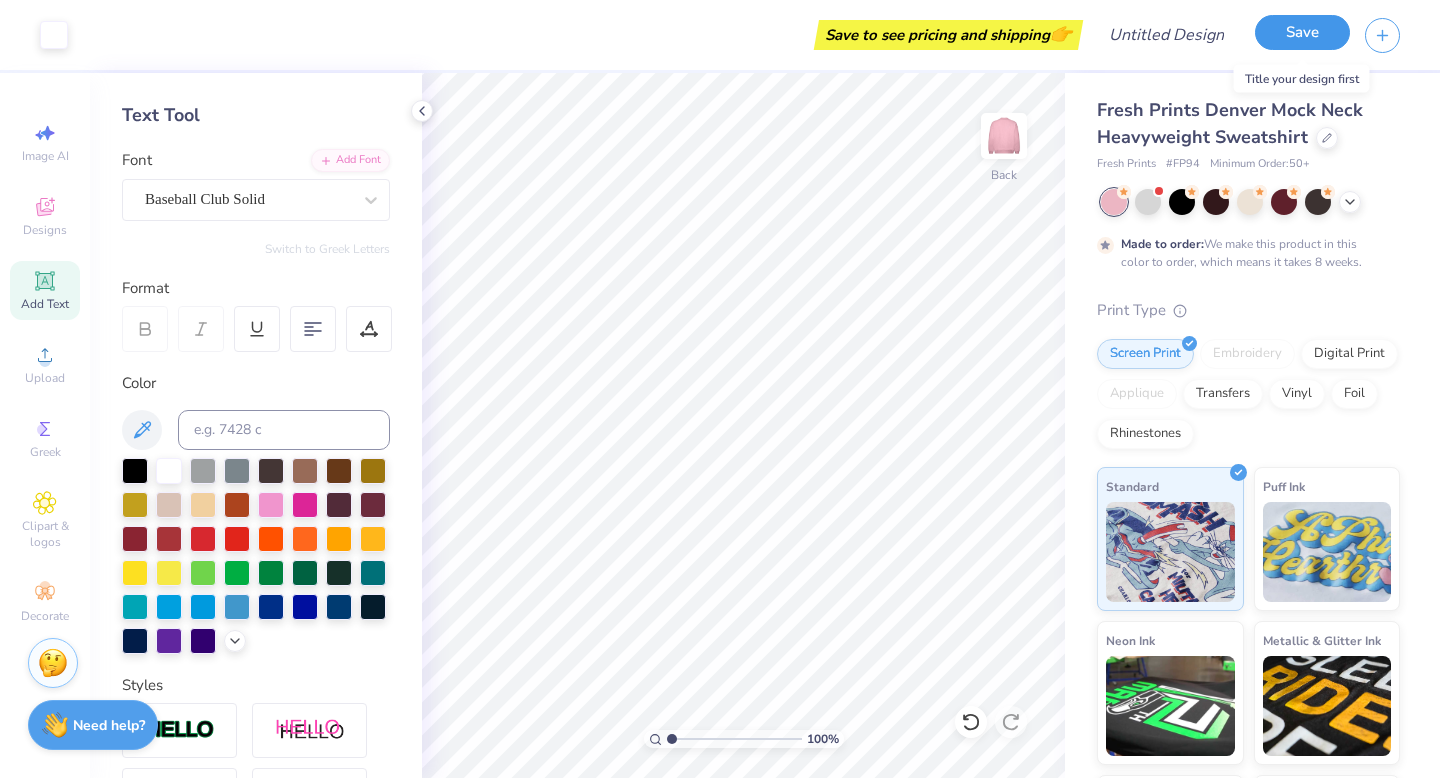 click on "Save" at bounding box center (1302, 32) 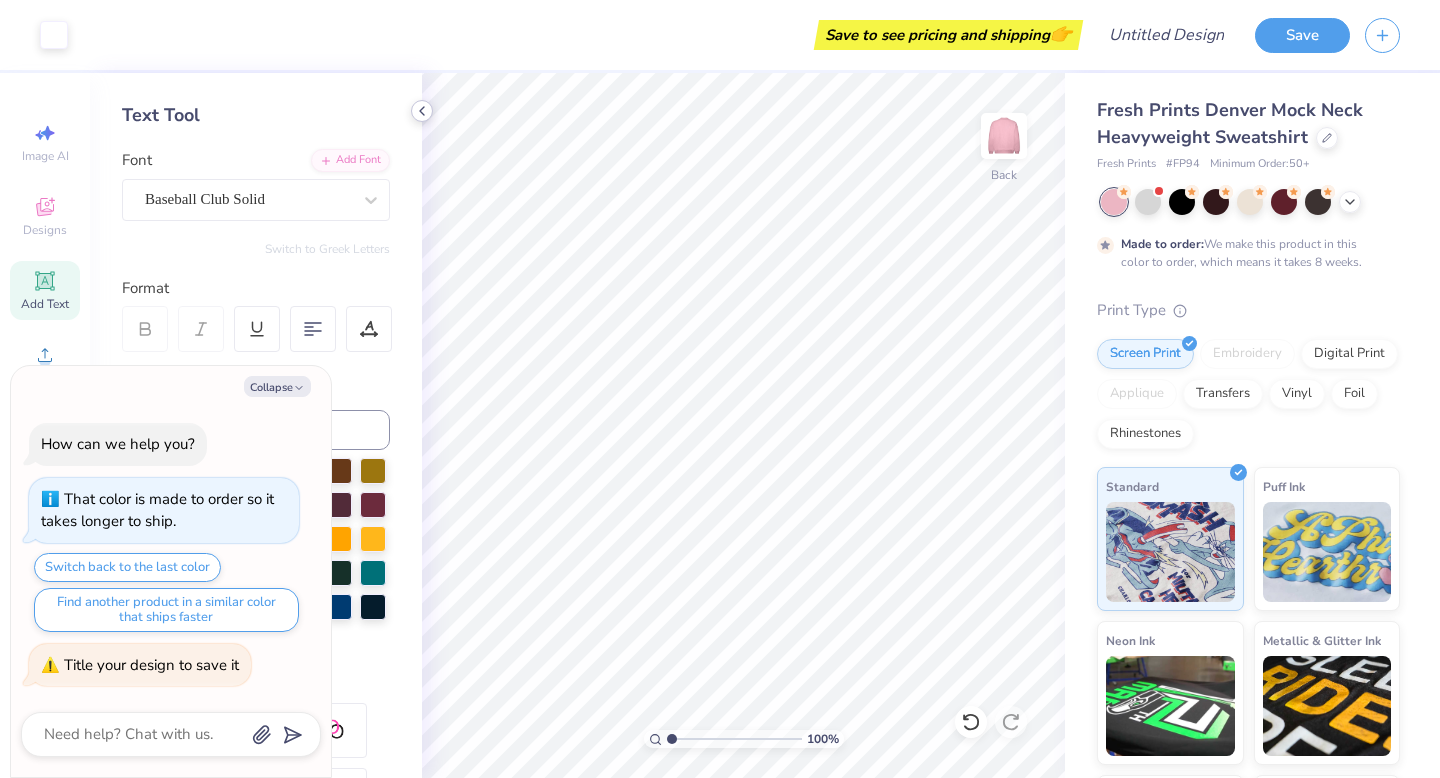 click 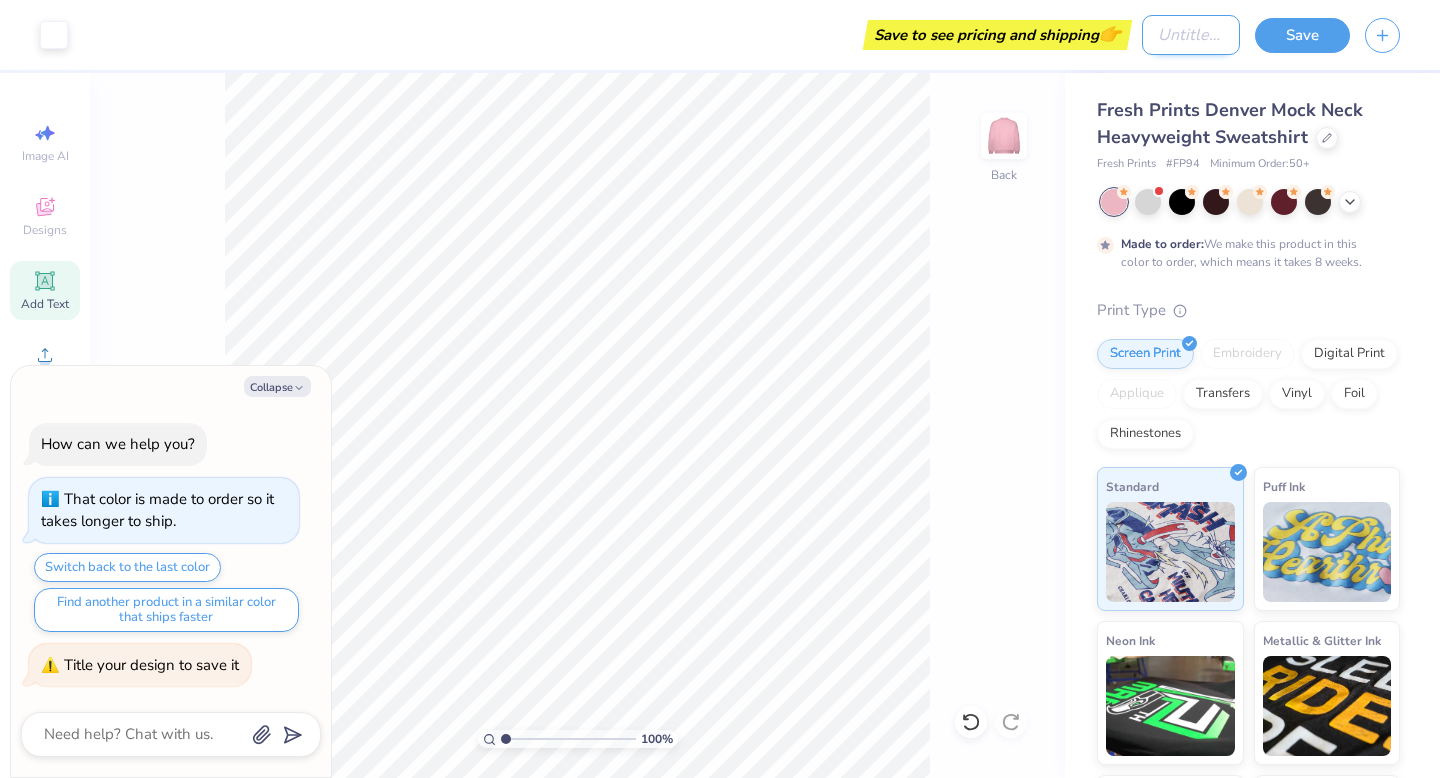 click on "Design Title" at bounding box center (1191, 35) 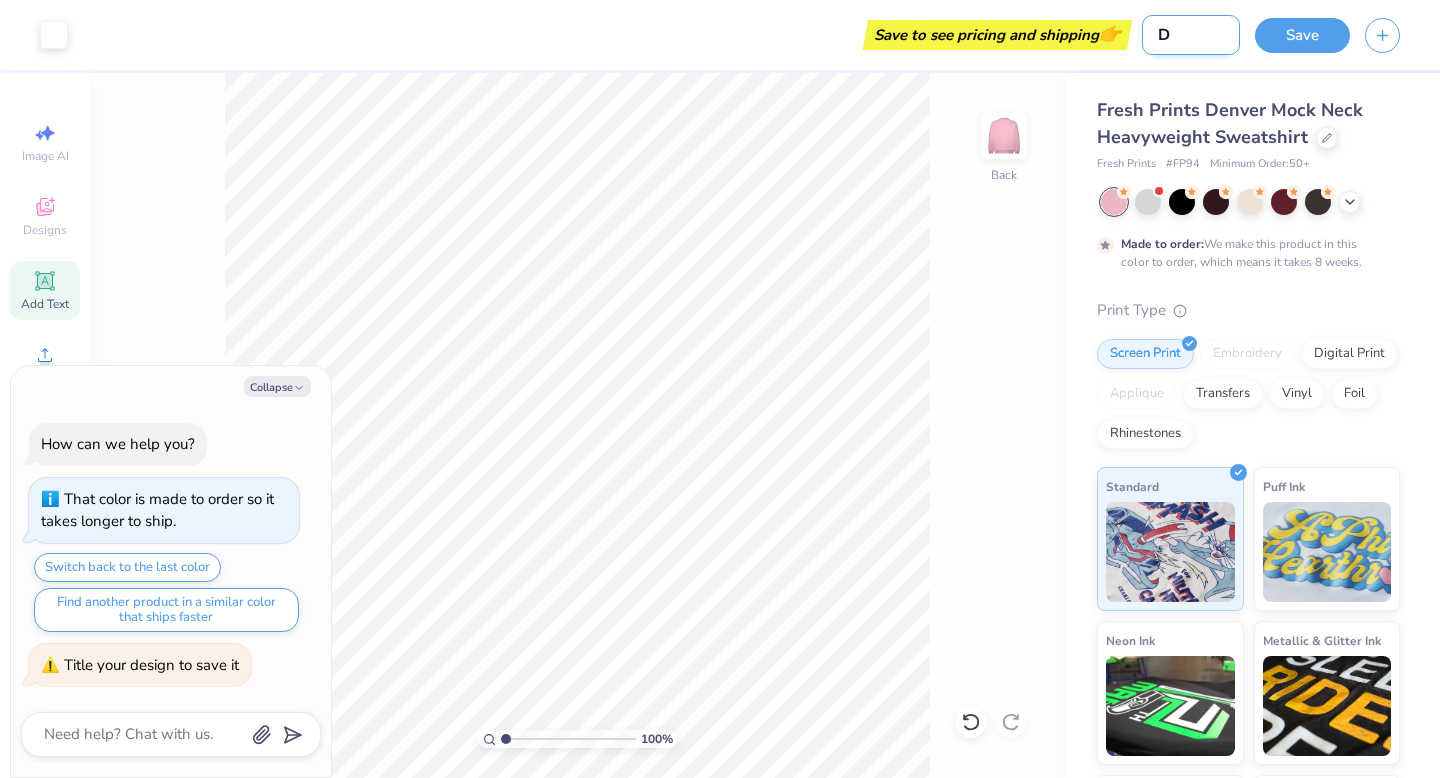 type on "De" 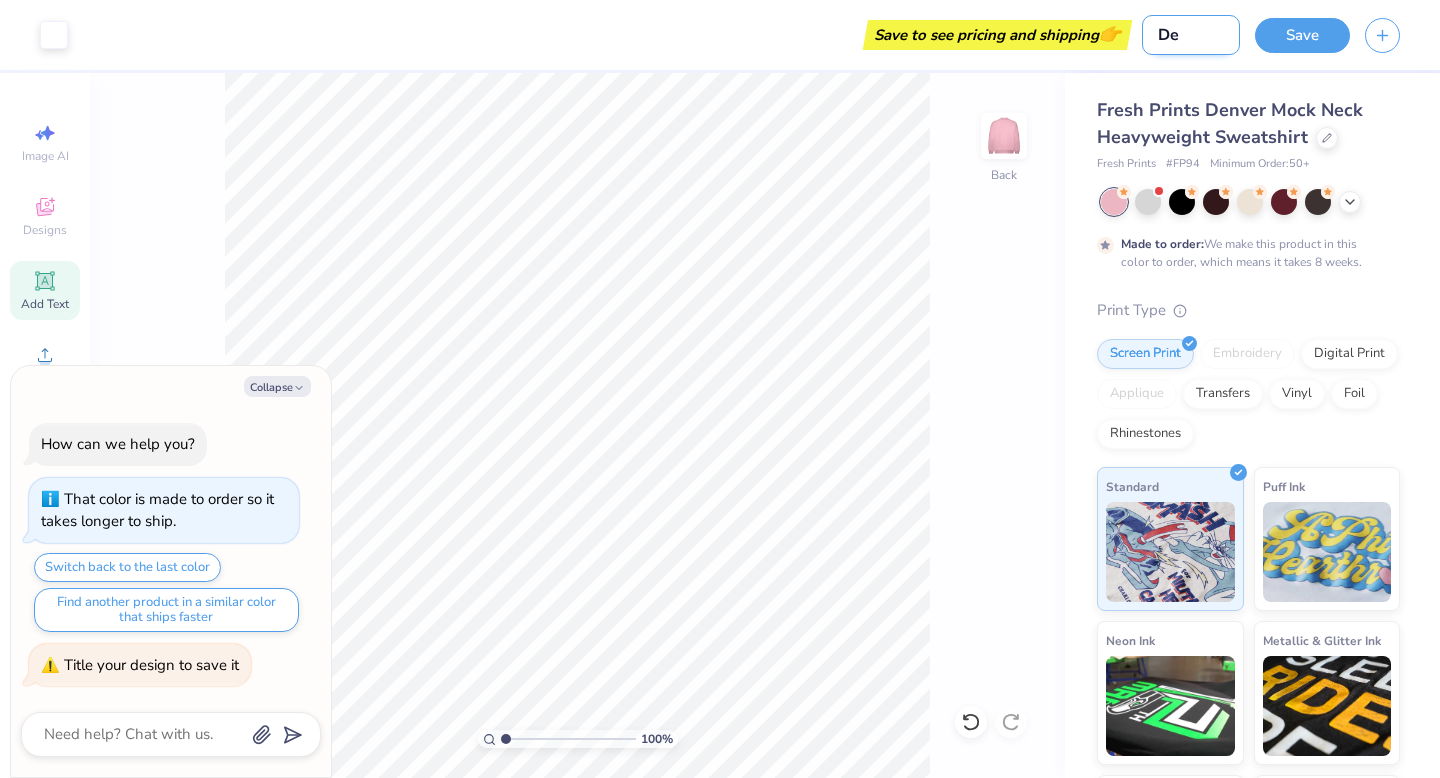 type on "Der" 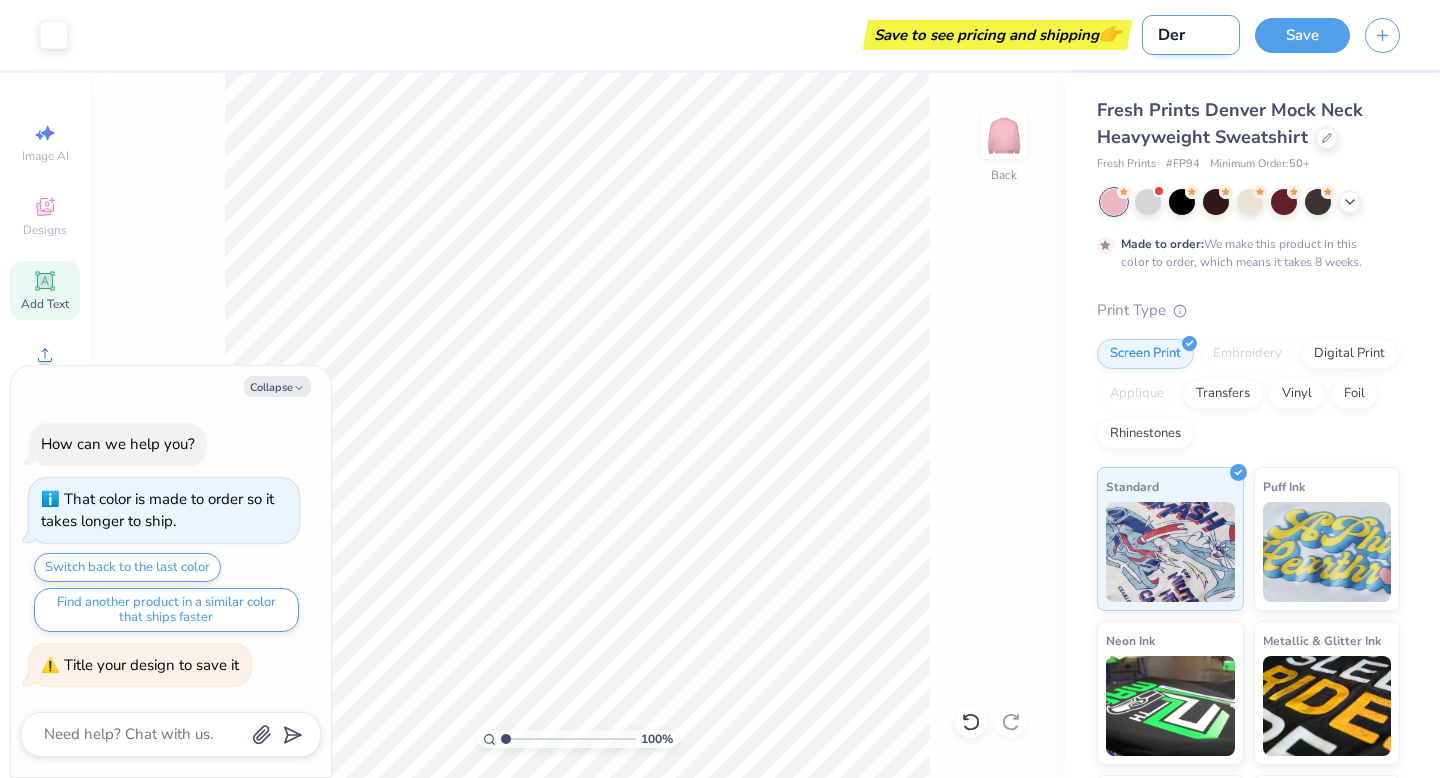 type on "Derm" 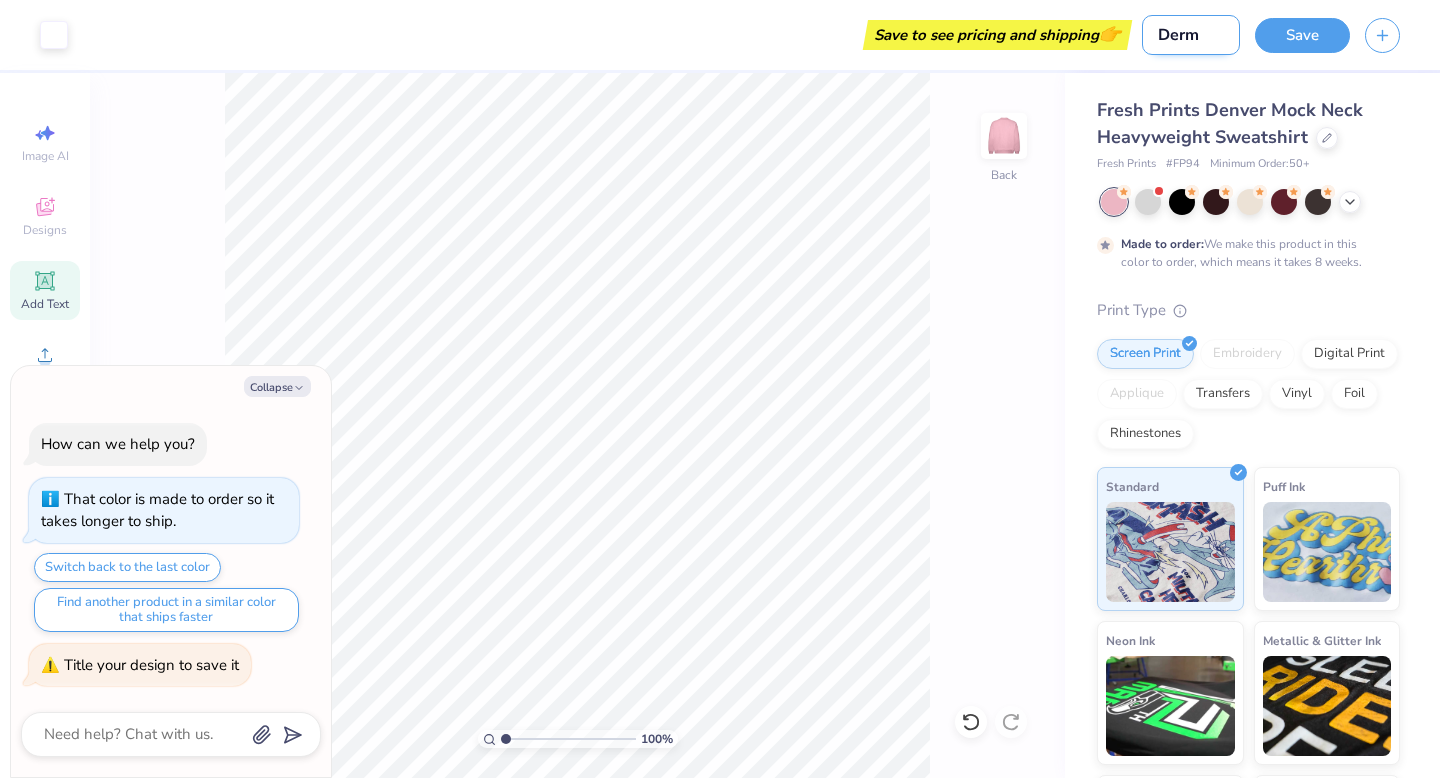 type on "x" 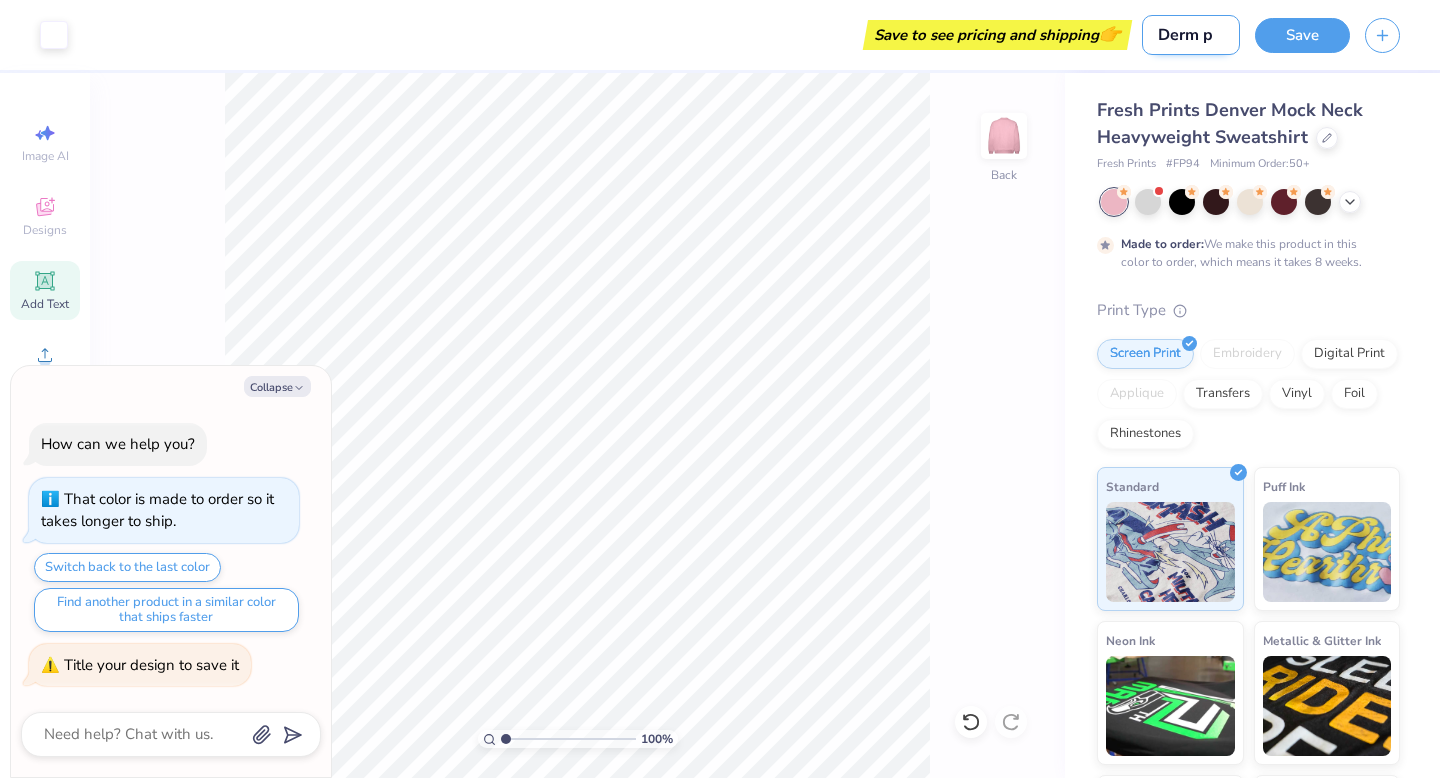 type on "Derm pi" 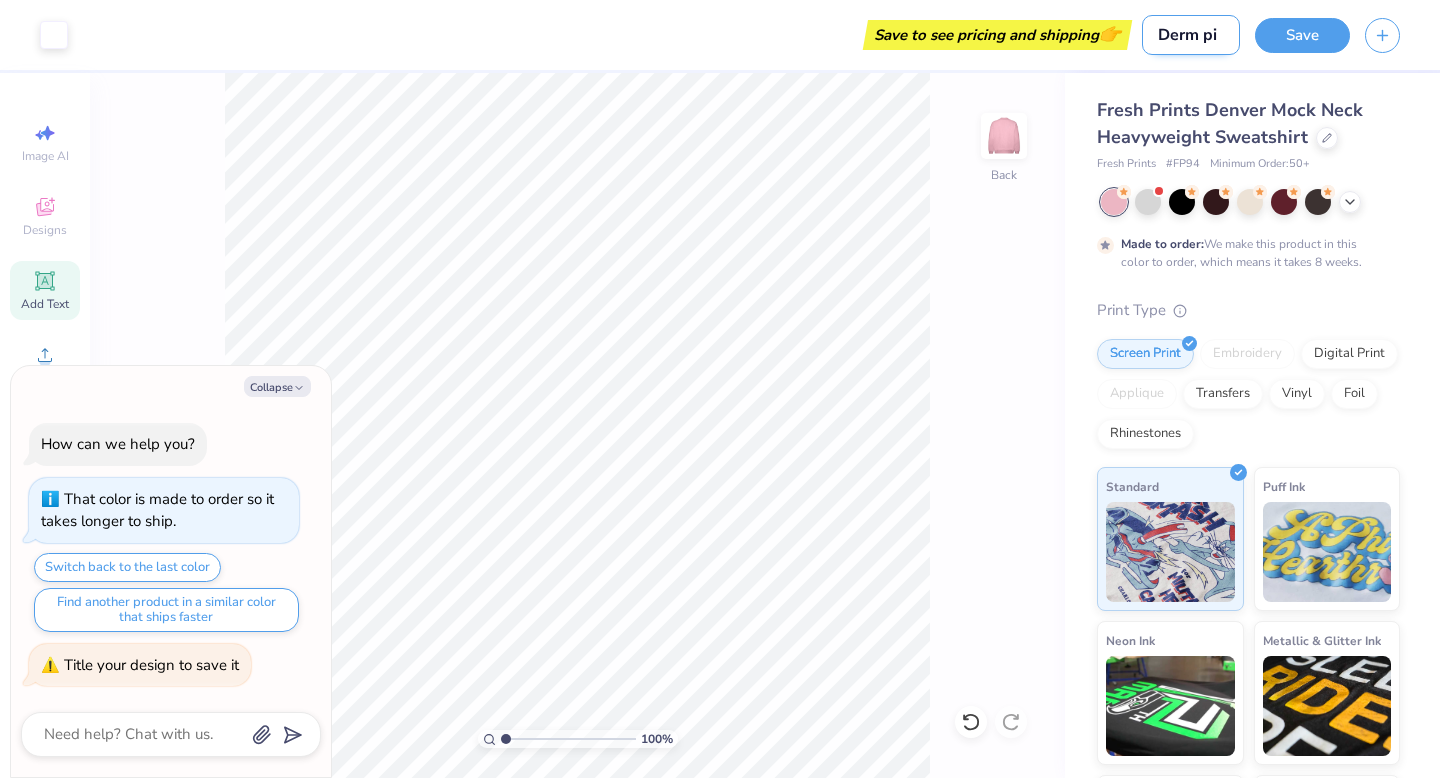 type on "Derm pin" 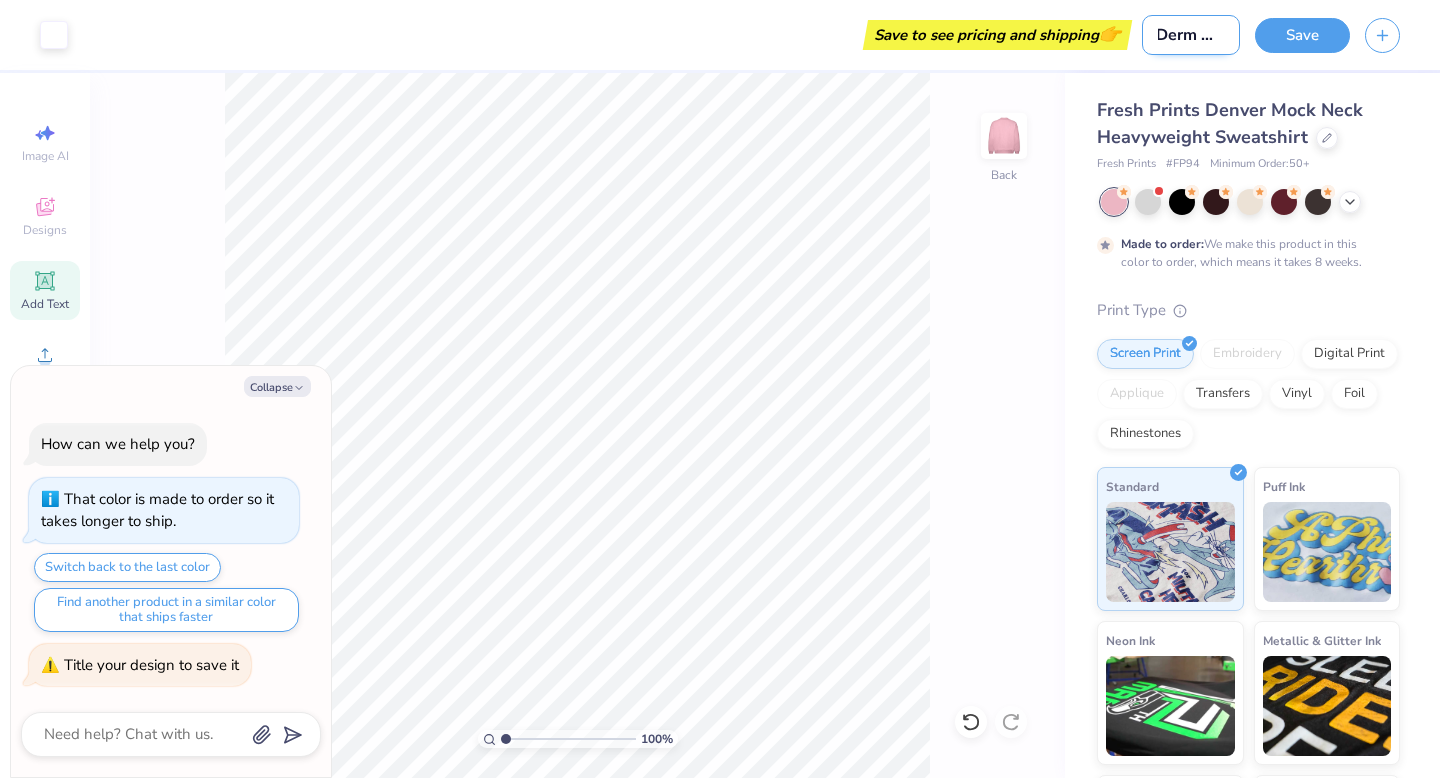 type on "Derm pink" 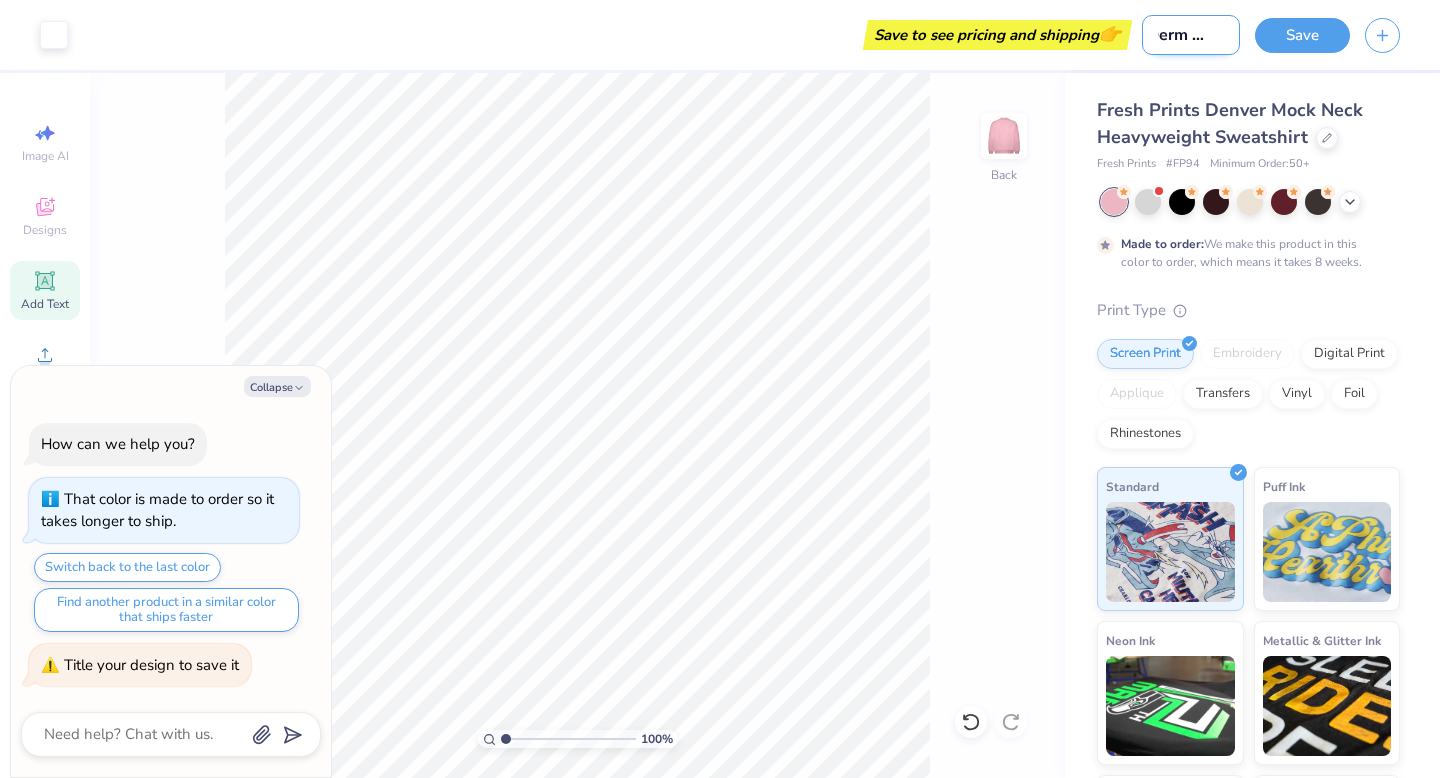 type on "Derm pink" 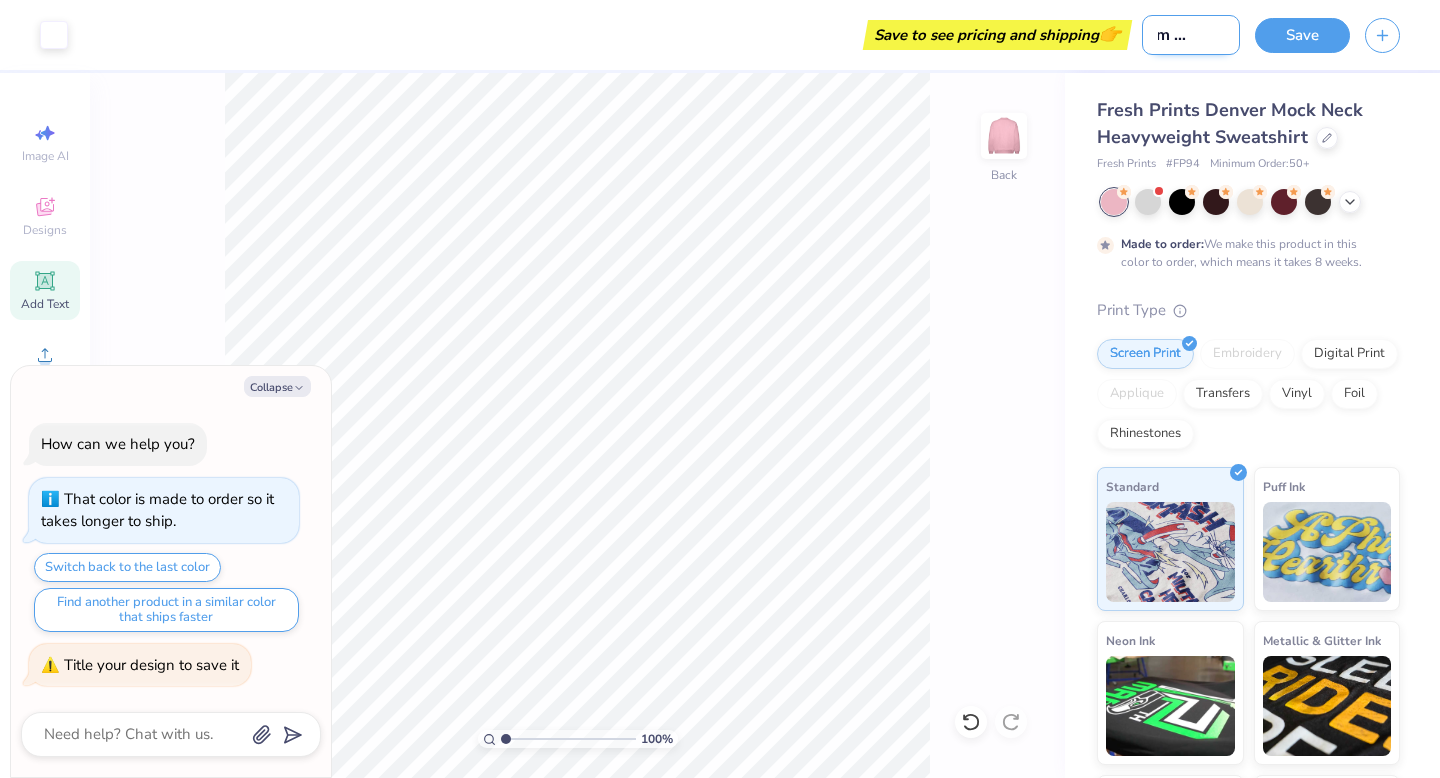 type on "Derm pink mo" 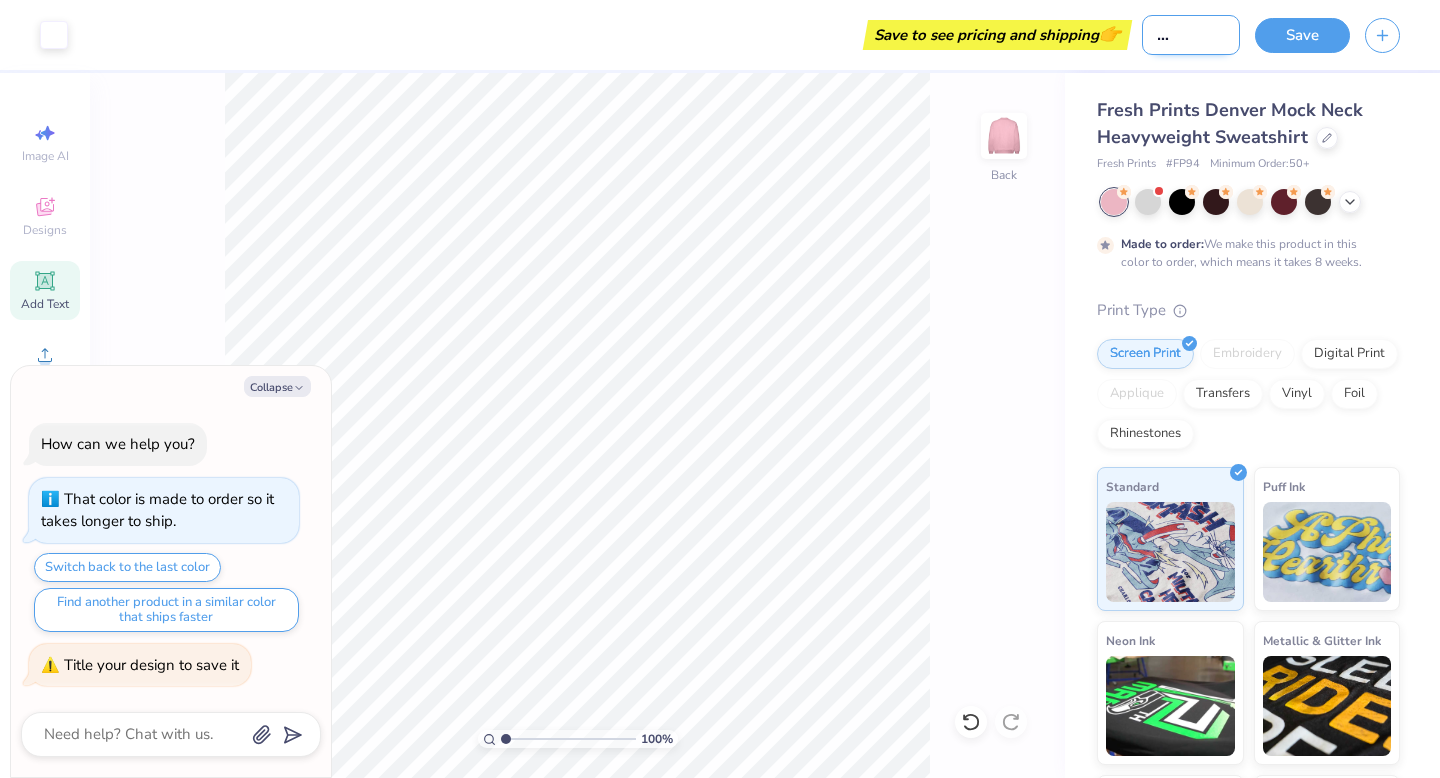 type on "Derm pink mock" 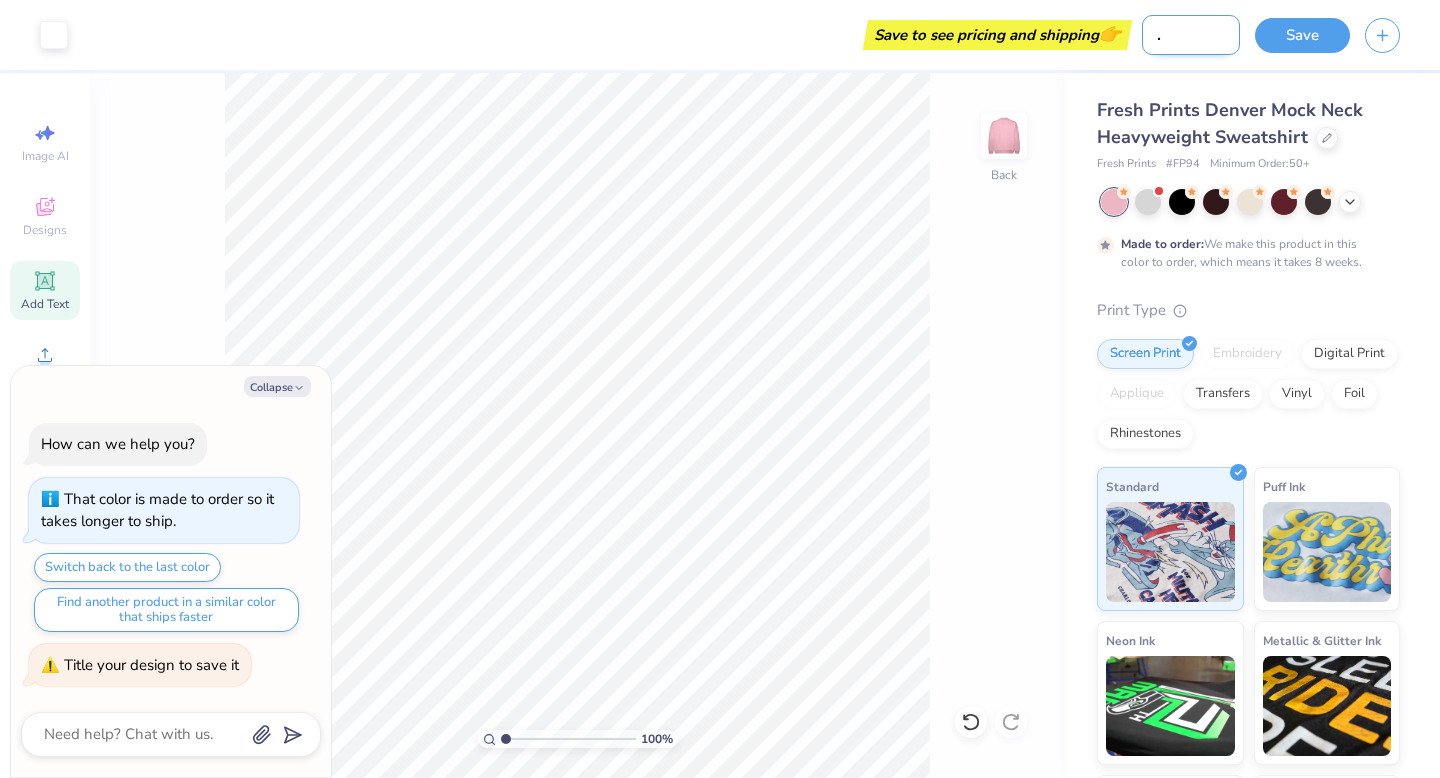 type on "Derm pink mock" 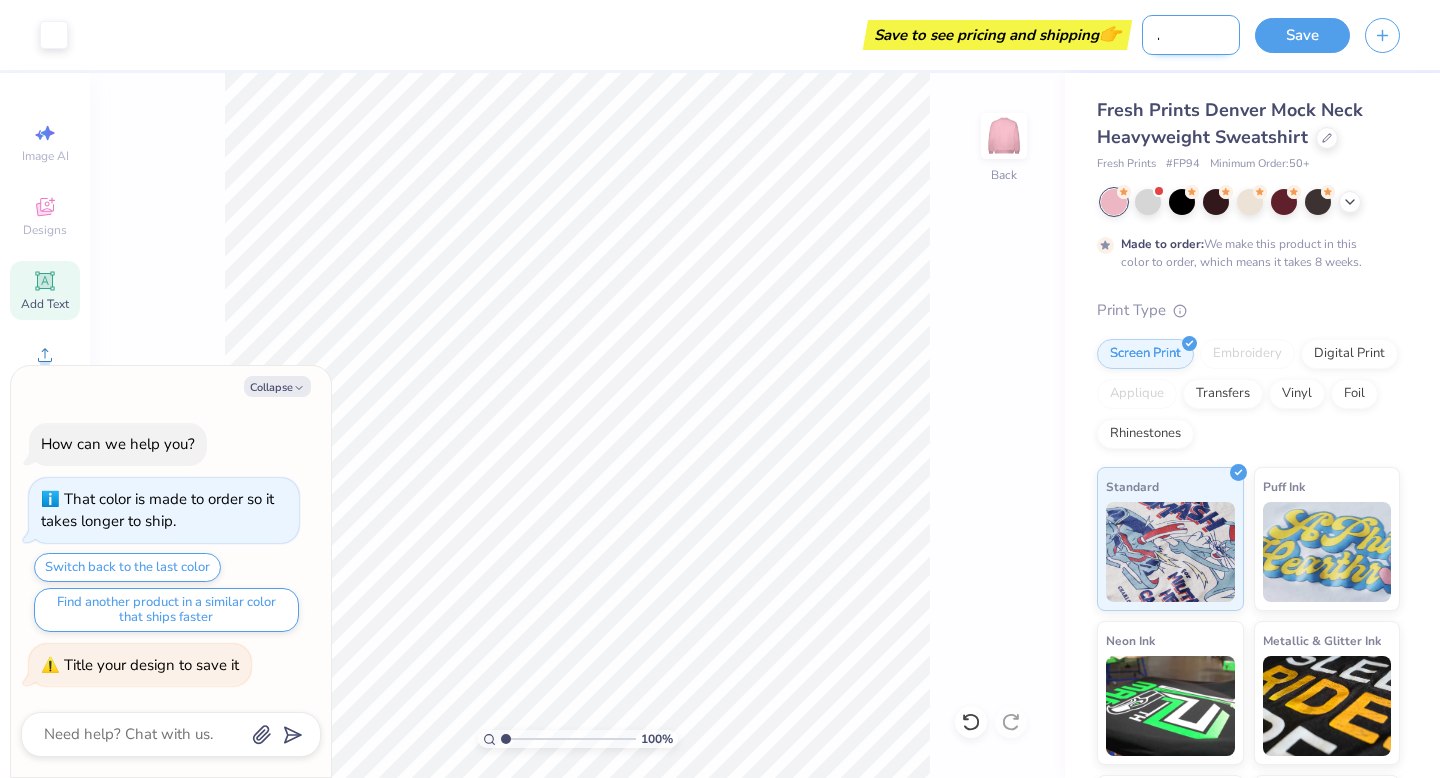 type on "Derm pink mock n" 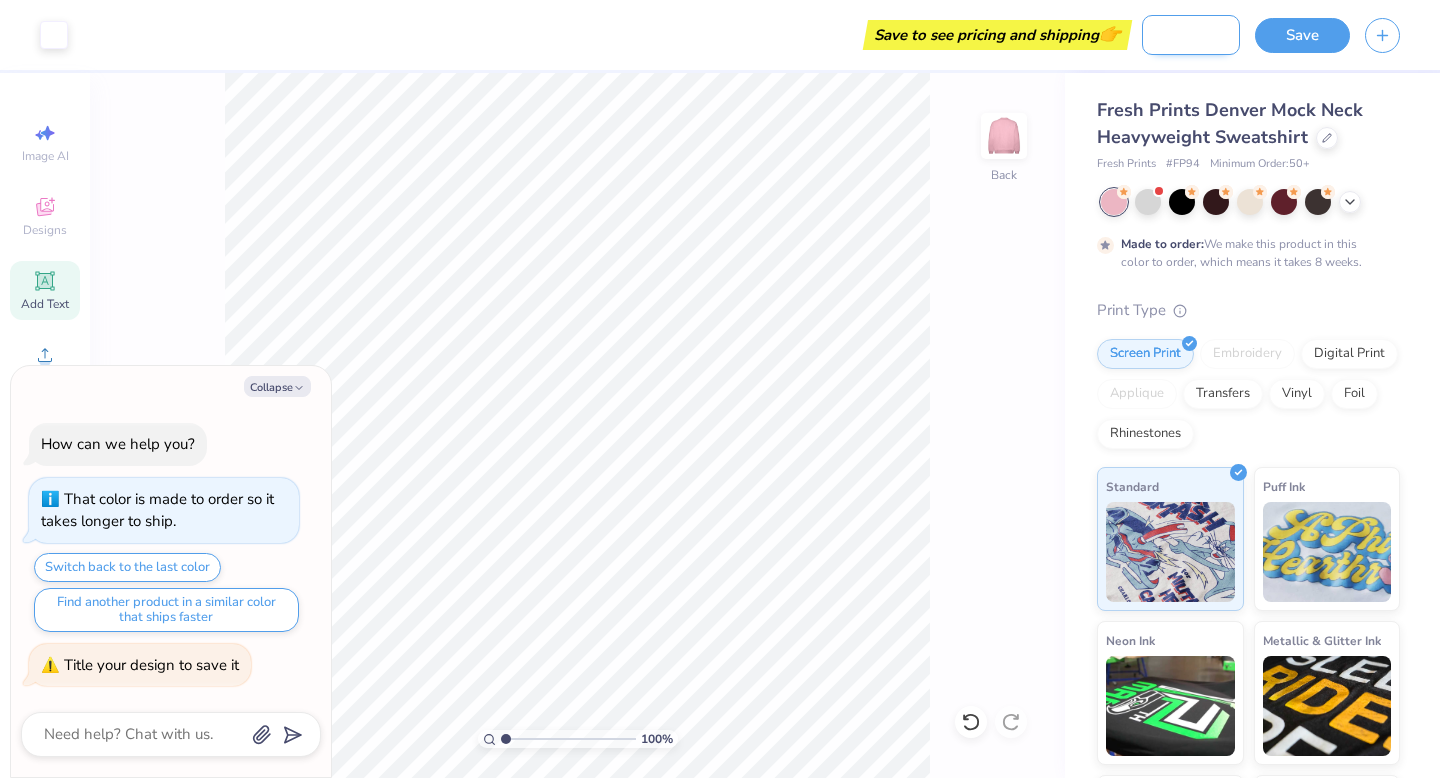 type on "Derm pink mock ne" 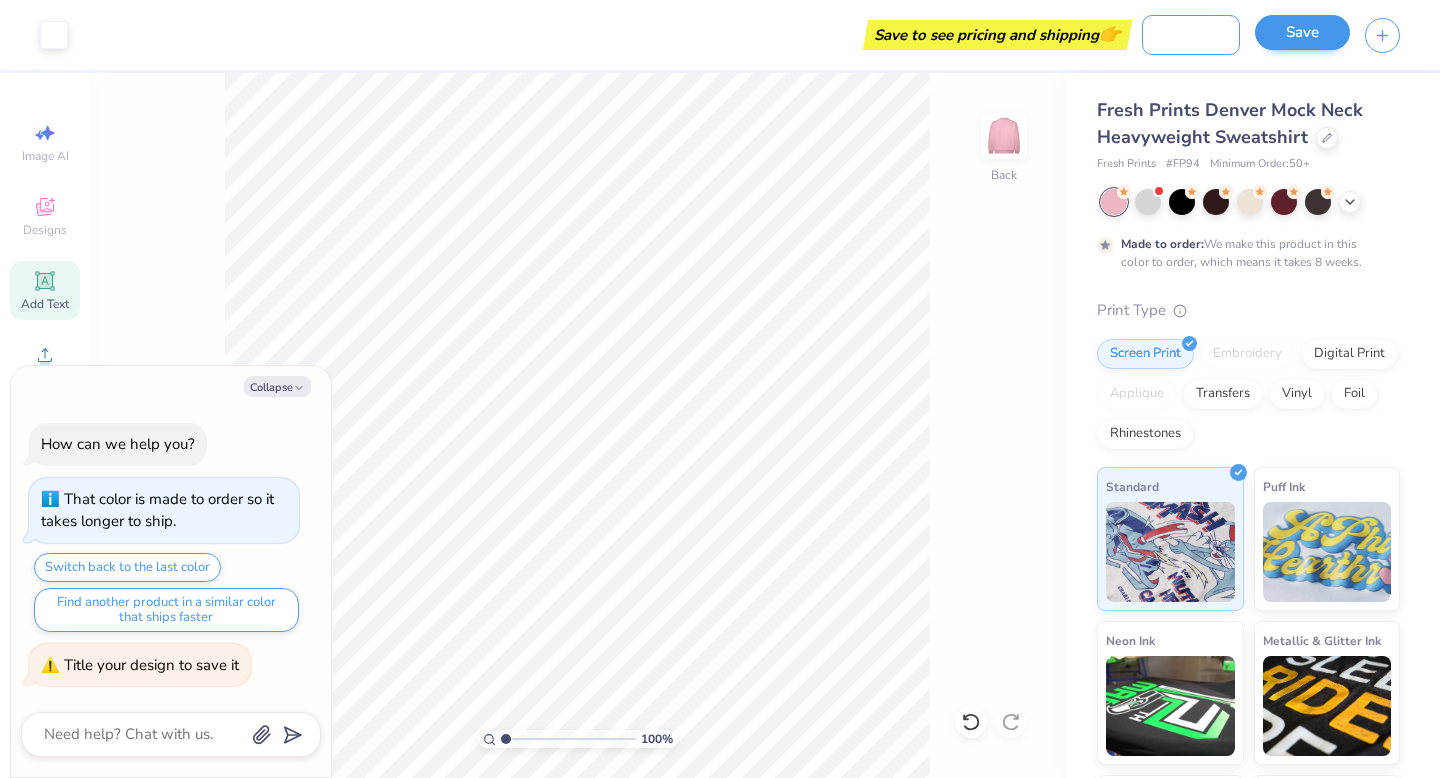 type on "Derm pink mock neck" 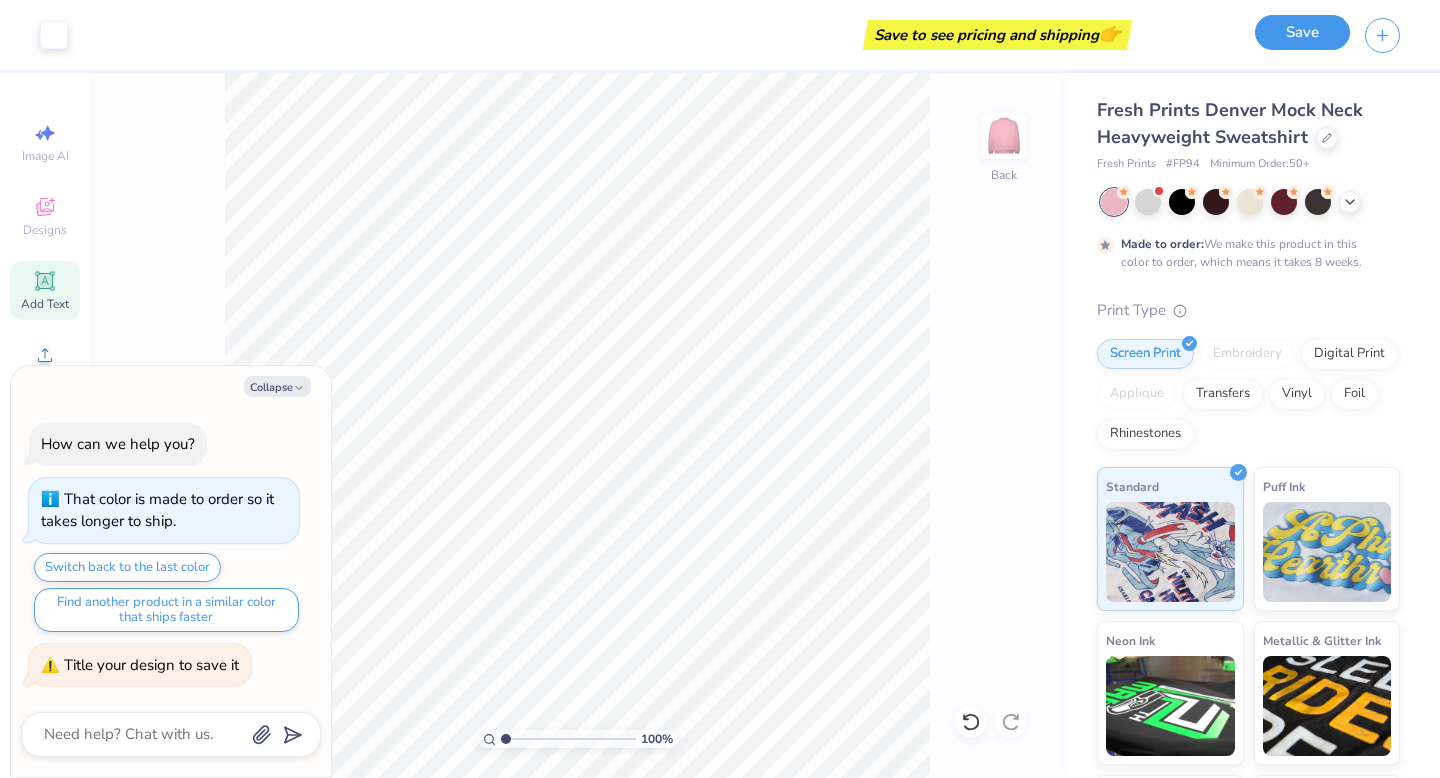 click on "Save" at bounding box center (1302, 32) 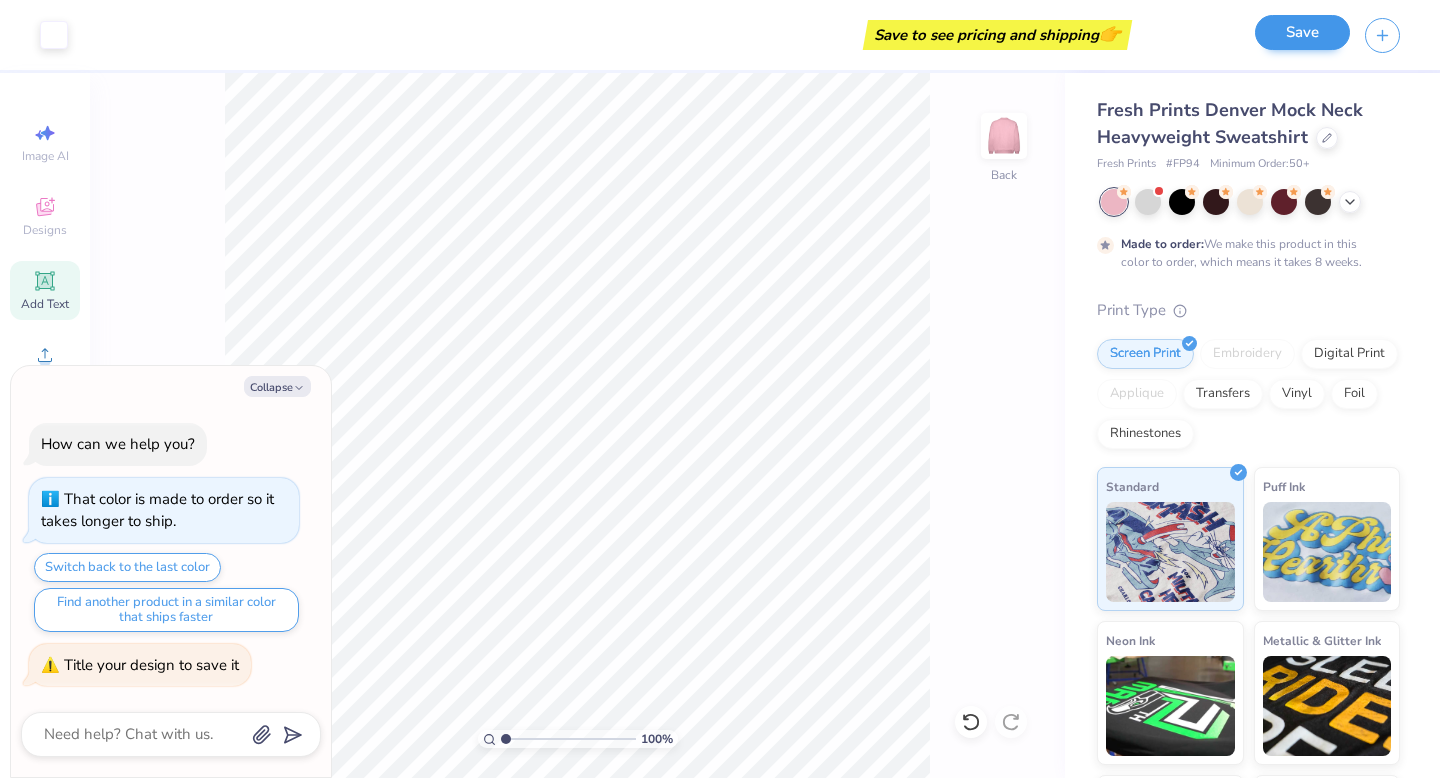 scroll, scrollTop: 0, scrollLeft: 0, axis: both 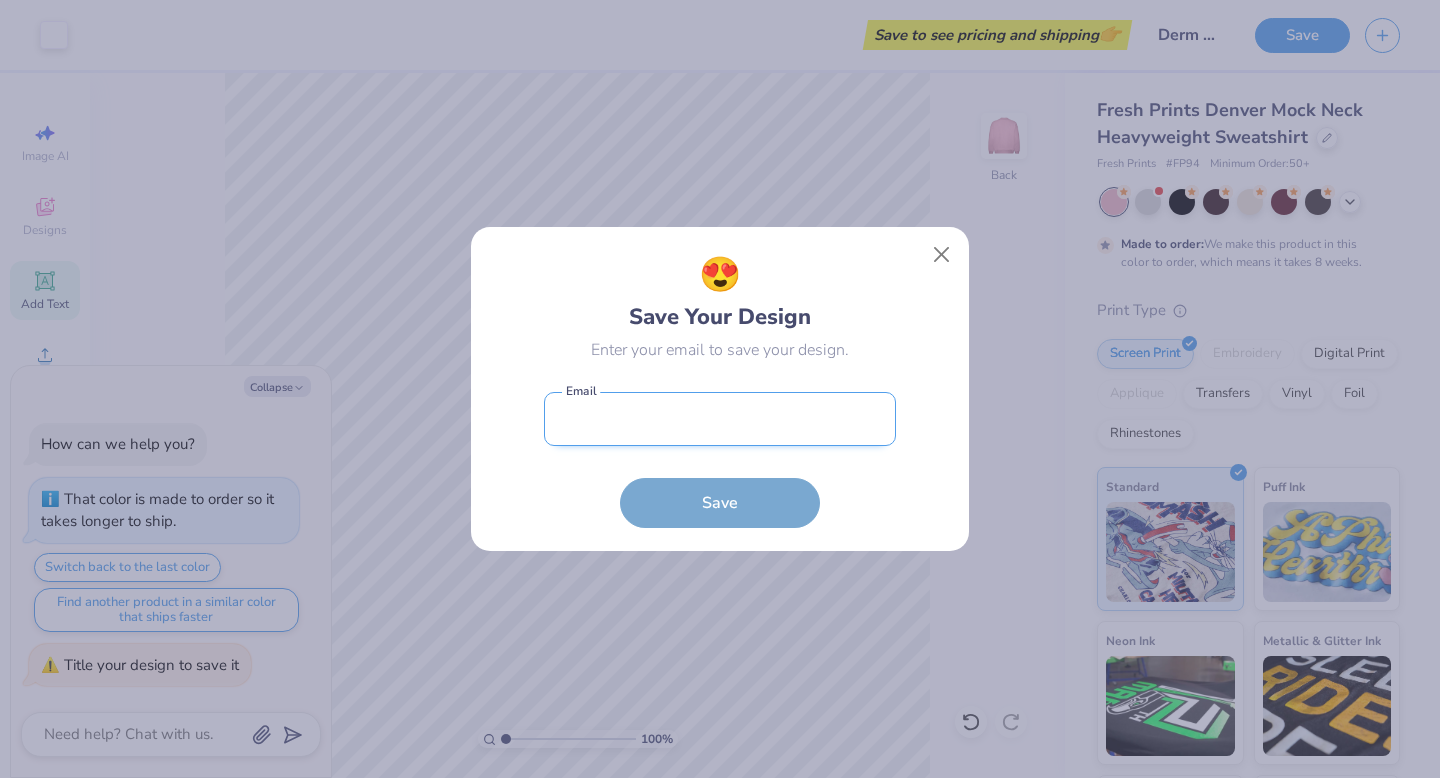 click at bounding box center (720, 419) 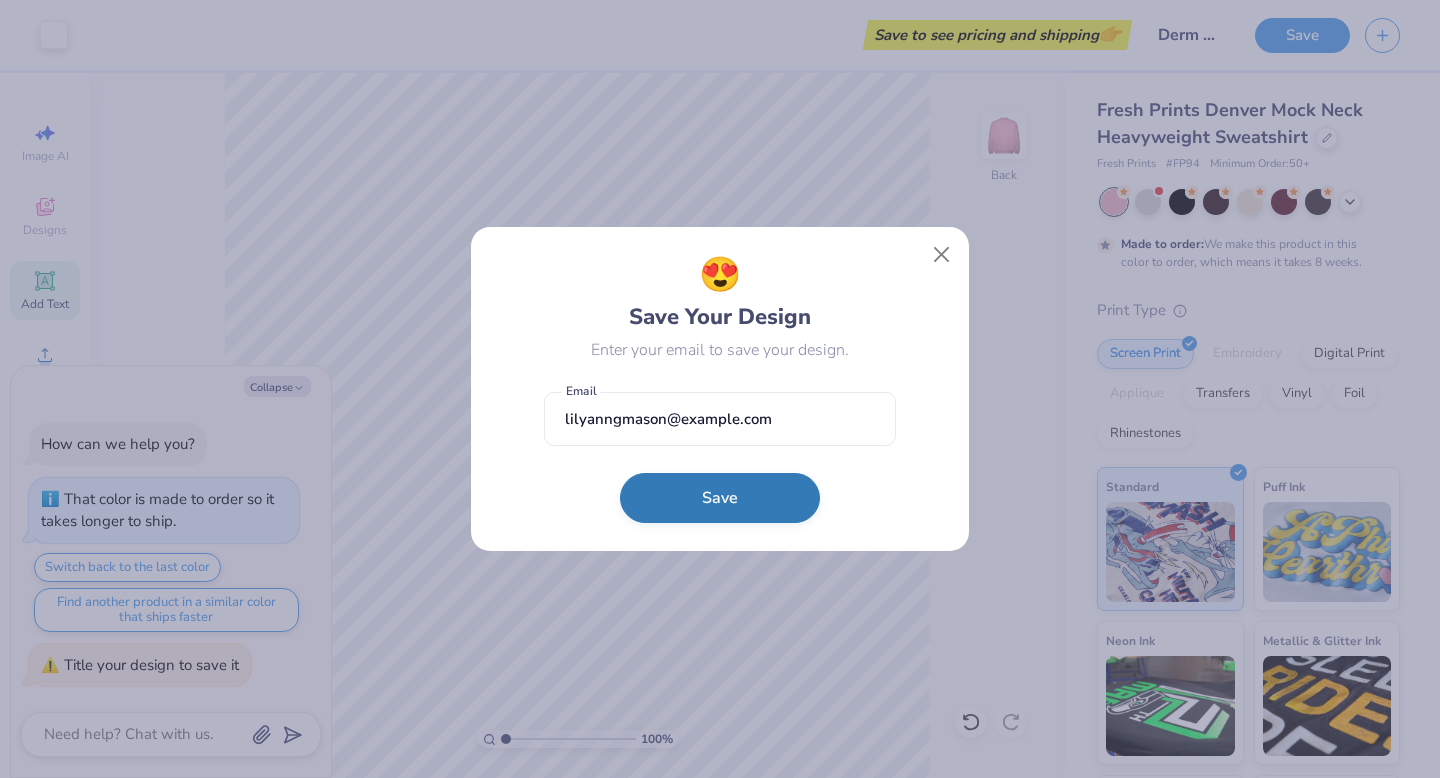 click on "Save" at bounding box center [720, 498] 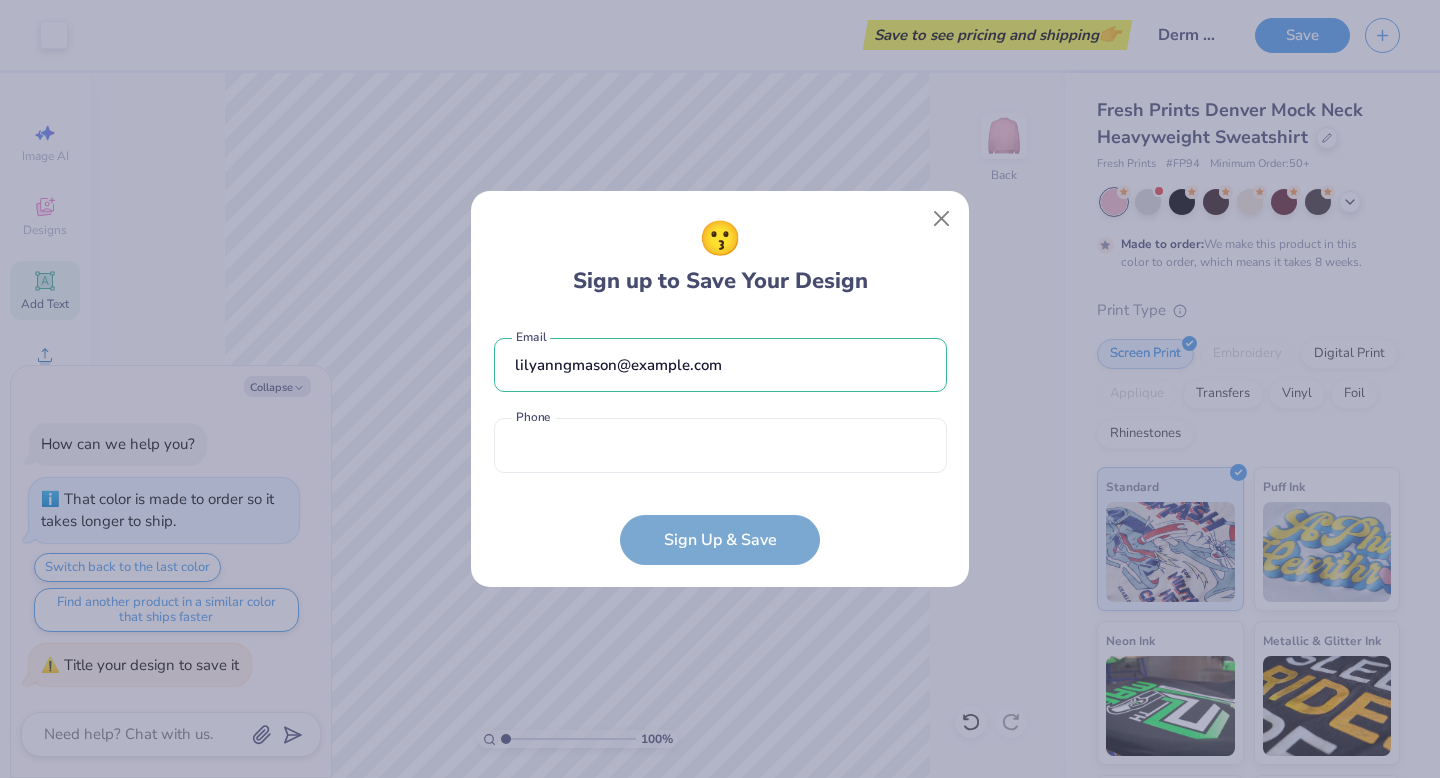 type on "x" 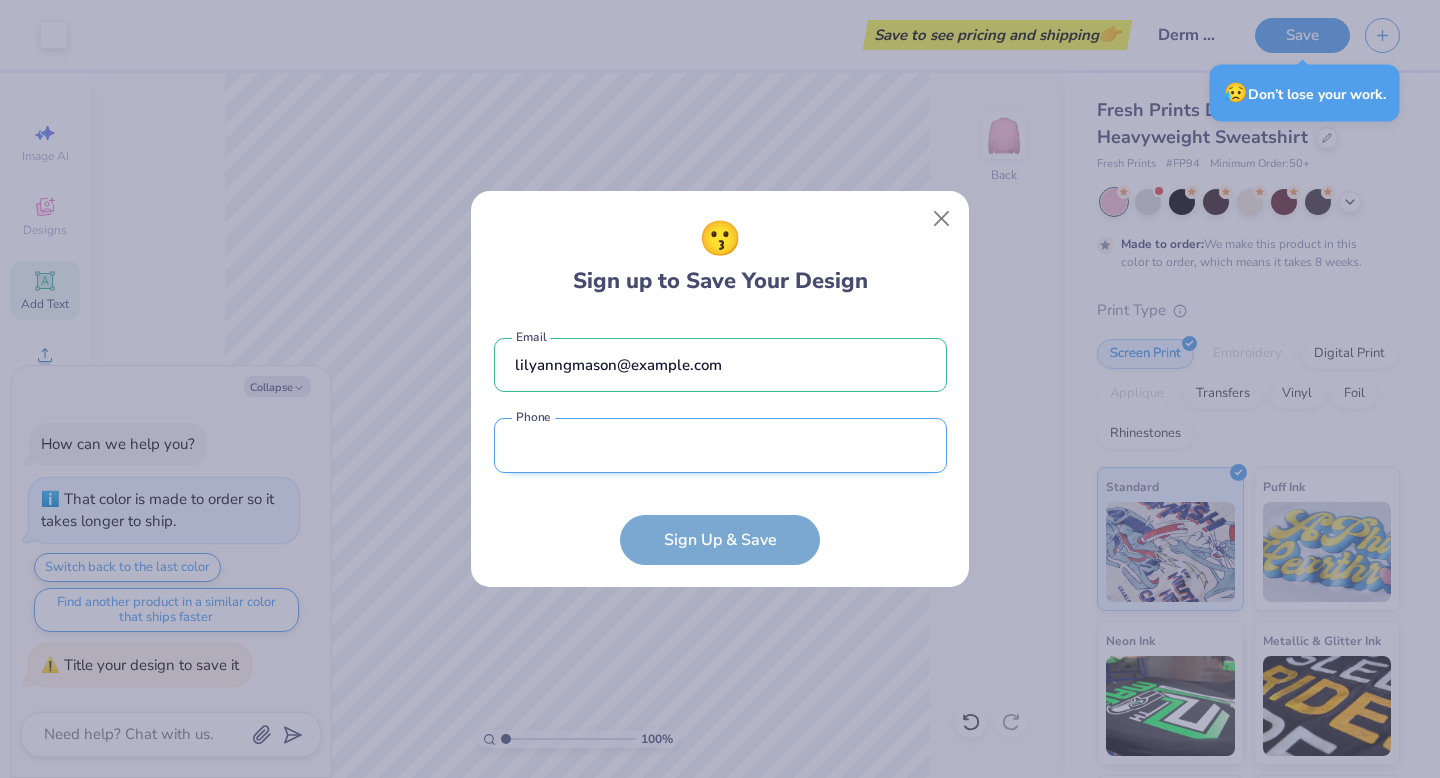click at bounding box center [720, 445] 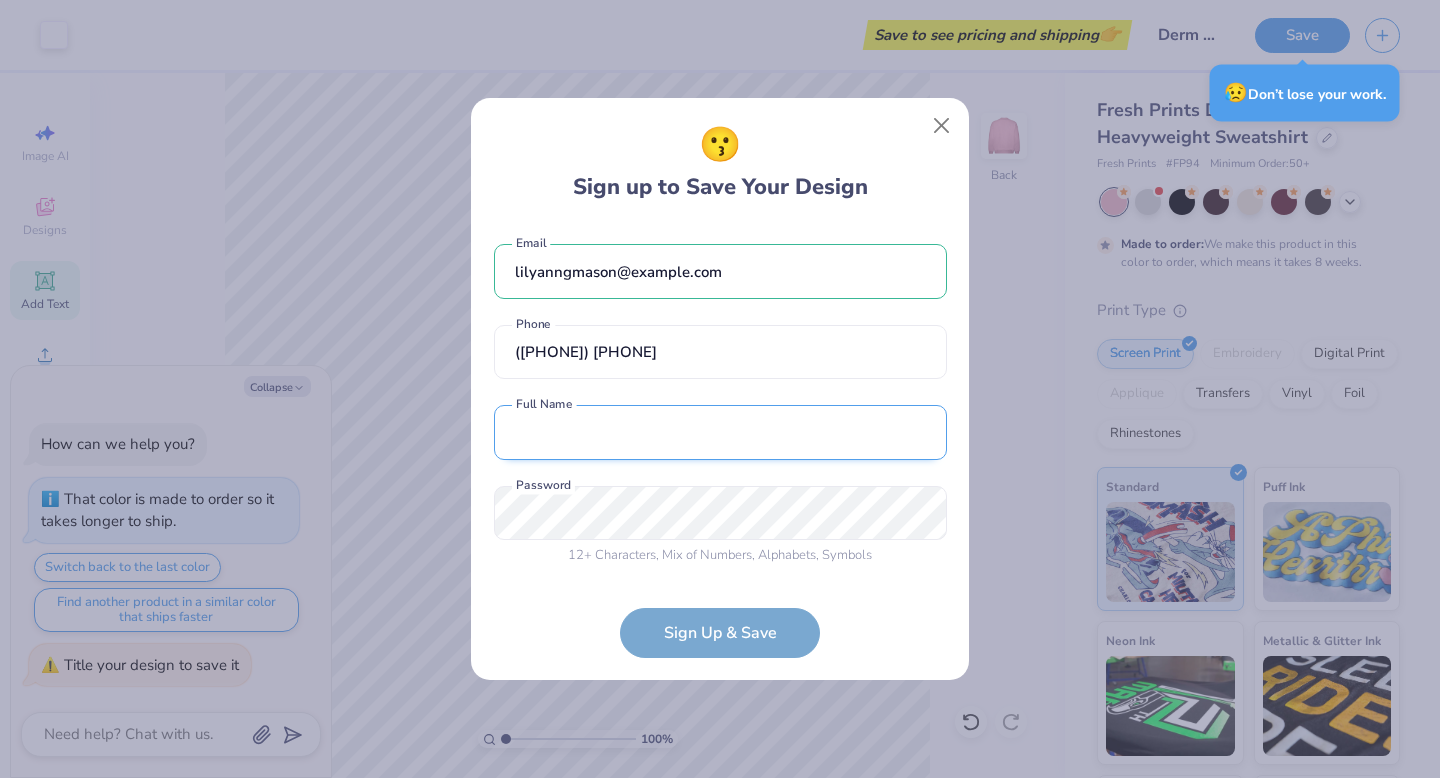 click at bounding box center [720, 432] 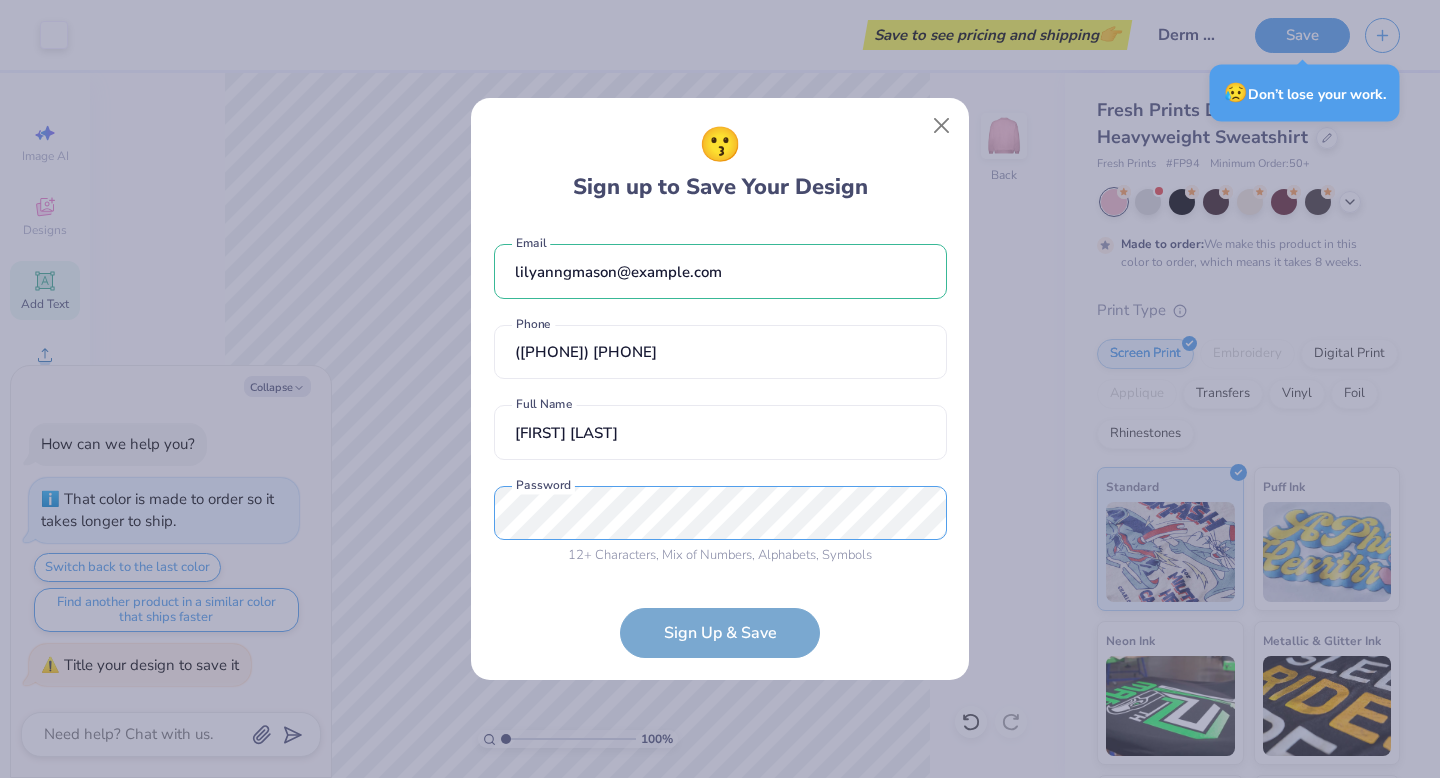 type on "x" 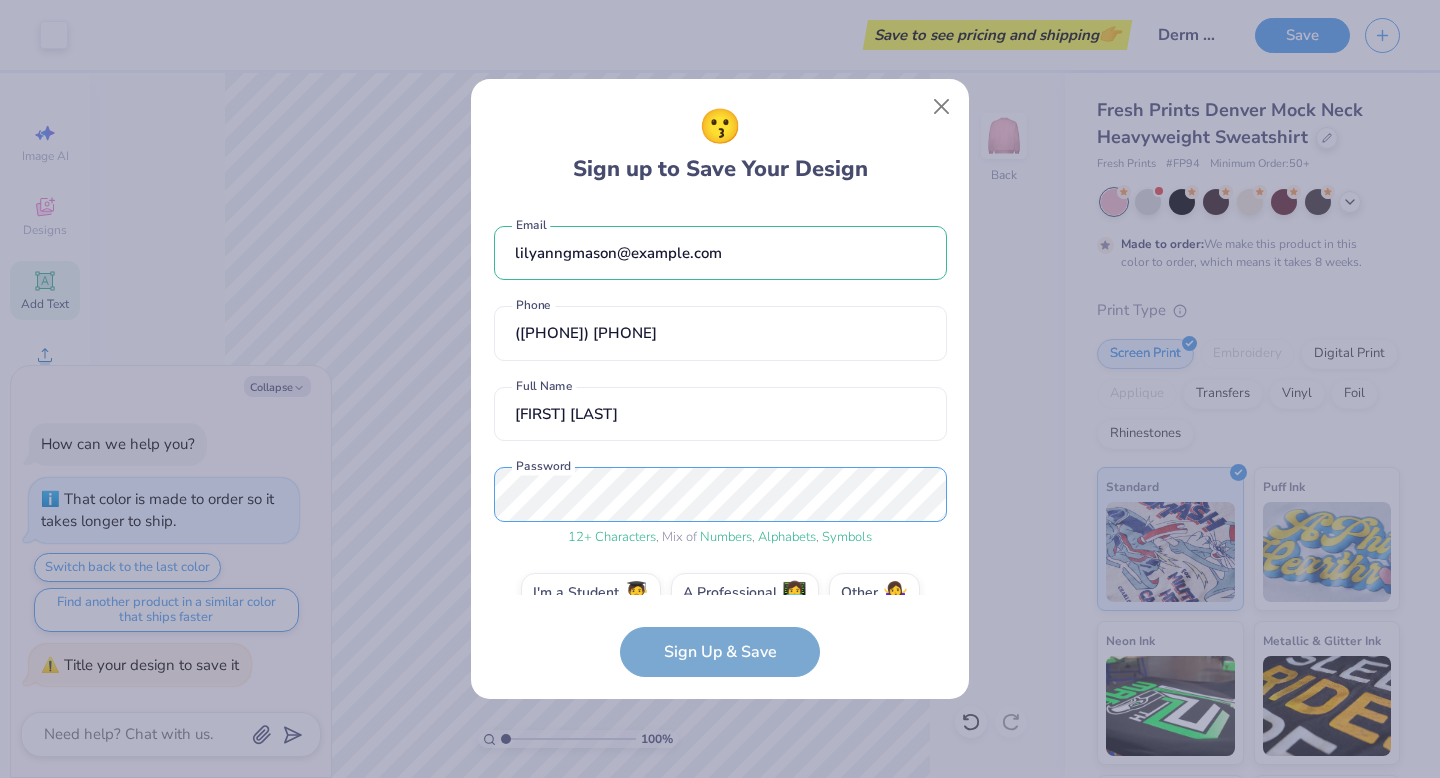 scroll, scrollTop: 38, scrollLeft: 0, axis: vertical 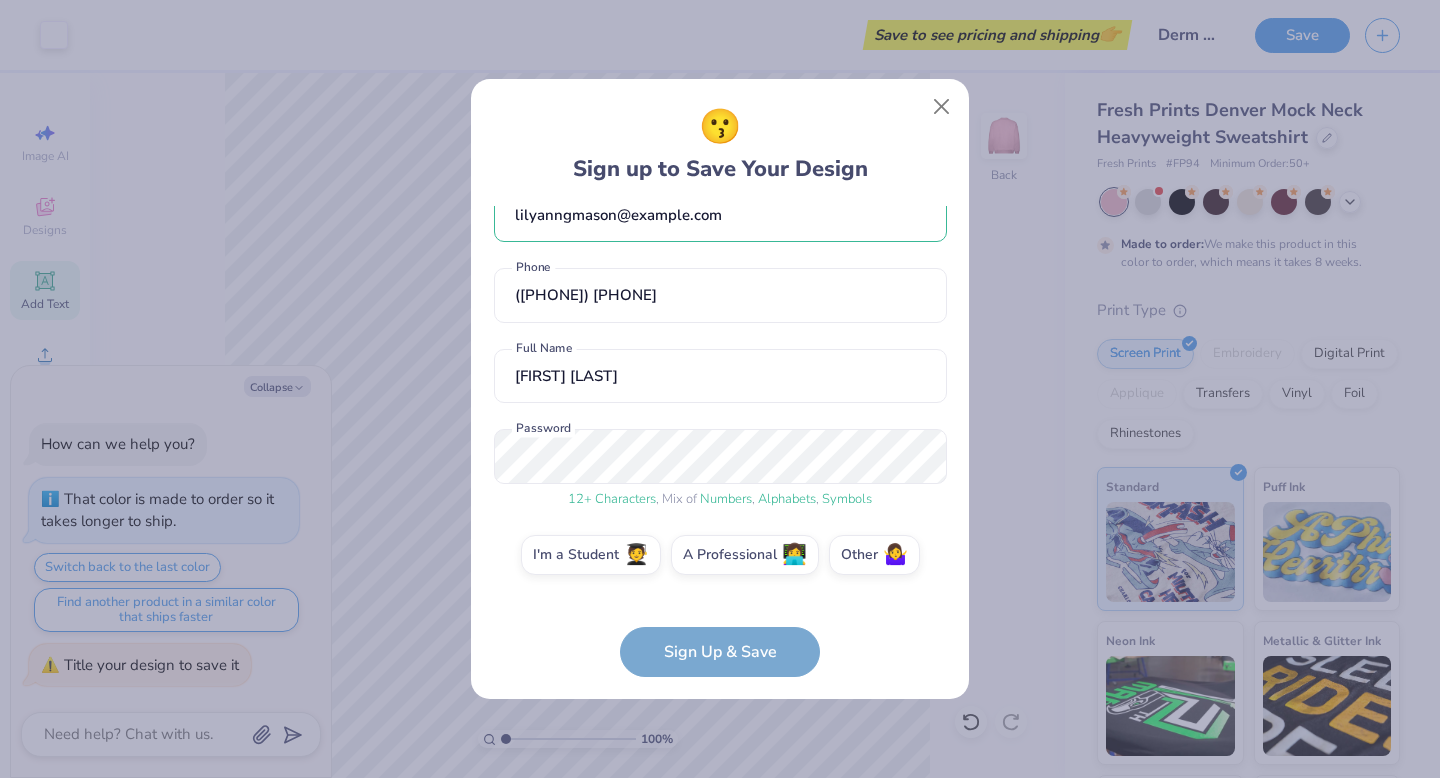click on "lilyanngmason@gmail.com Email ([PHONE]) Phone [FIRST] [LAST] Full Name 12 + Characters , Mix of Numbers , Alphabets , Symbols Password I'm a Student 🧑‍🎓 A Professional 👩‍💻 Other 🤷‍♀️ Sign Up & Save" at bounding box center (720, 441) 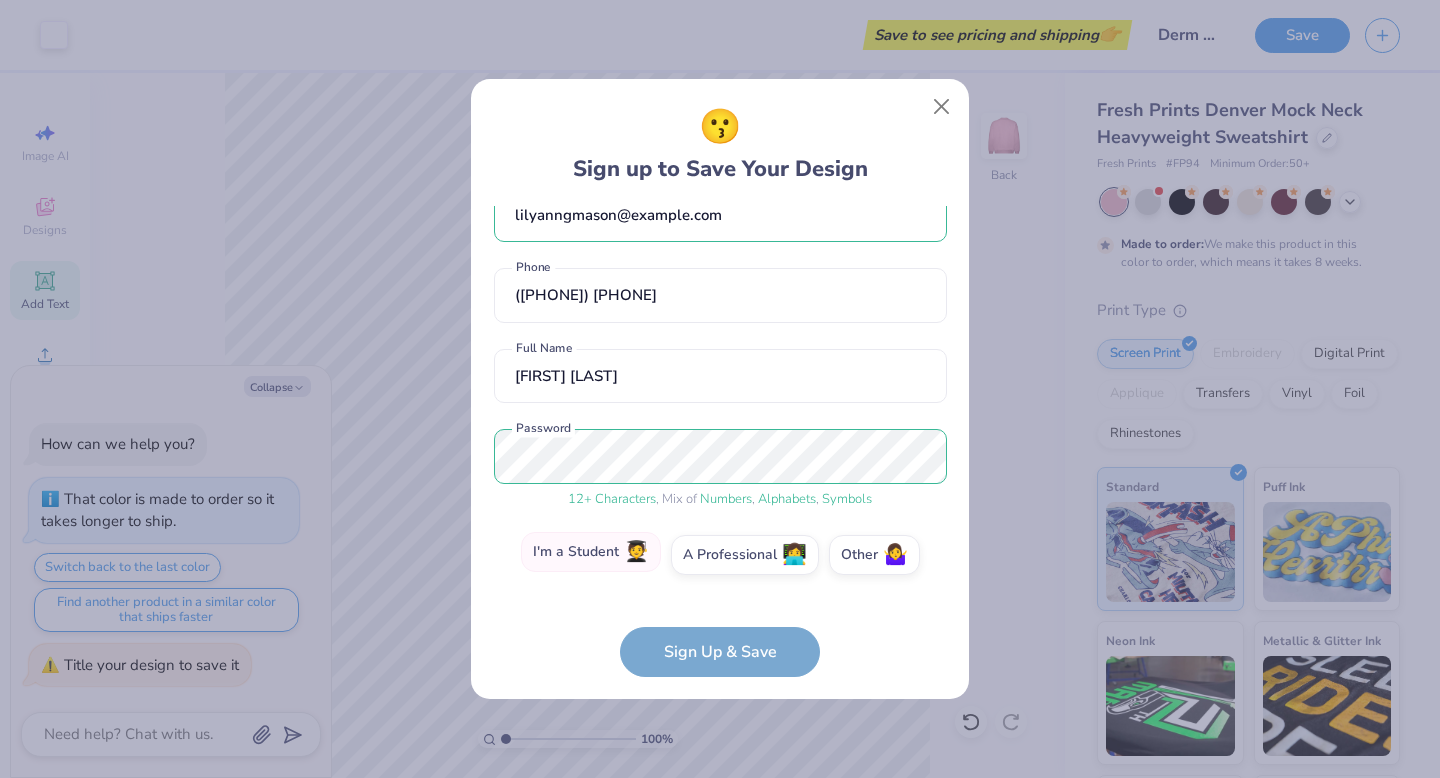 click on "I'm a Student 🧑‍🎓" at bounding box center [591, 552] 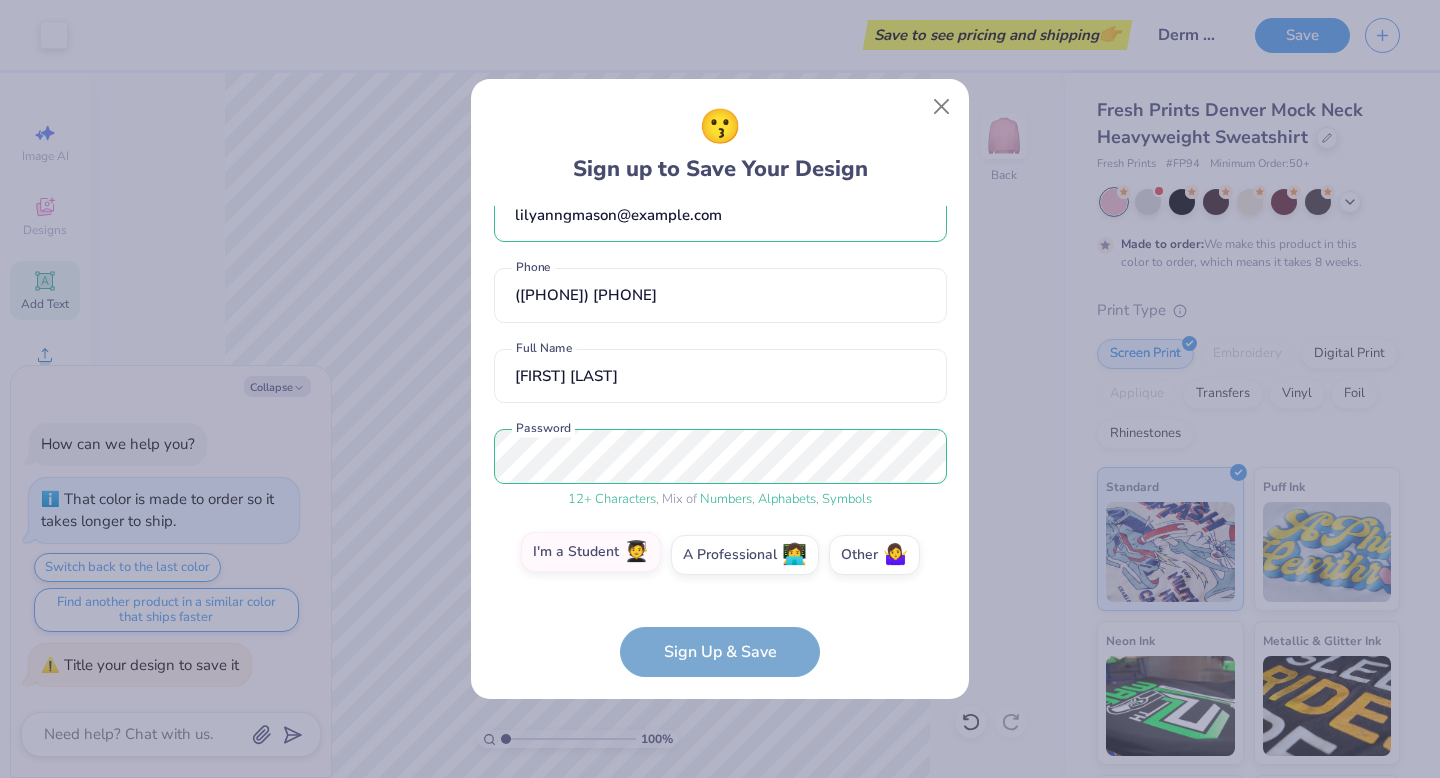 click on "I'm a Student 🧑‍🎓" at bounding box center [720, 598] 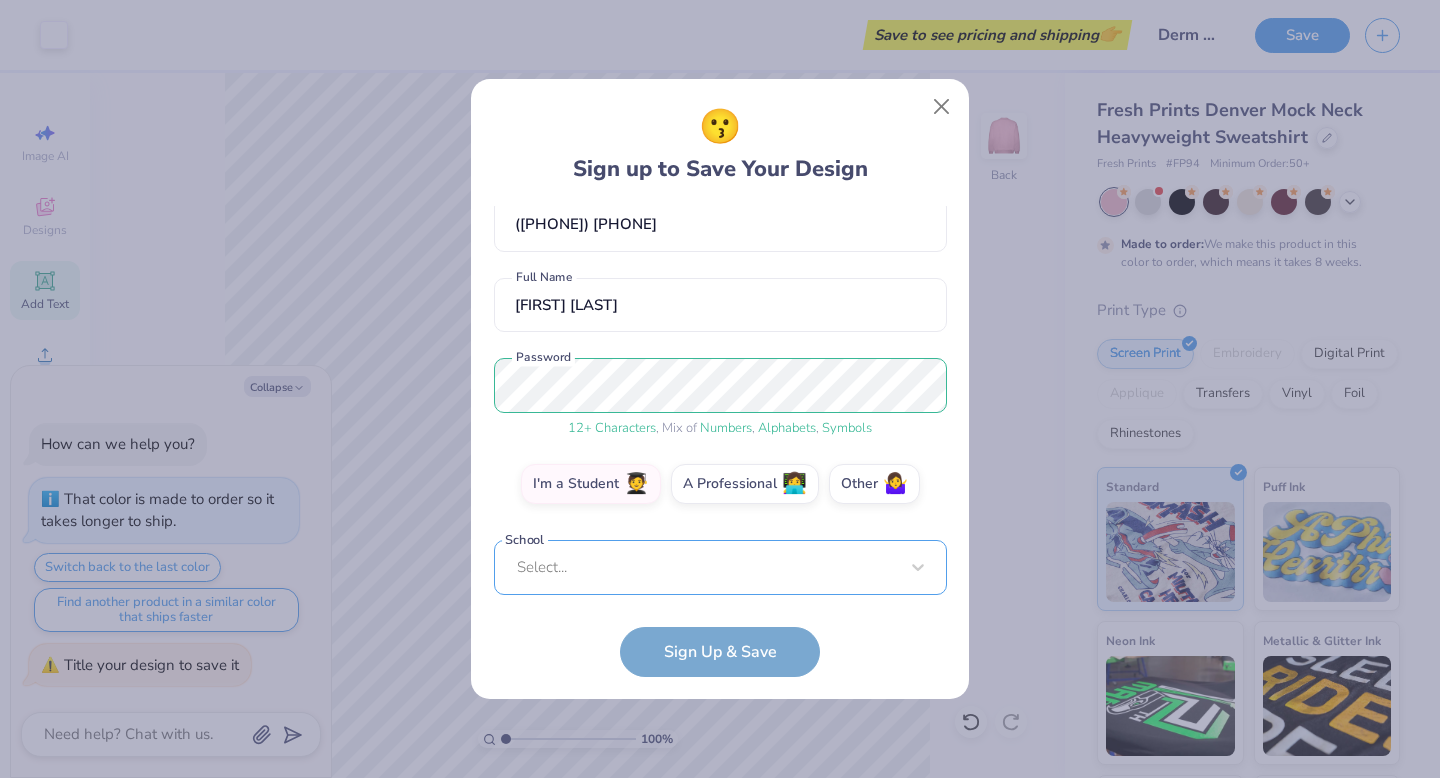 click on "Select..." at bounding box center (720, 567) 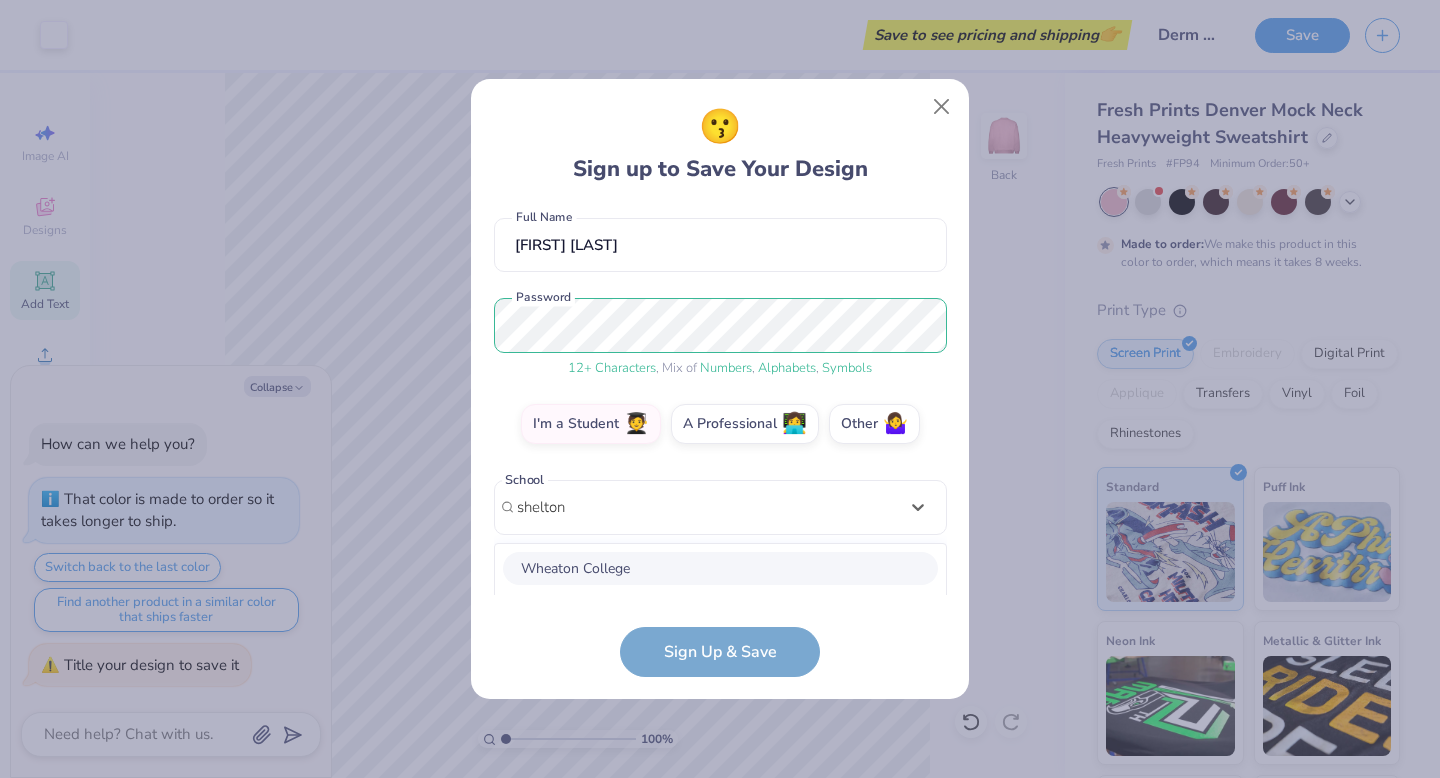 scroll, scrollTop: 419, scrollLeft: 0, axis: vertical 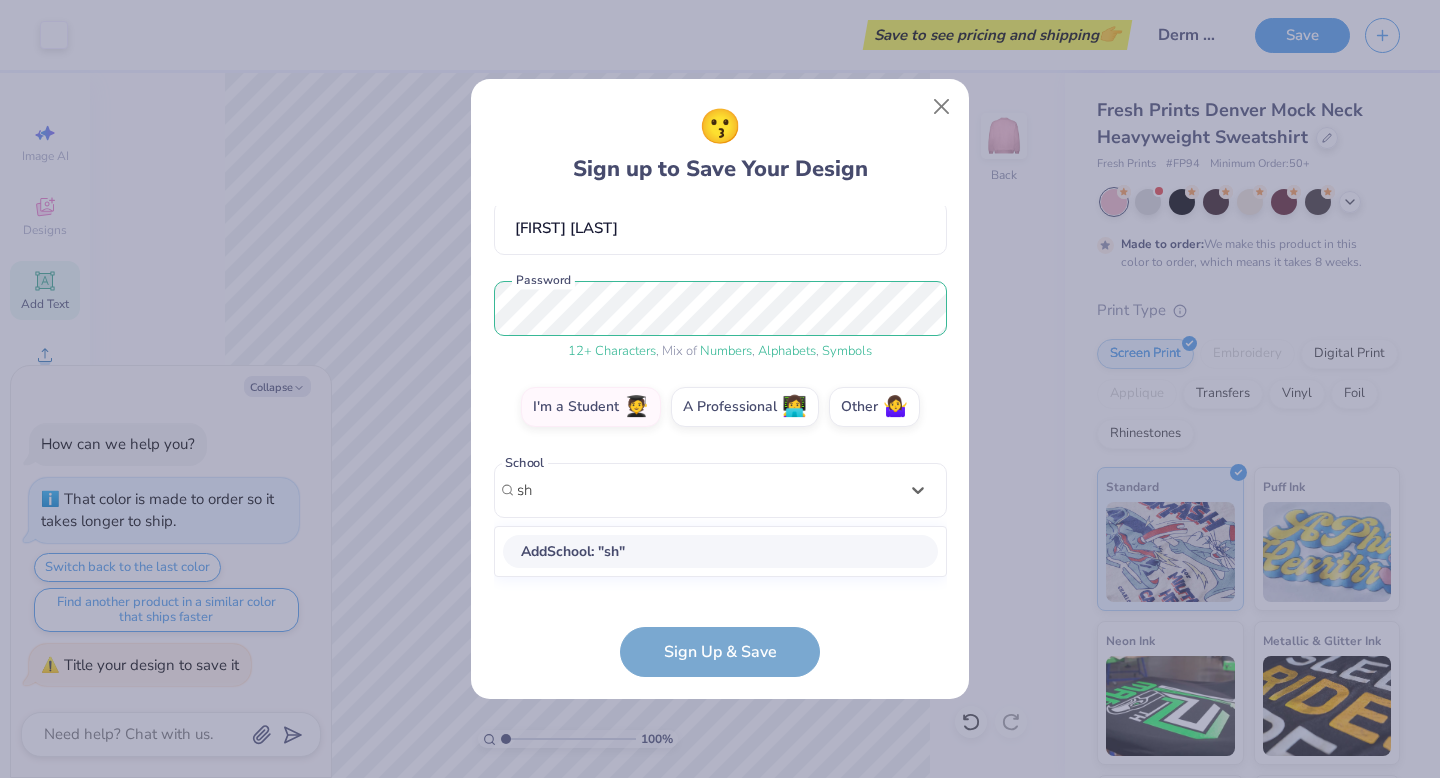 type on "s" 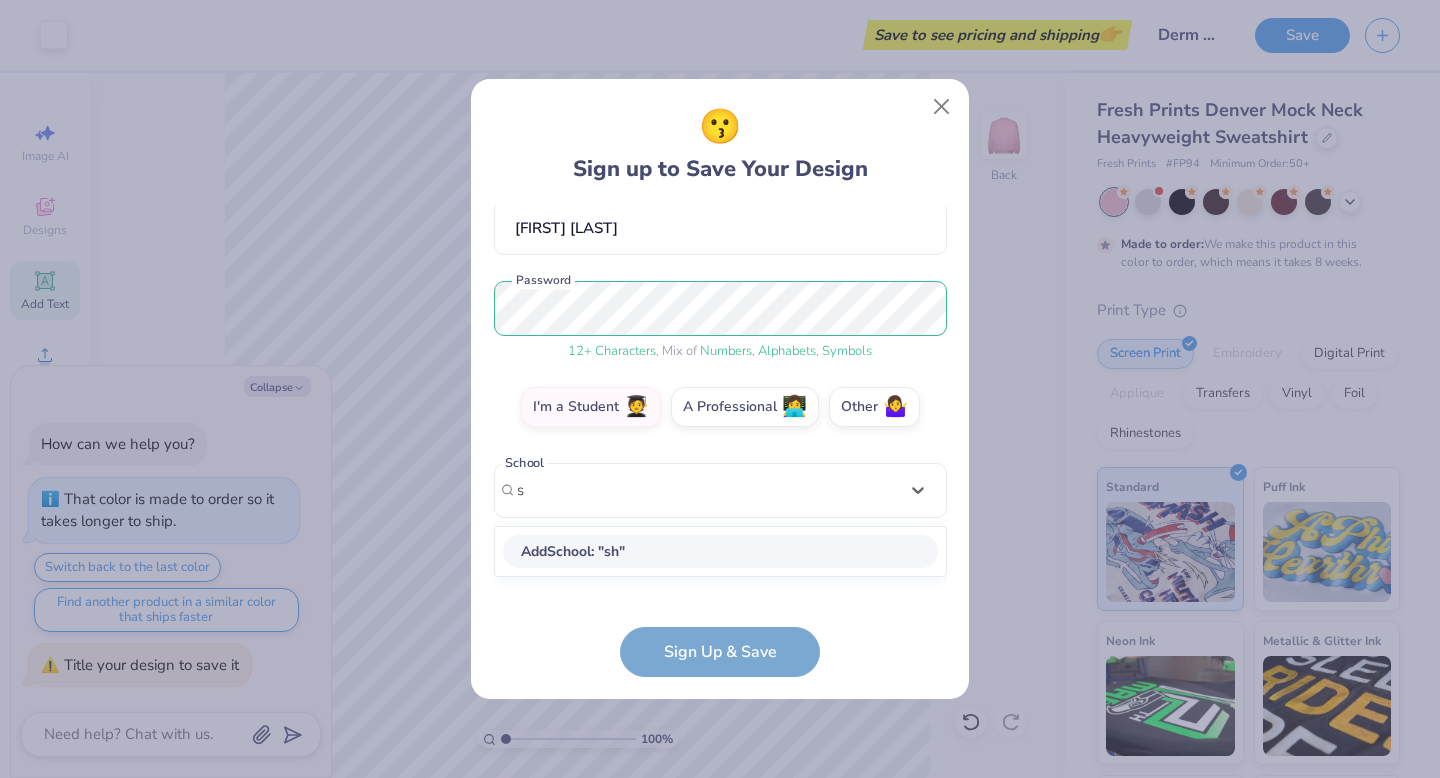 type 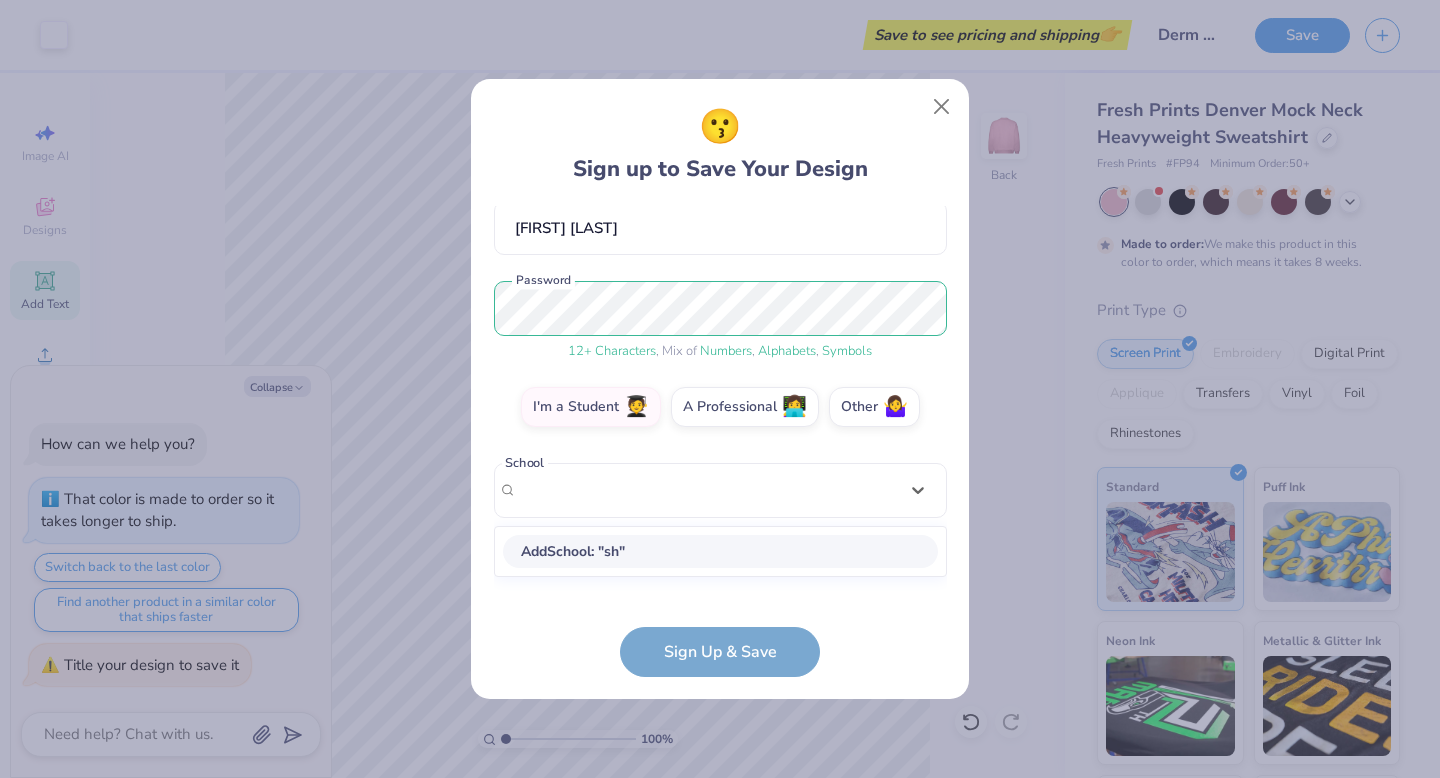 scroll, scrollTop: 419, scrollLeft: 0, axis: vertical 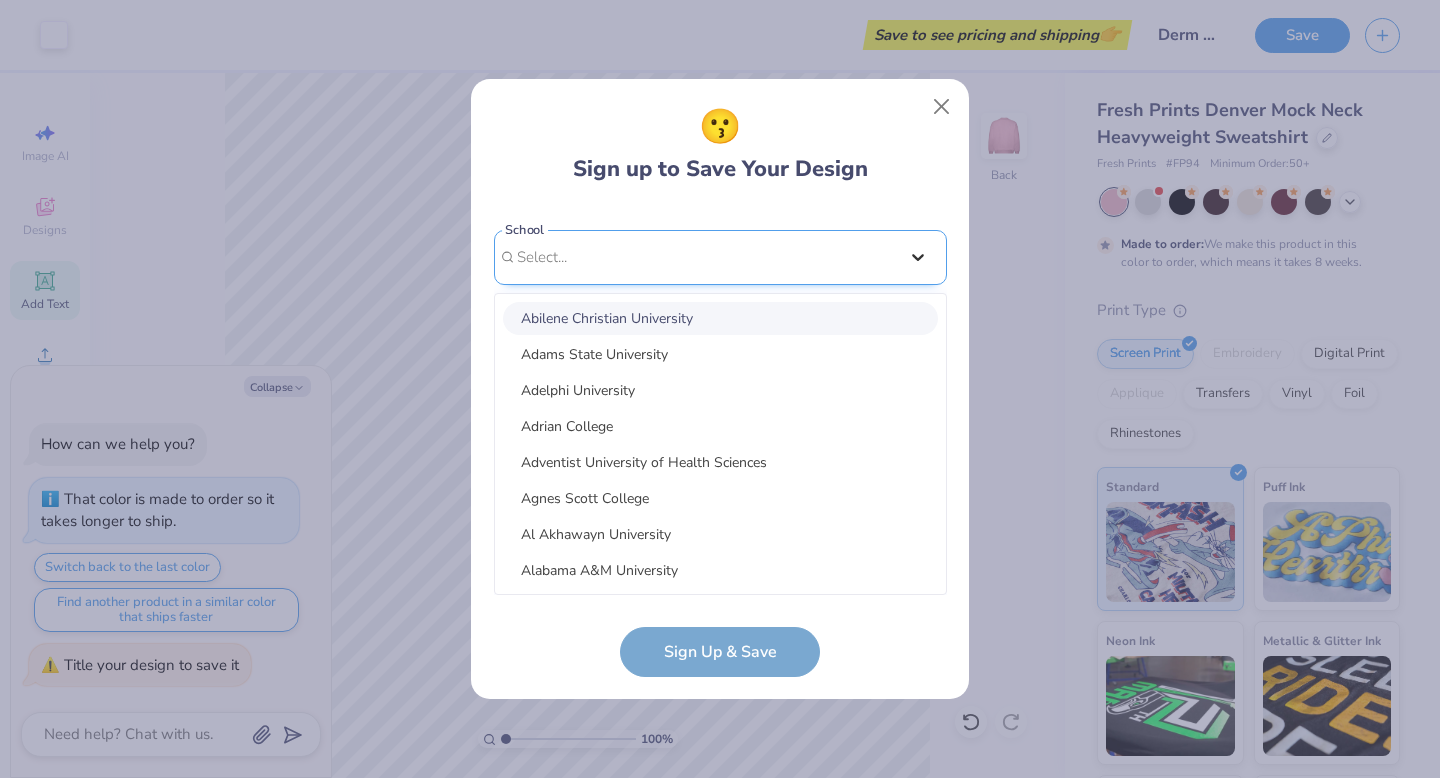 click on "lilyanngmason@example.com Email ([PHONE]) Phone [FIRST] [LAST] Full Name 12 + Characters , Mix of Numbers , Alphabets , Symbols Password I'm a Student 🧑‍🎓 A Professional 👩‍💻 Other 🤷‍♀️ School option focused, 1 of 30. 30 results available. Use Up and Down to choose options, press Enter to select the currently focused option, press Escape to exit the menu, press Tab to select the option and exit the menu. Select... Abilene Christian University Adams State University Adelphi University Adrian College Adventist University of Health Sciences Agnes Scott College Al Akhawayn University Alabama A&M University Alabama State University Alaska Bible College Alaska Pacific University Albany College of Pharmacy and Health Sciences Albany State University Albertus Magnus College Albion College Albright College Alcorn State University Alderson-Broaddus University Alfred University Alice Lloyd College Allegheny College Allegheny Wesleyan College Allen College Allen University Alma College" at bounding box center (720, 400) 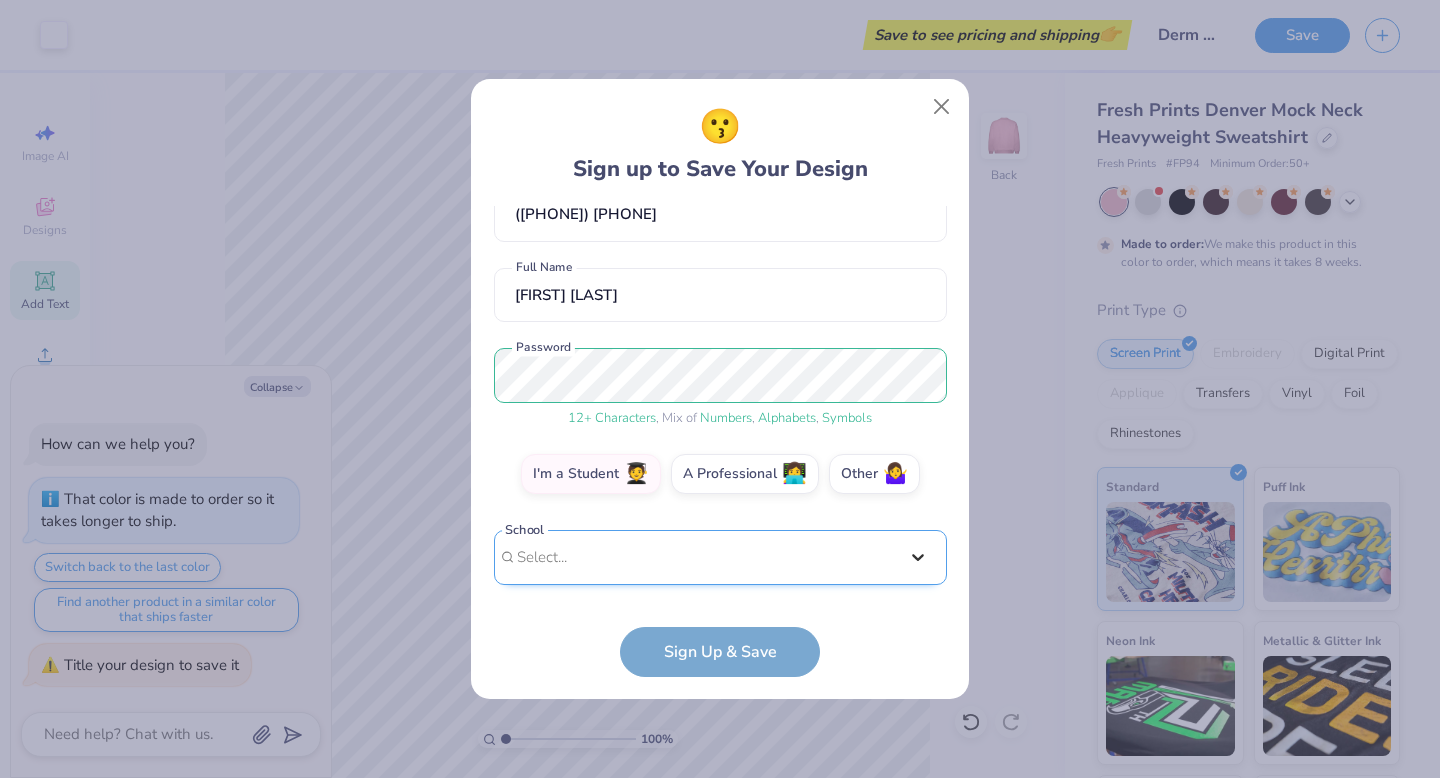 scroll, scrollTop: 119, scrollLeft: 0, axis: vertical 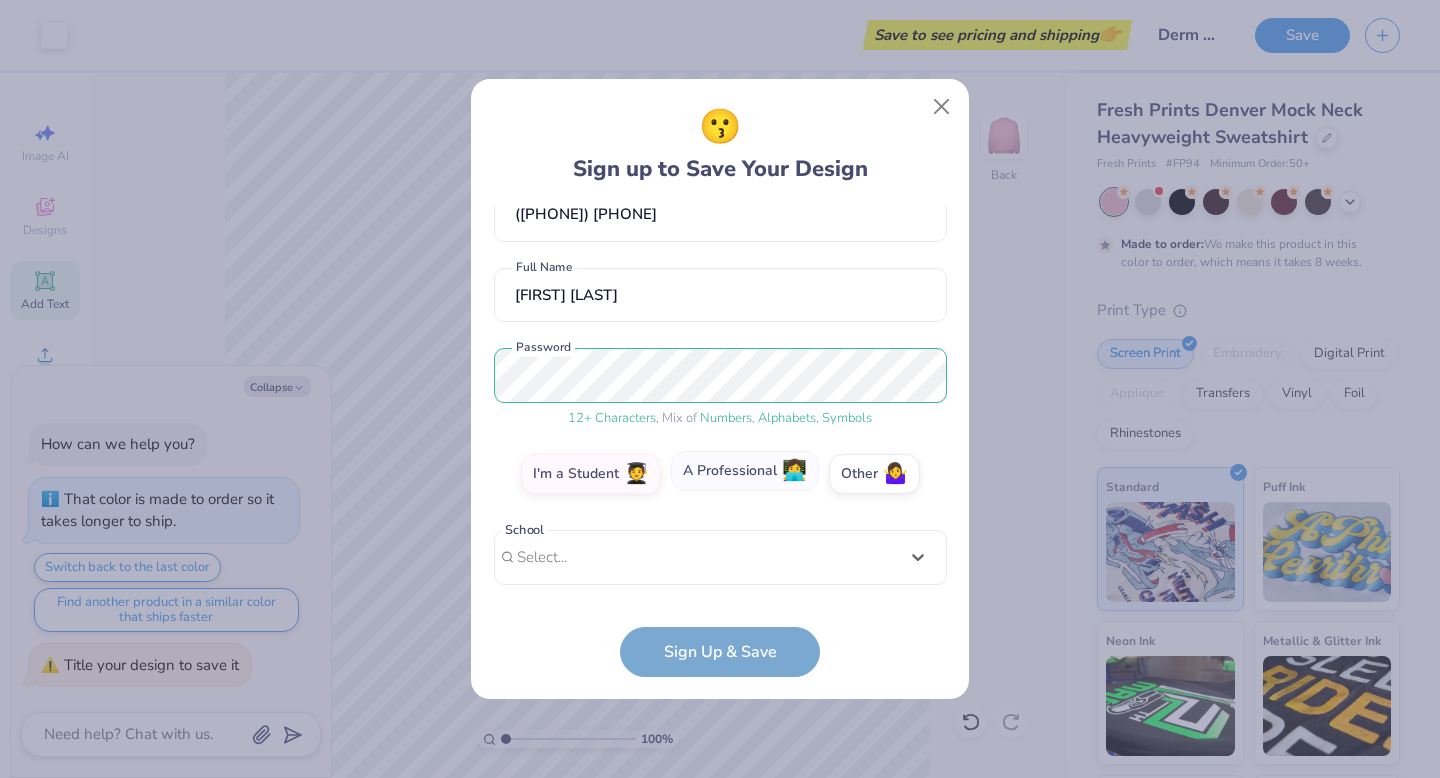 click on "A Professional 👩‍💻" at bounding box center (745, 471) 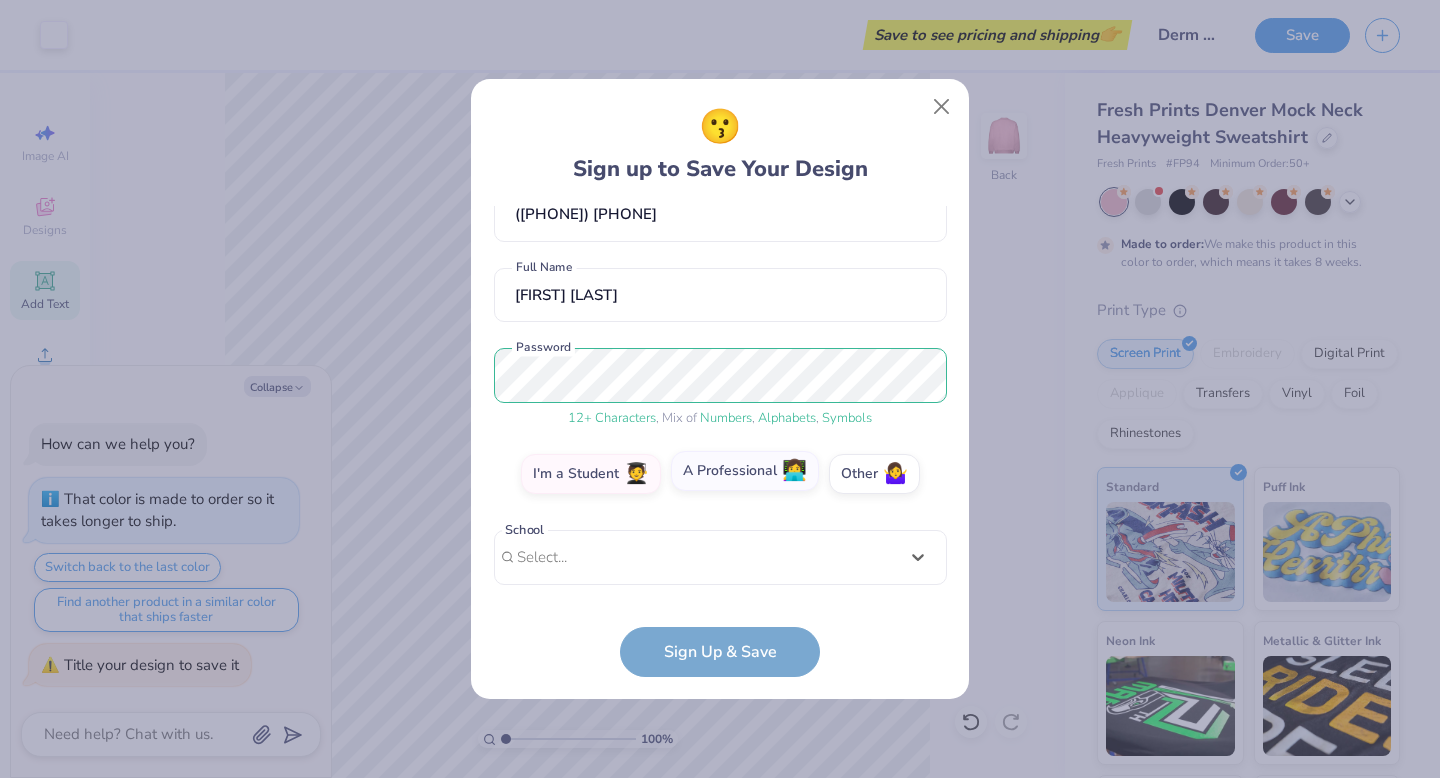 click on "A Professional 👩‍💻" at bounding box center [720, 598] 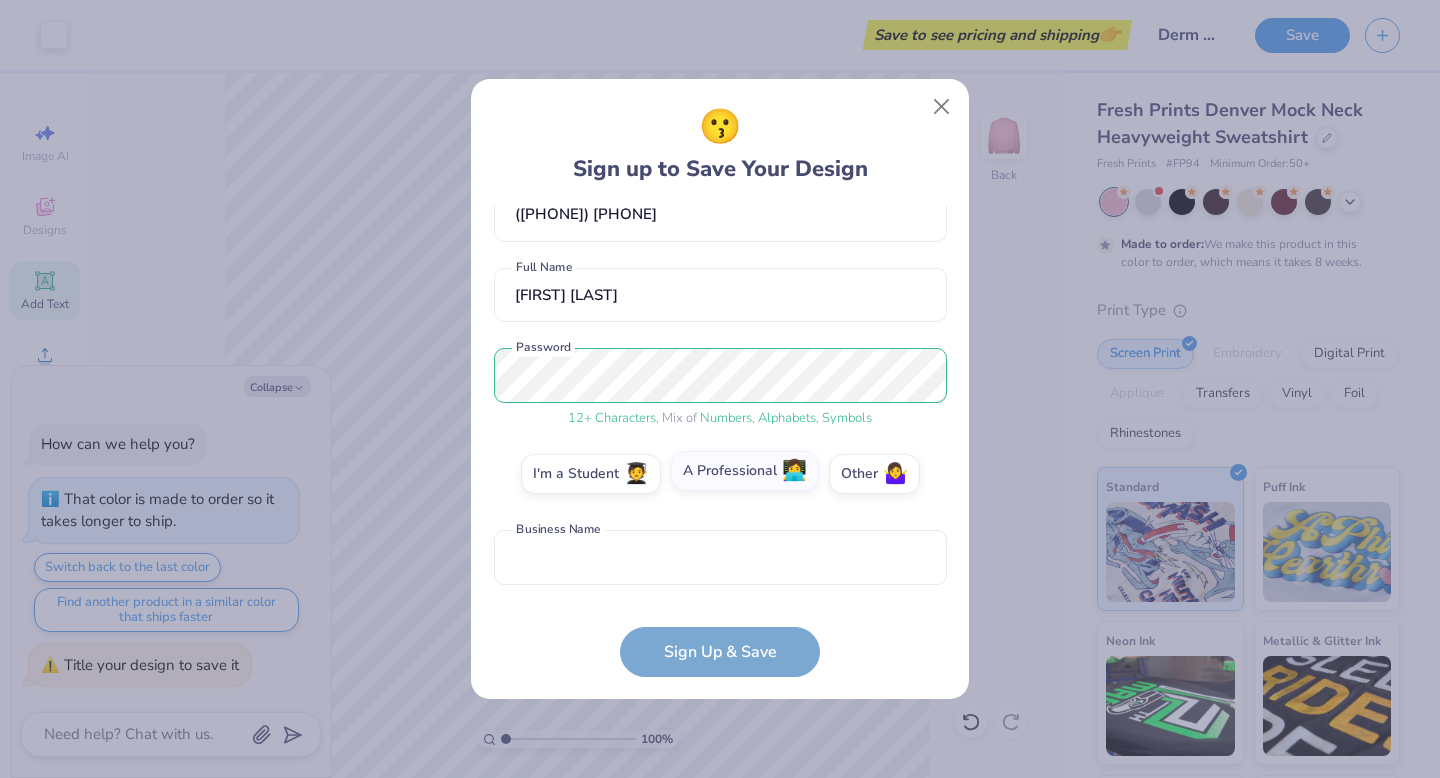 scroll, scrollTop: 199, scrollLeft: 0, axis: vertical 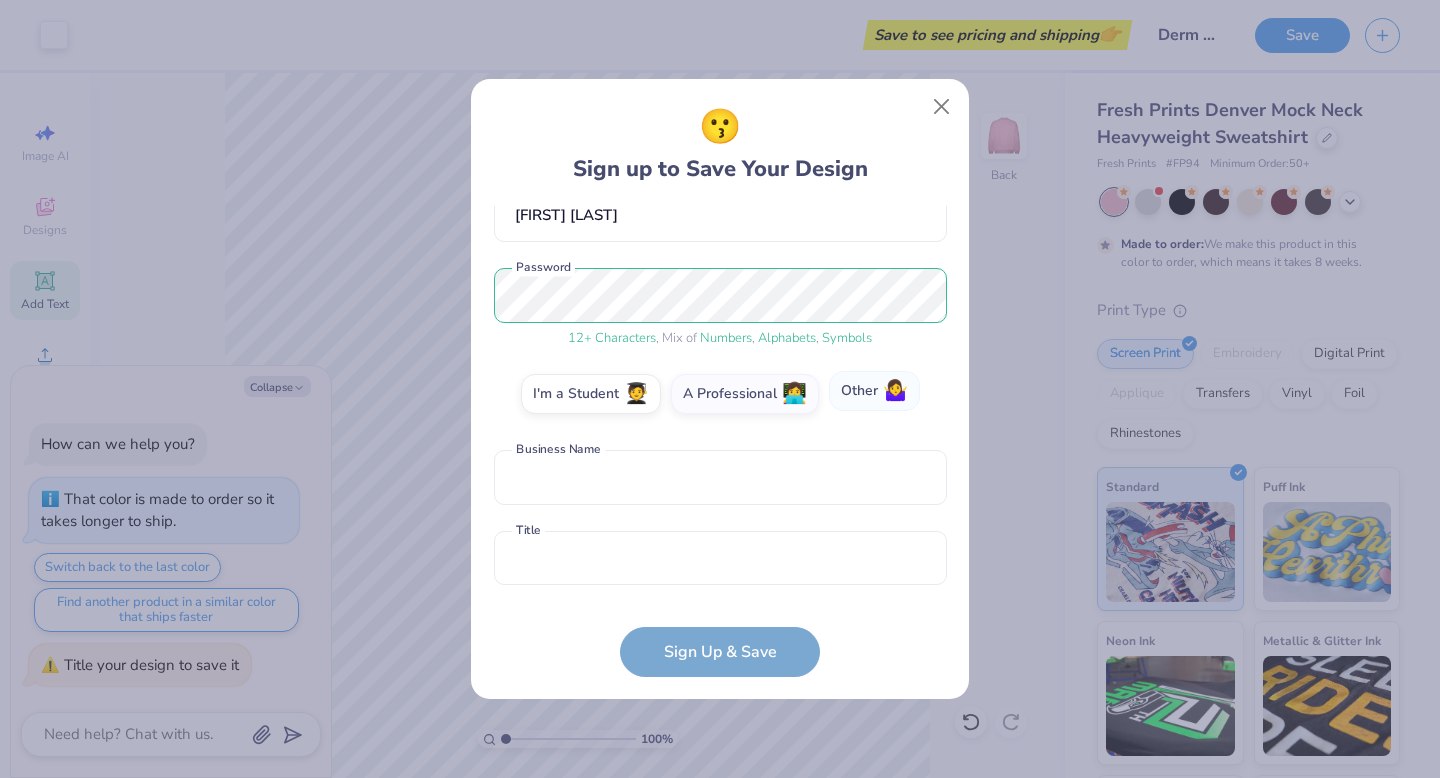 click on "Other 🤷‍♀️" at bounding box center (874, 391) 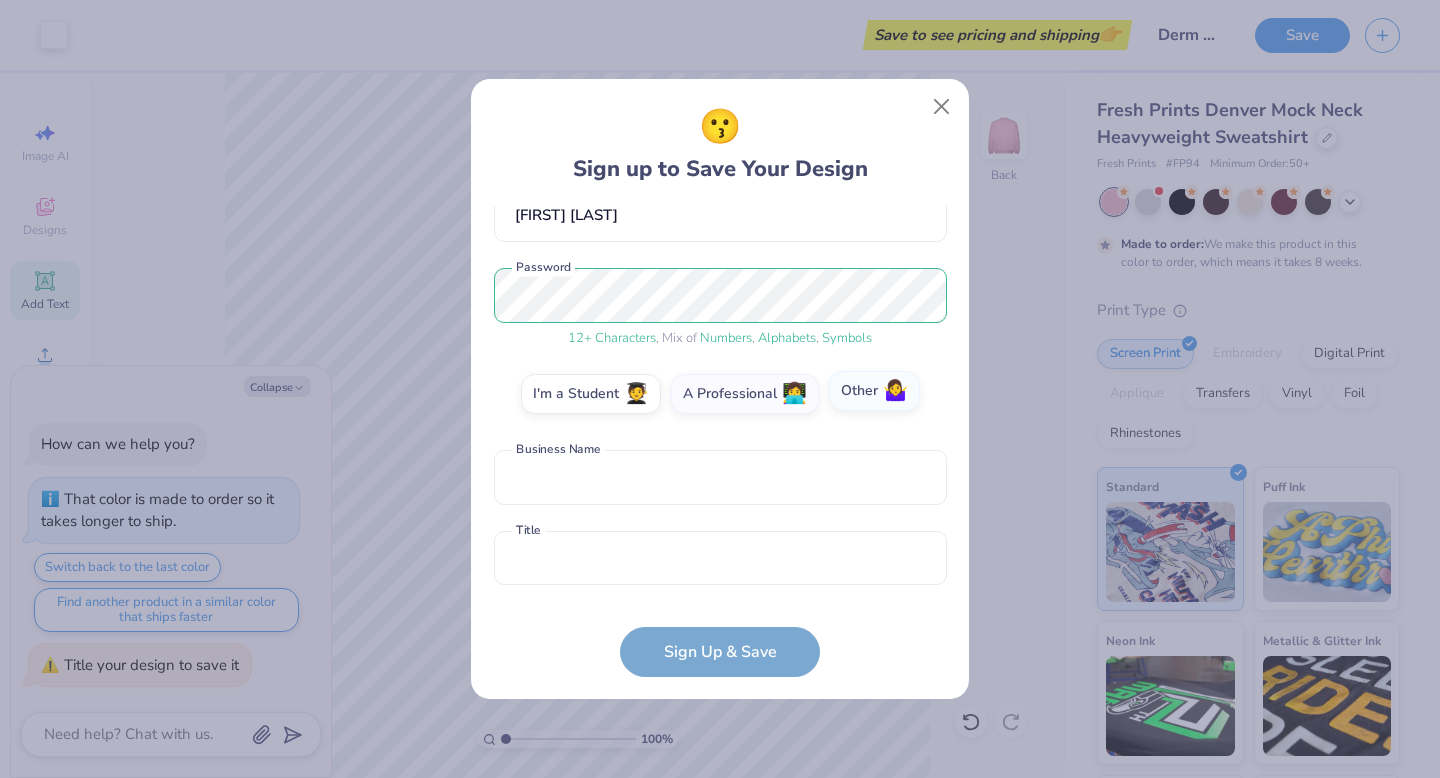 click on "Other 🤷‍♀️" at bounding box center [720, 598] 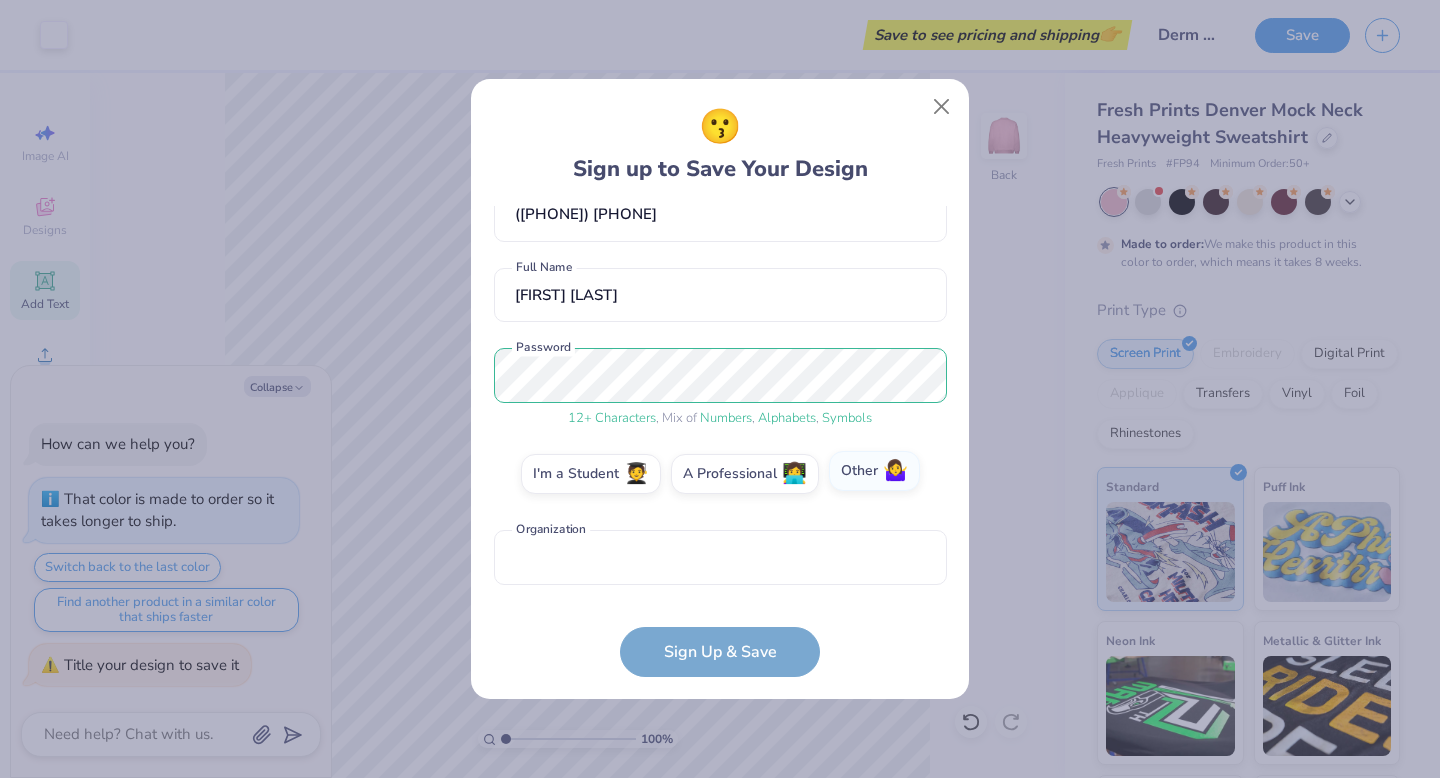 scroll, scrollTop: 119, scrollLeft: 0, axis: vertical 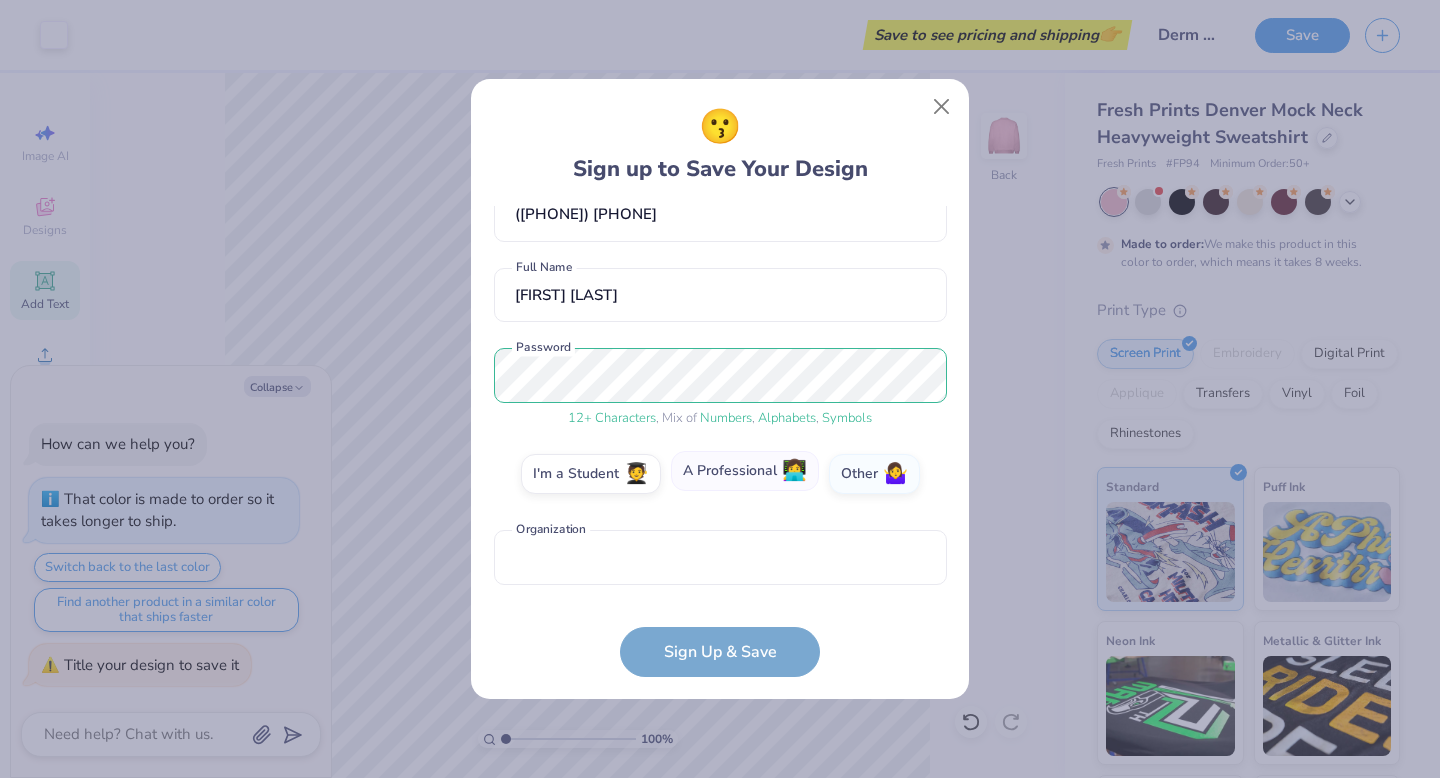 click on "A Professional 👩‍💻" at bounding box center [745, 471] 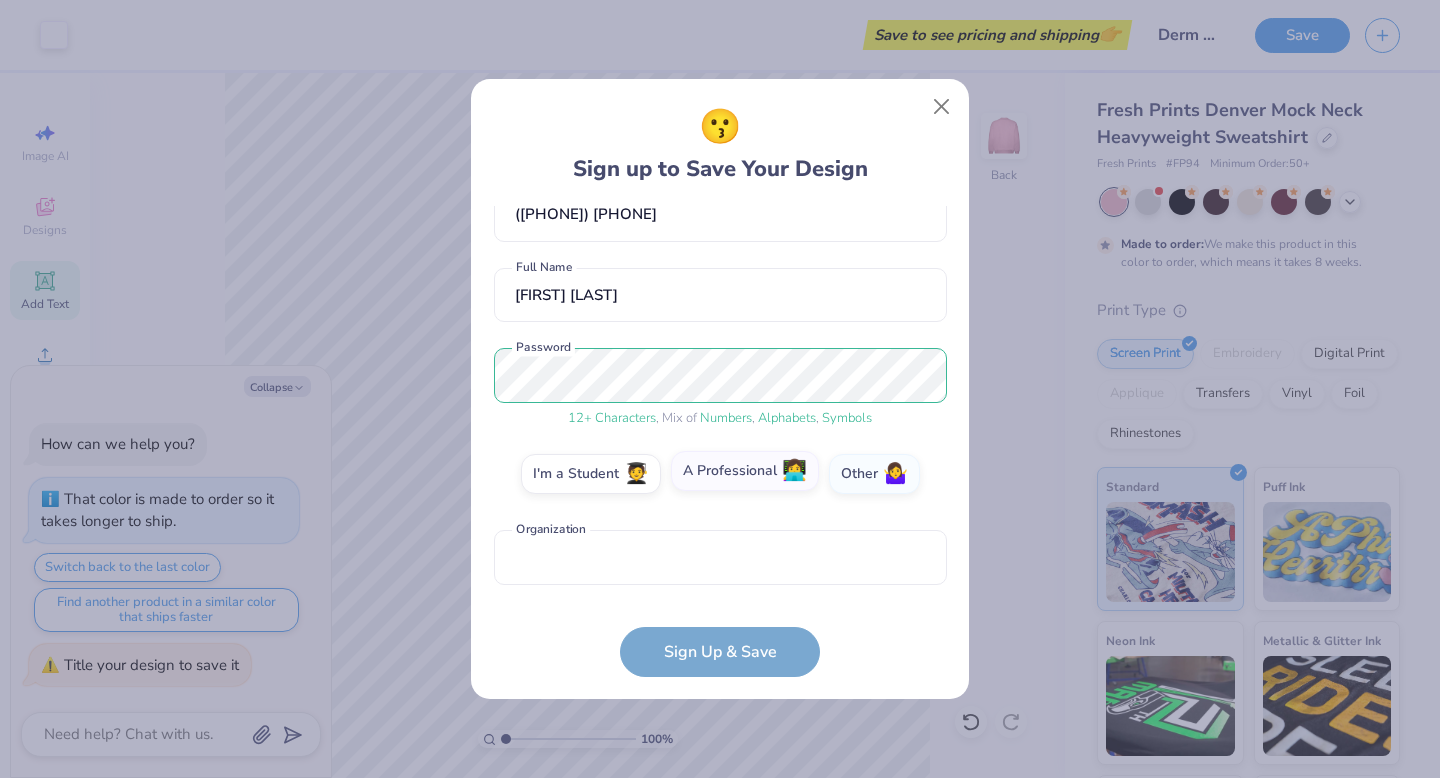click on "A Professional 👩‍💻" at bounding box center (720, 598) 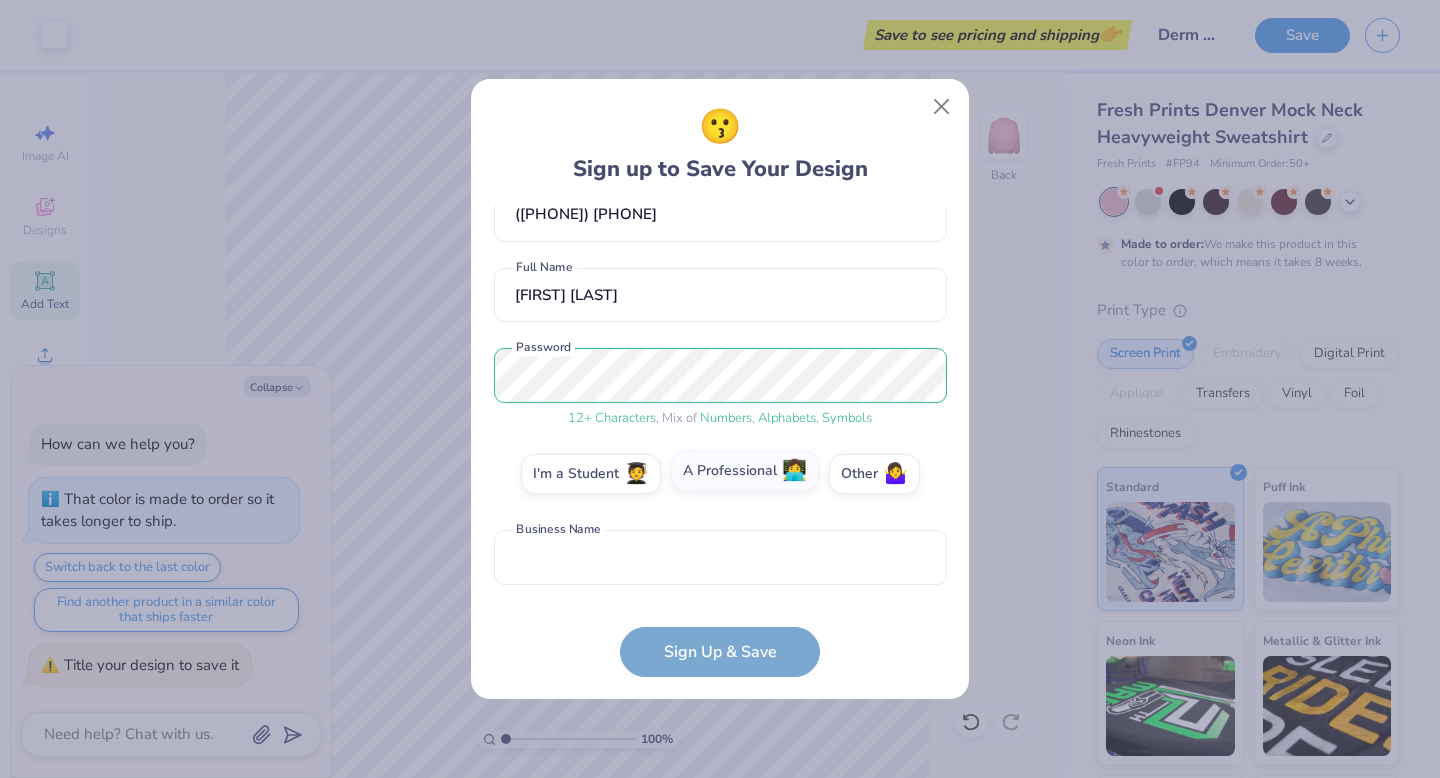 scroll, scrollTop: 199, scrollLeft: 0, axis: vertical 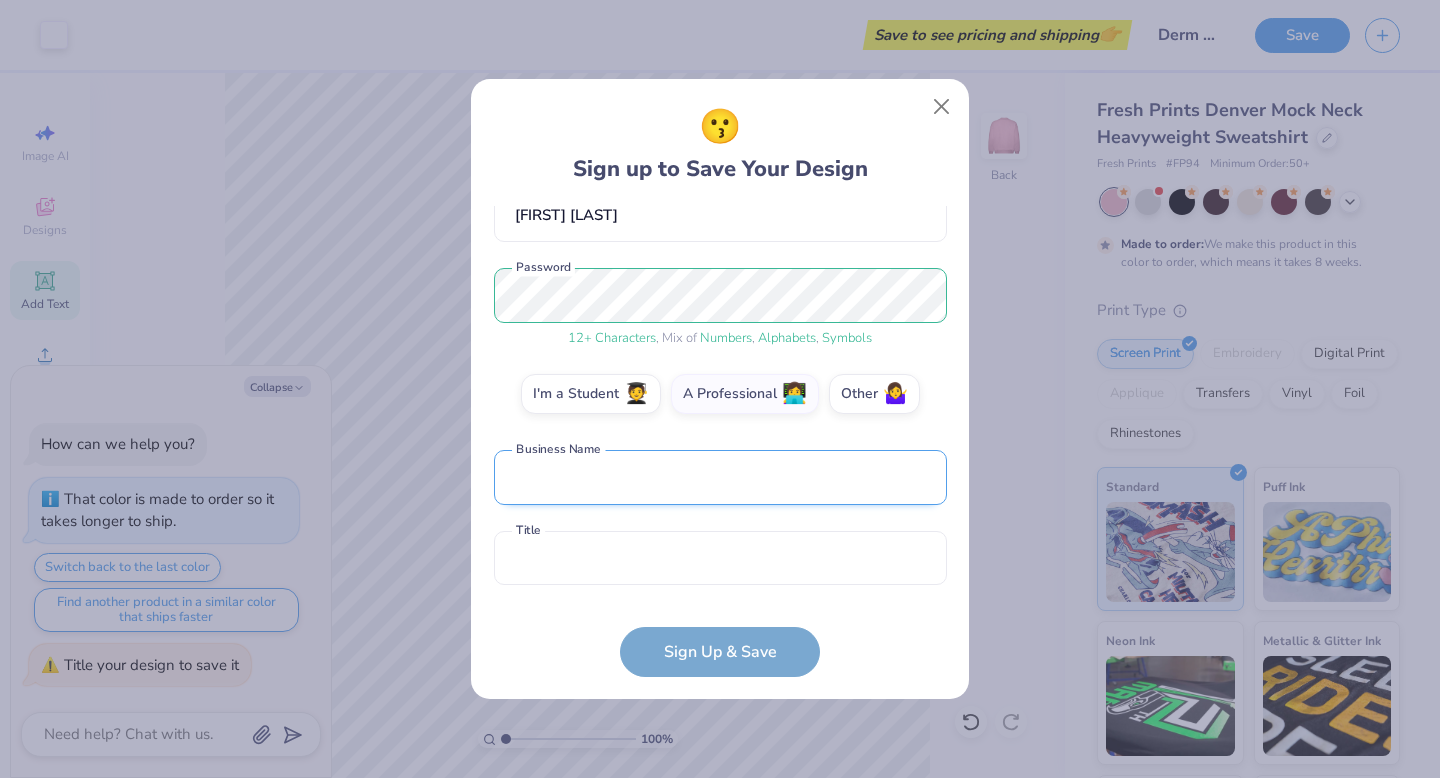 click at bounding box center [720, 477] 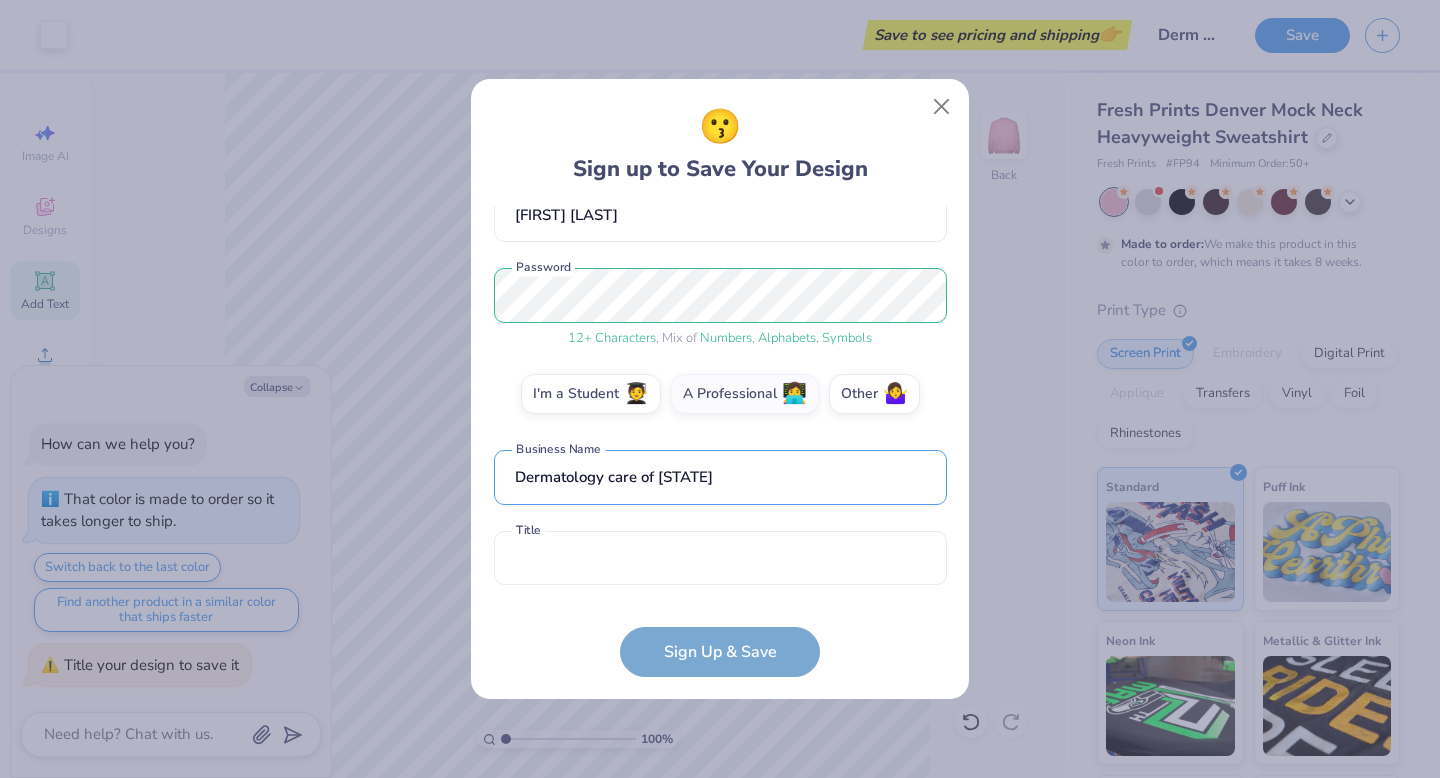 type on "Dermatology care of [STATE]" 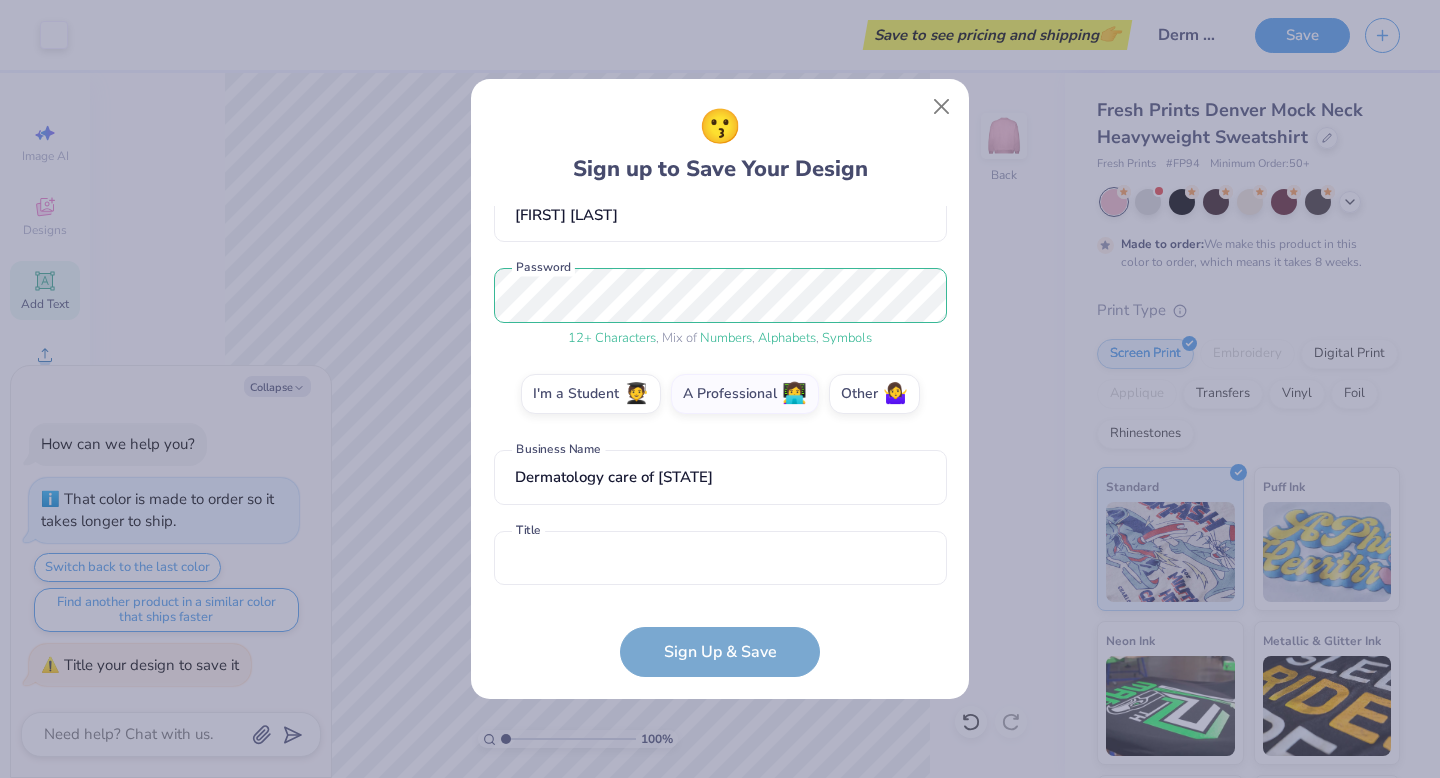 click on "lilyanngmason@example.com Email ([PHONE]) Phone [FIRST] [LAST] Full Name 12 + Characters , Mix of Numbers , Alphabets , Symbols Password I'm a Student 🧑‍🎓 A Professional 👩‍💻 Other 🤷‍♀️ [BUSINESS_NAME] Business Name Title is a required field Title" at bounding box center [720, 400] 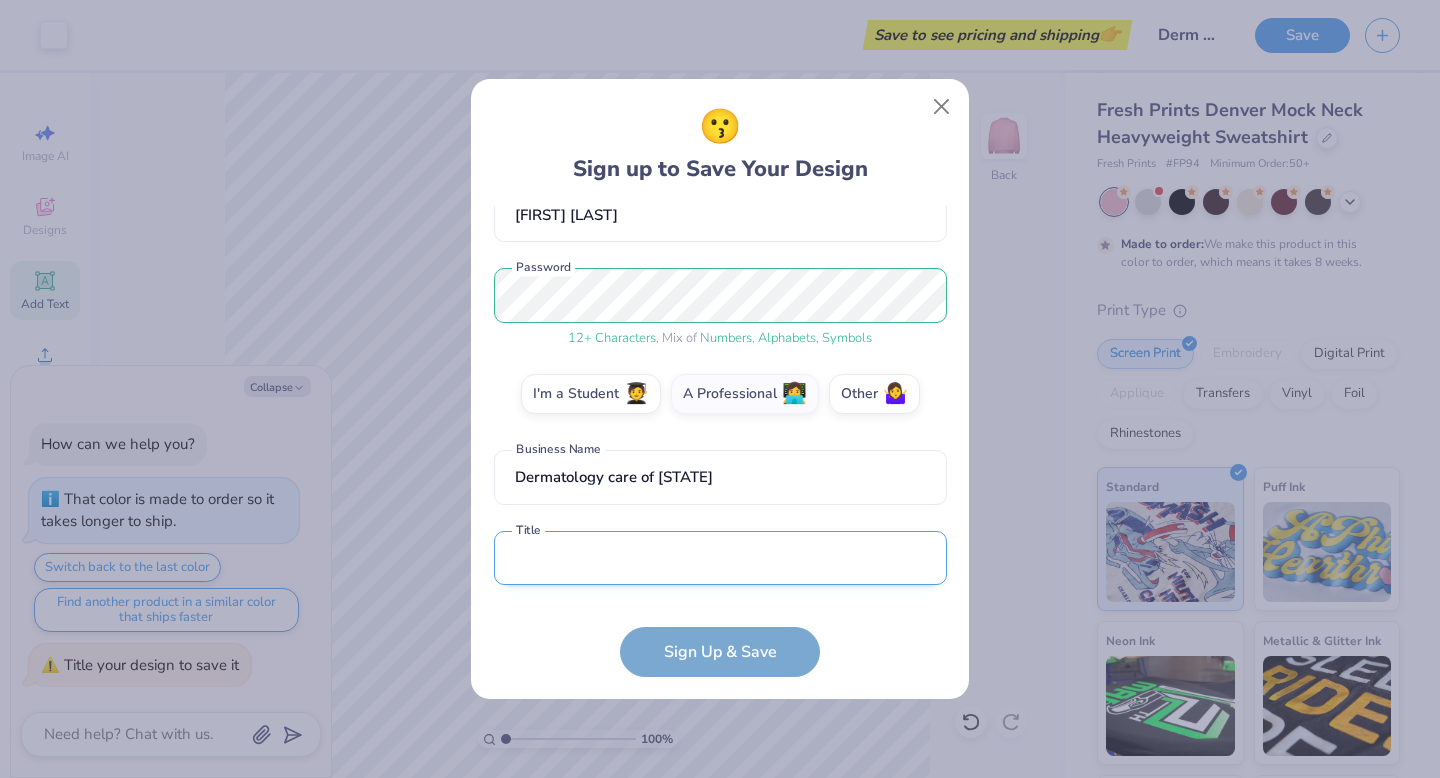 click at bounding box center (720, 558) 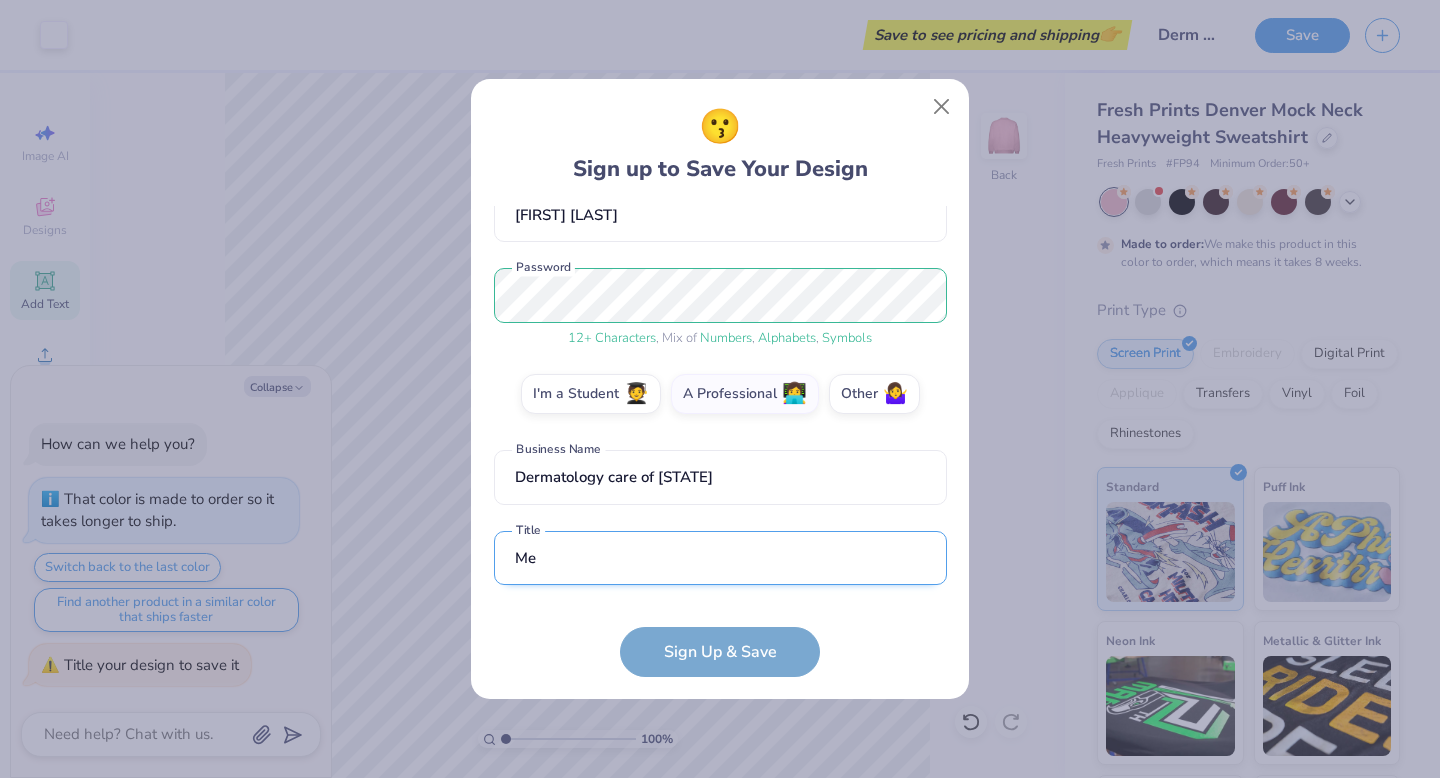scroll, scrollTop: 319, scrollLeft: 0, axis: vertical 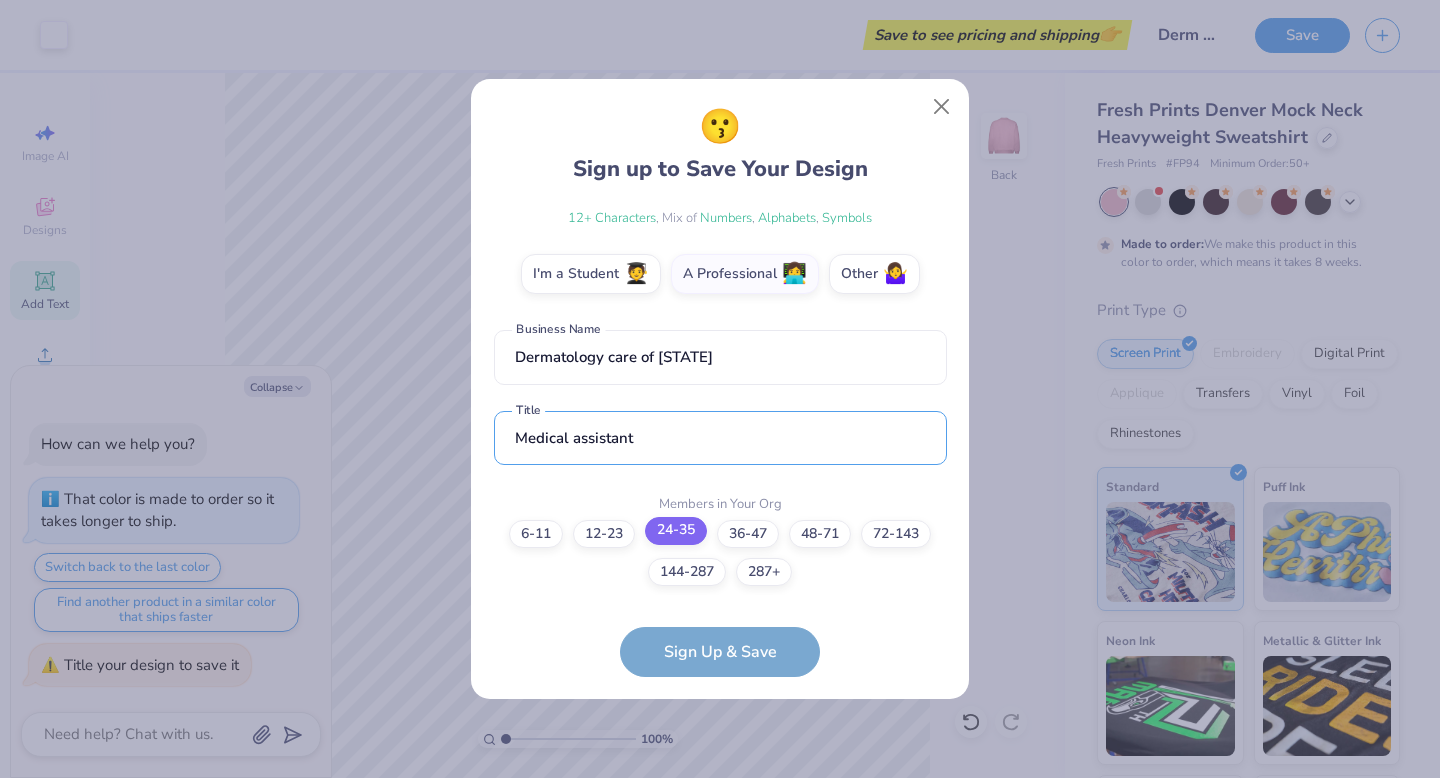 type on "Medical assistant" 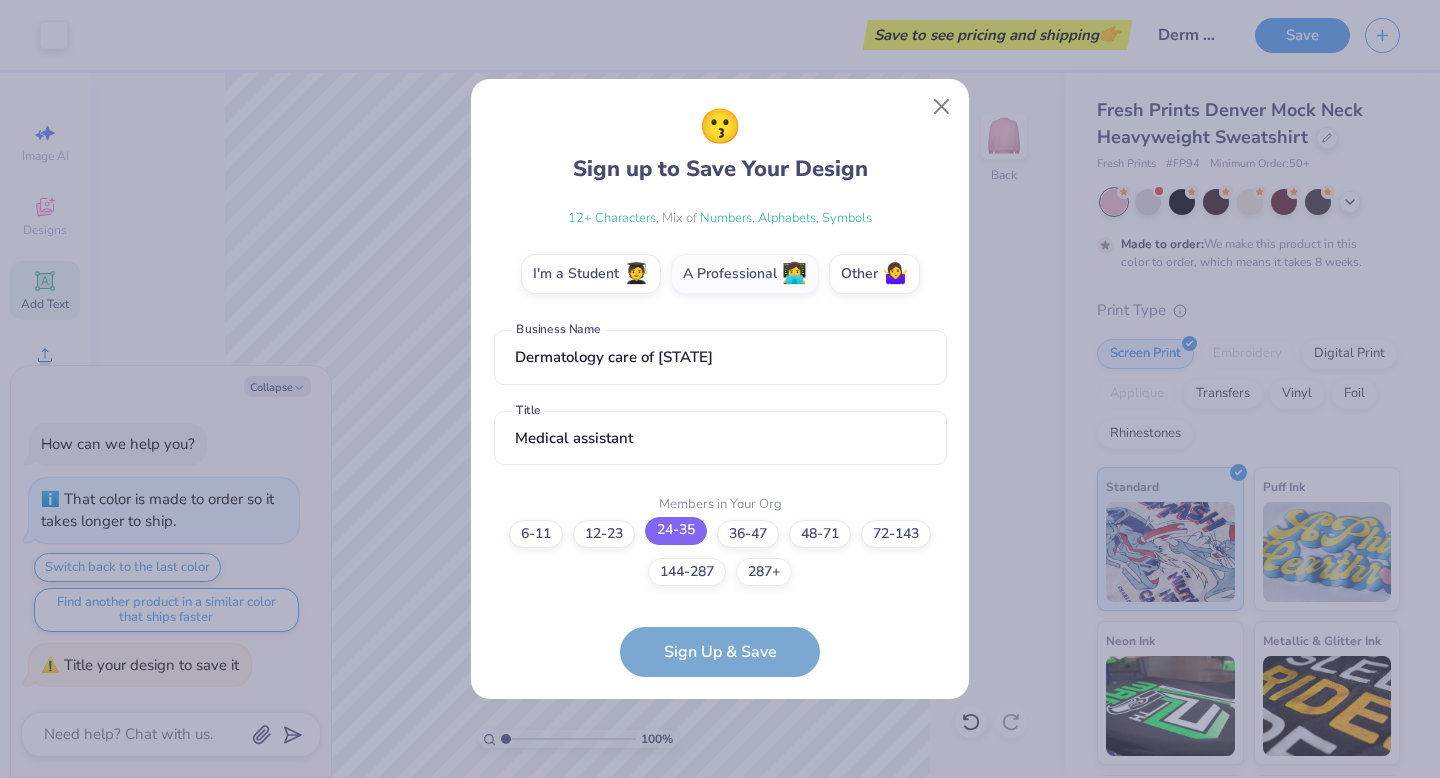 click on "24-35" at bounding box center [676, 531] 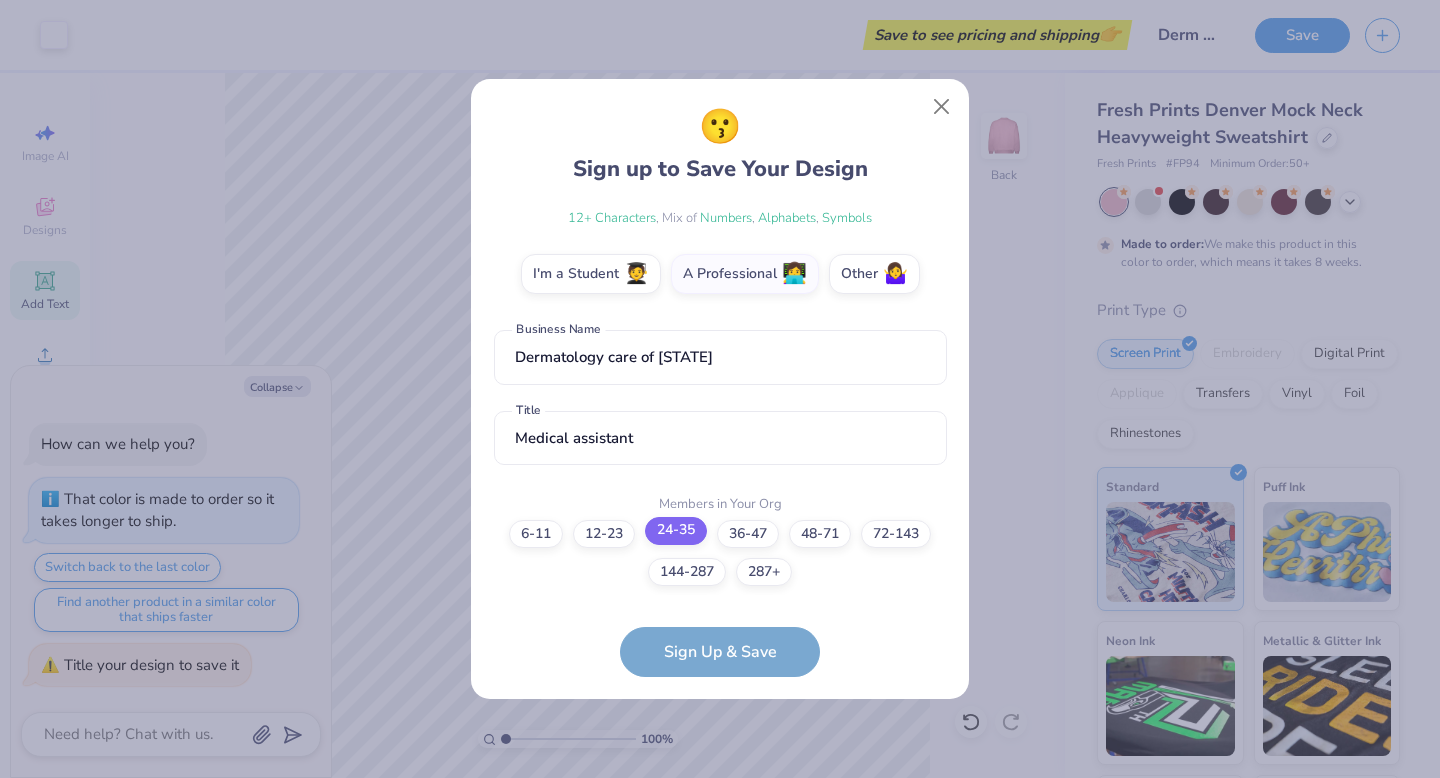 scroll, scrollTop: 0, scrollLeft: 0, axis: both 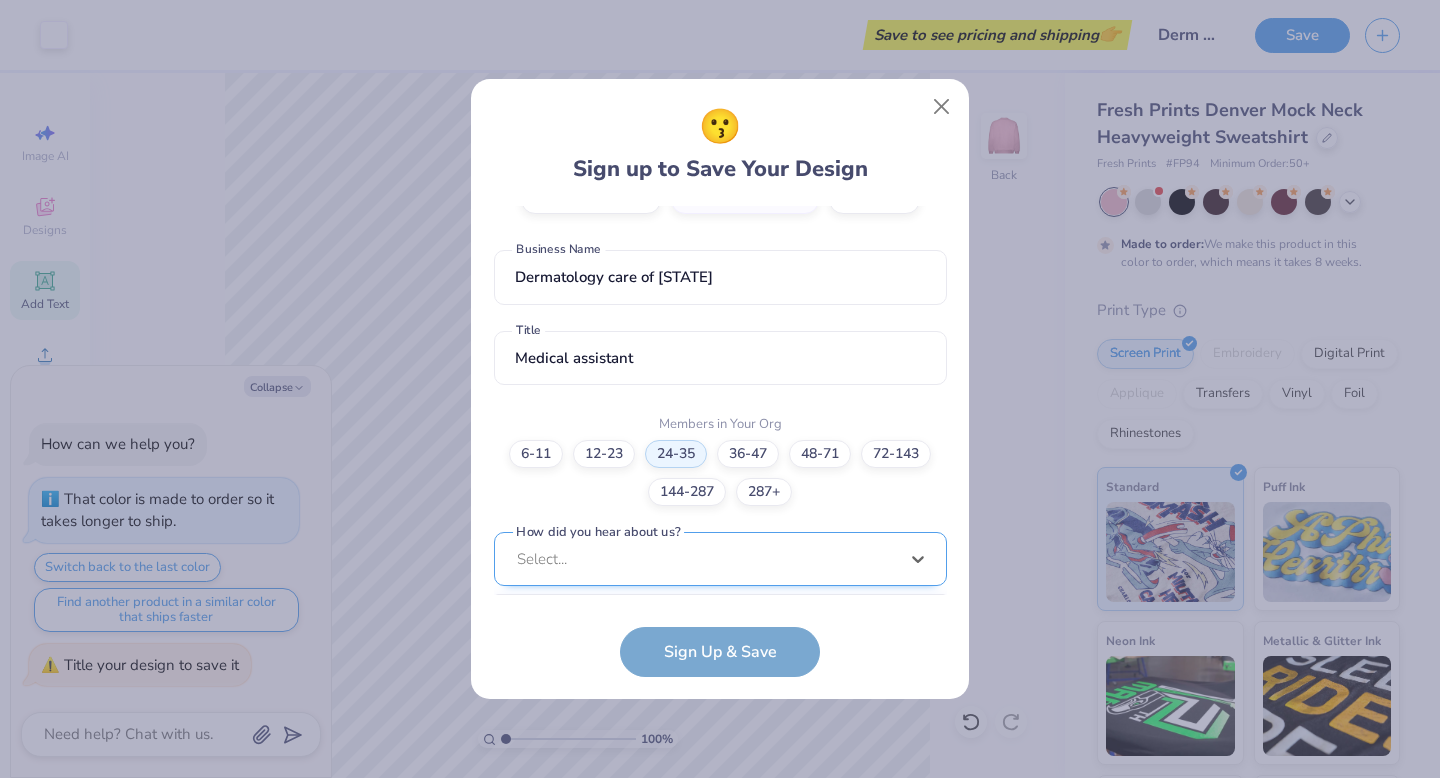 click on "option Word of Mouth focused, 8 of 15. 15 results available. Use Up and Down to choose options, press Enter to select the currently focused option, press Escape to exit the menu, press Tab to select the option and exit the menu. Select... Pinterest Google Search I've ordered before Received a text message A Campus Manager Received an Email Saw an Ad Word of Mouth LinkedIn Tik Tok Instagram Blog/Article Reddit An AI Chatbot Other" at bounding box center (720, 714) 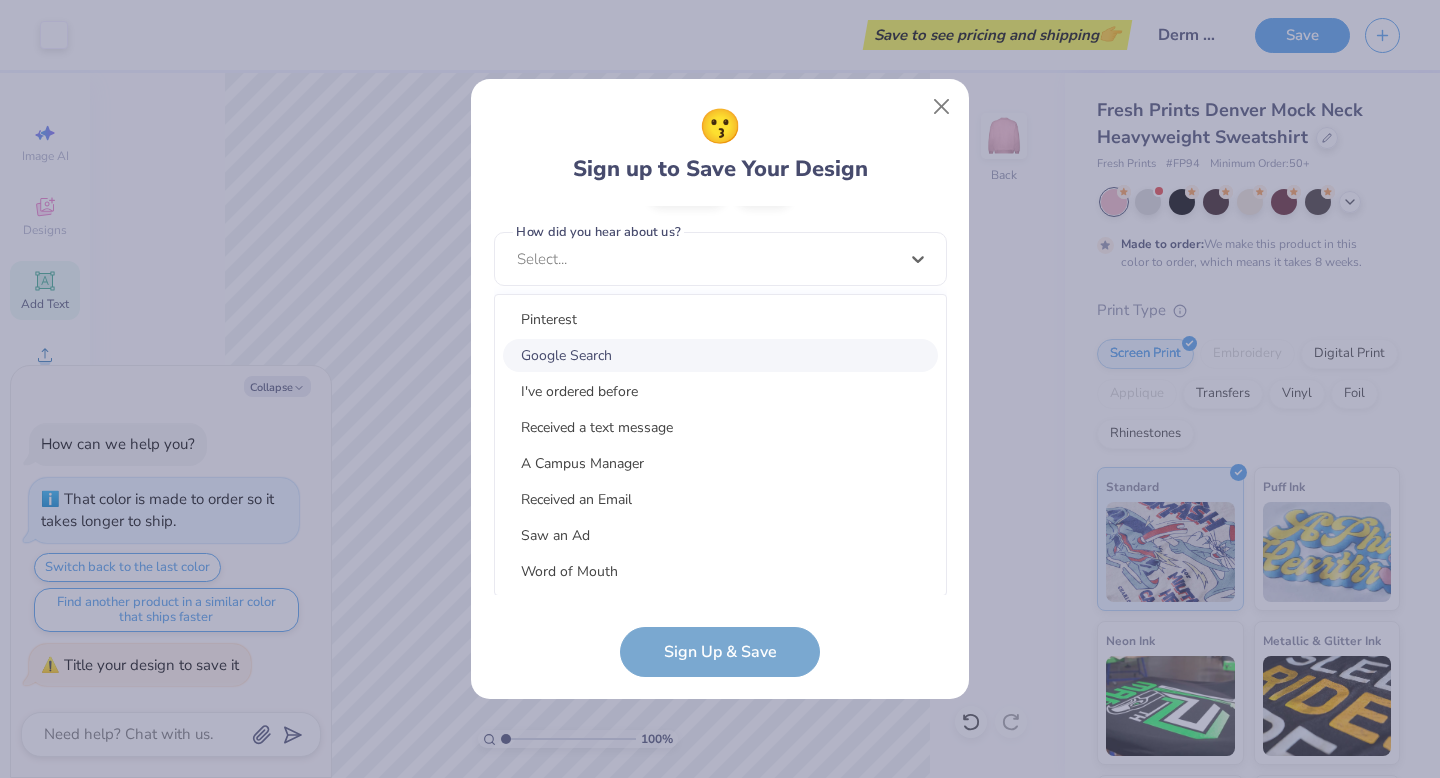 click on "Google Search" at bounding box center [720, 355] 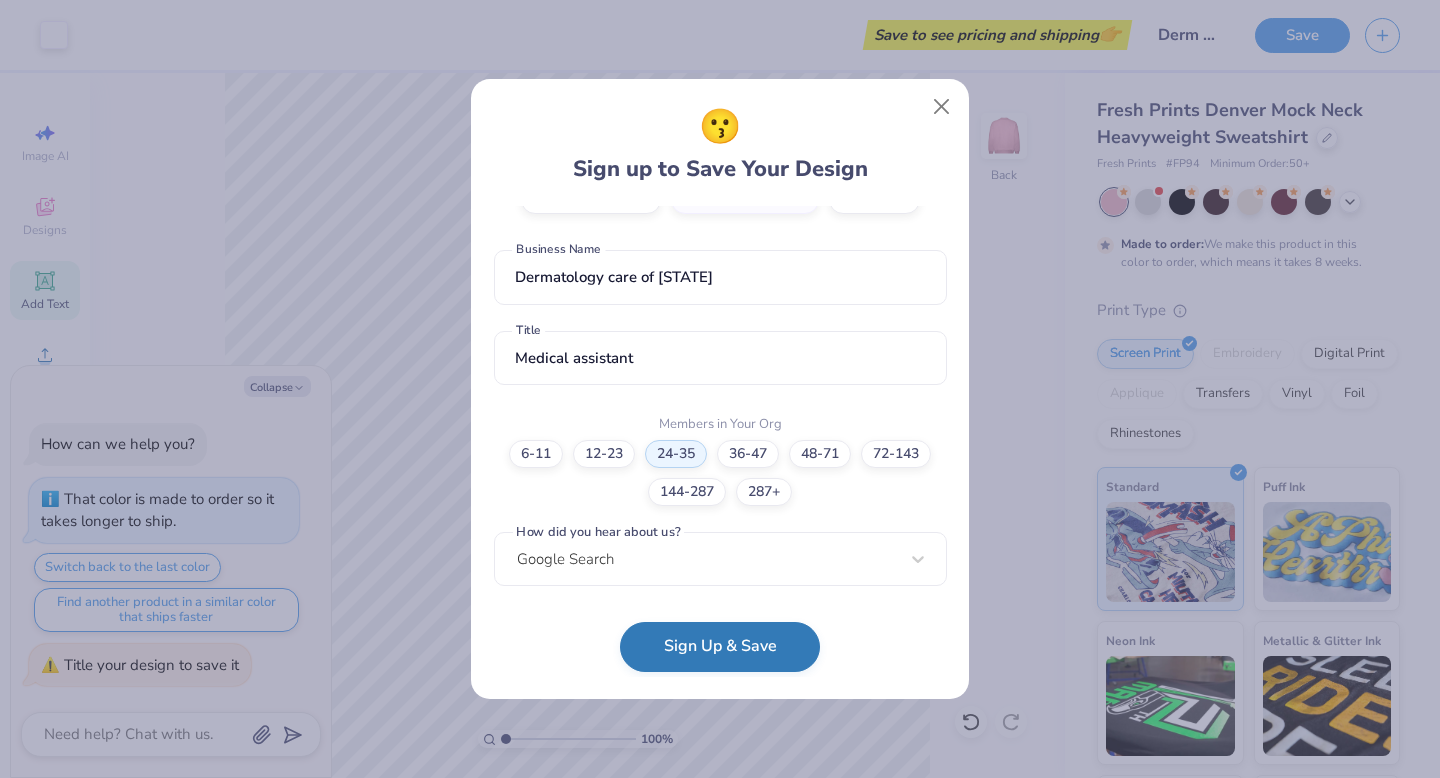 click on "Sign Up & Save" at bounding box center [720, 647] 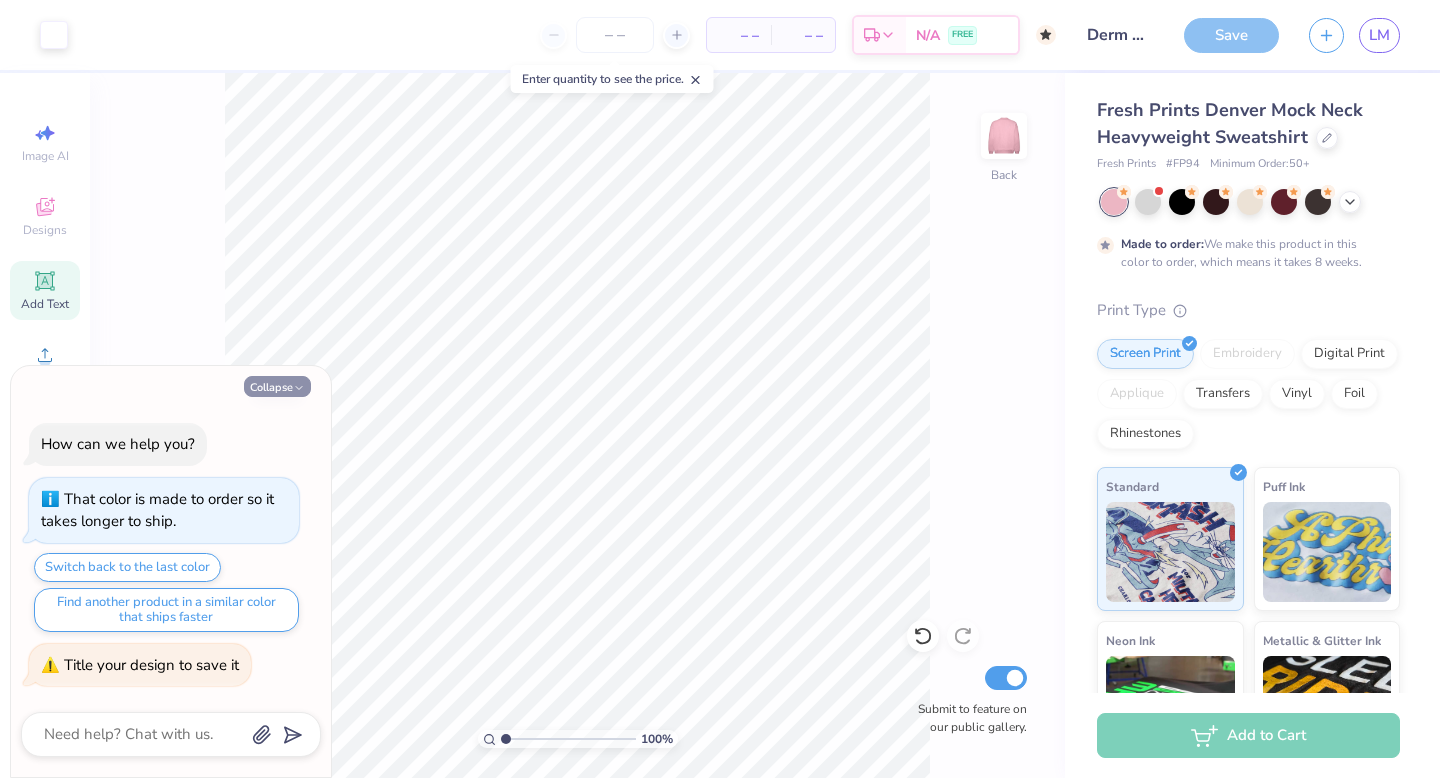 click on "Collapse" at bounding box center [277, 386] 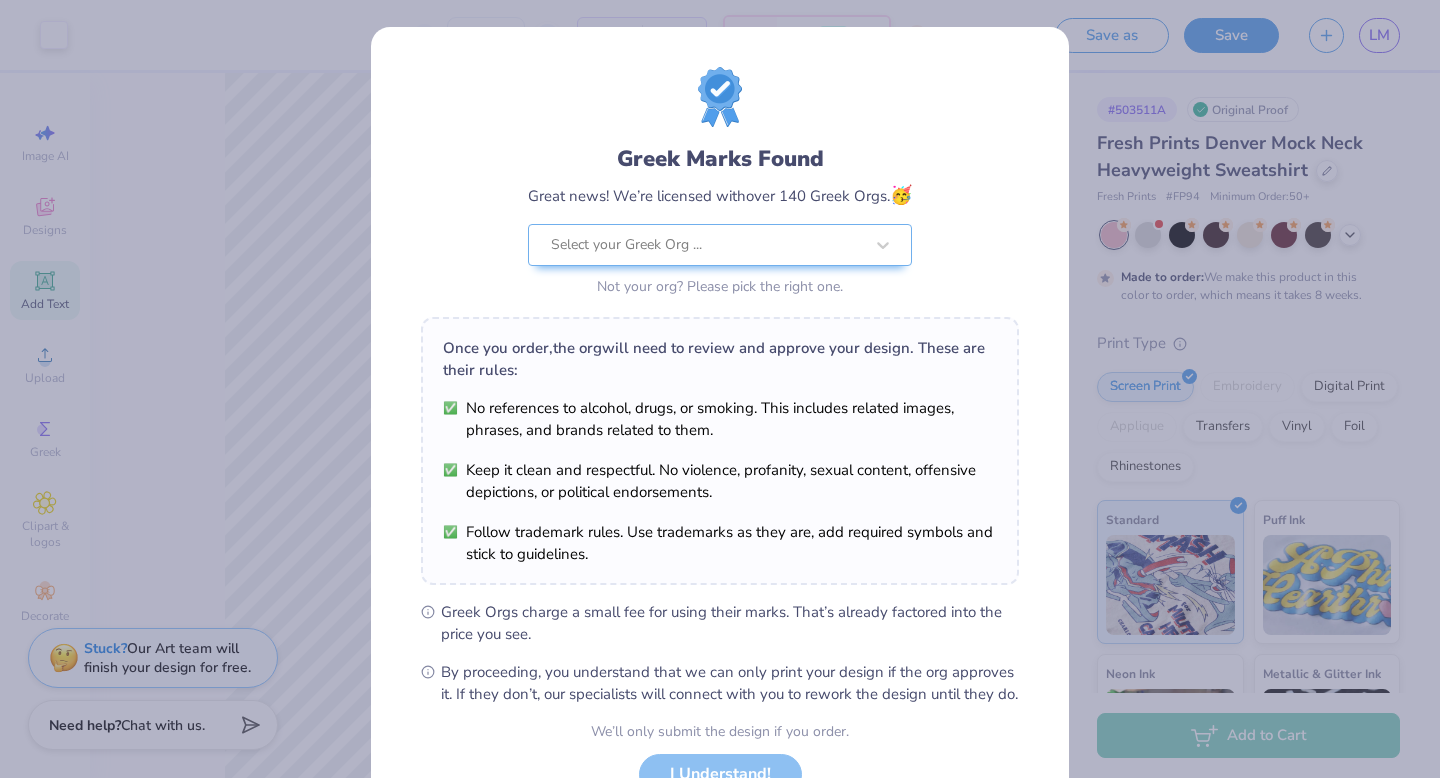 click on "Greek Marks Found" at bounding box center (720, 159) 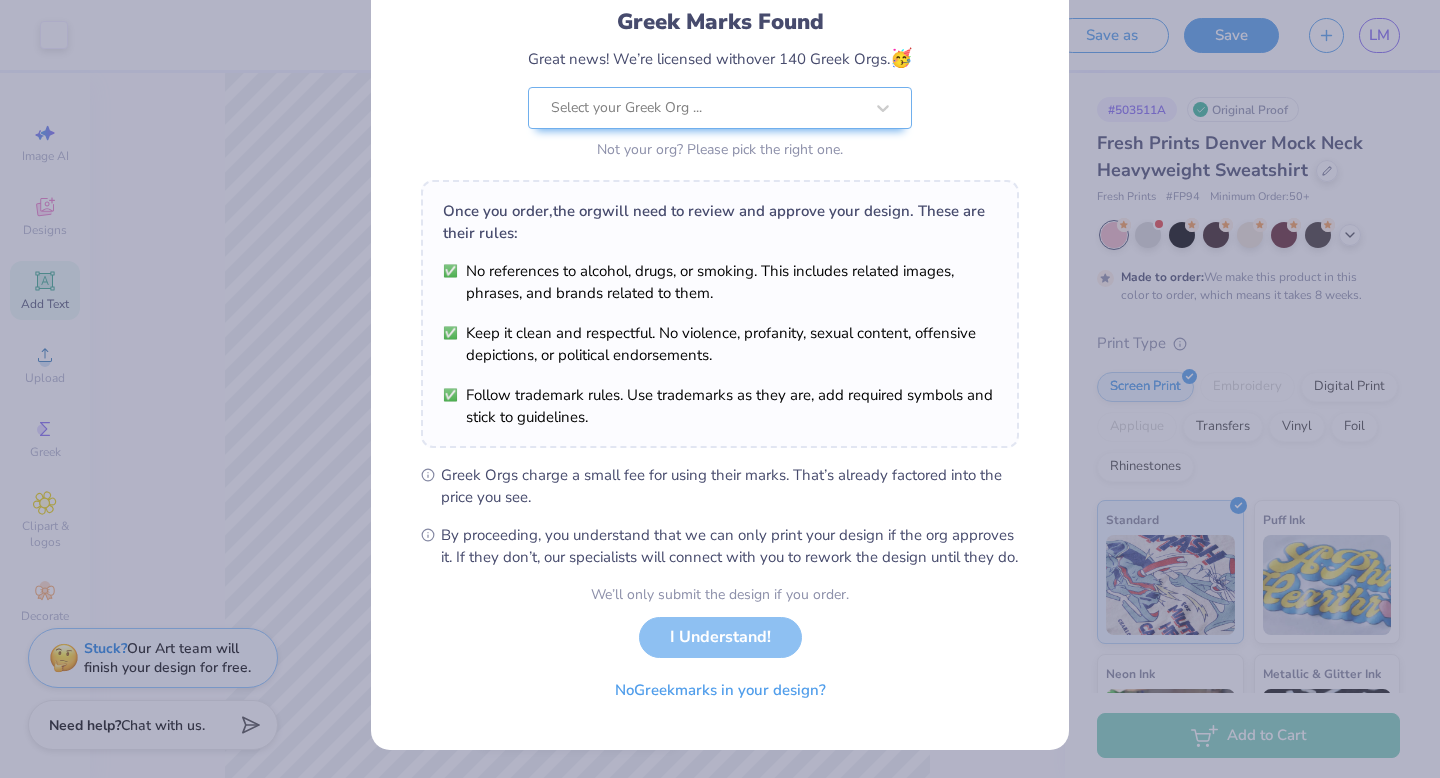 click on "We’ll only submit the design if you order. I Understand! No  Greek  marks in your design?" at bounding box center (720, 647) 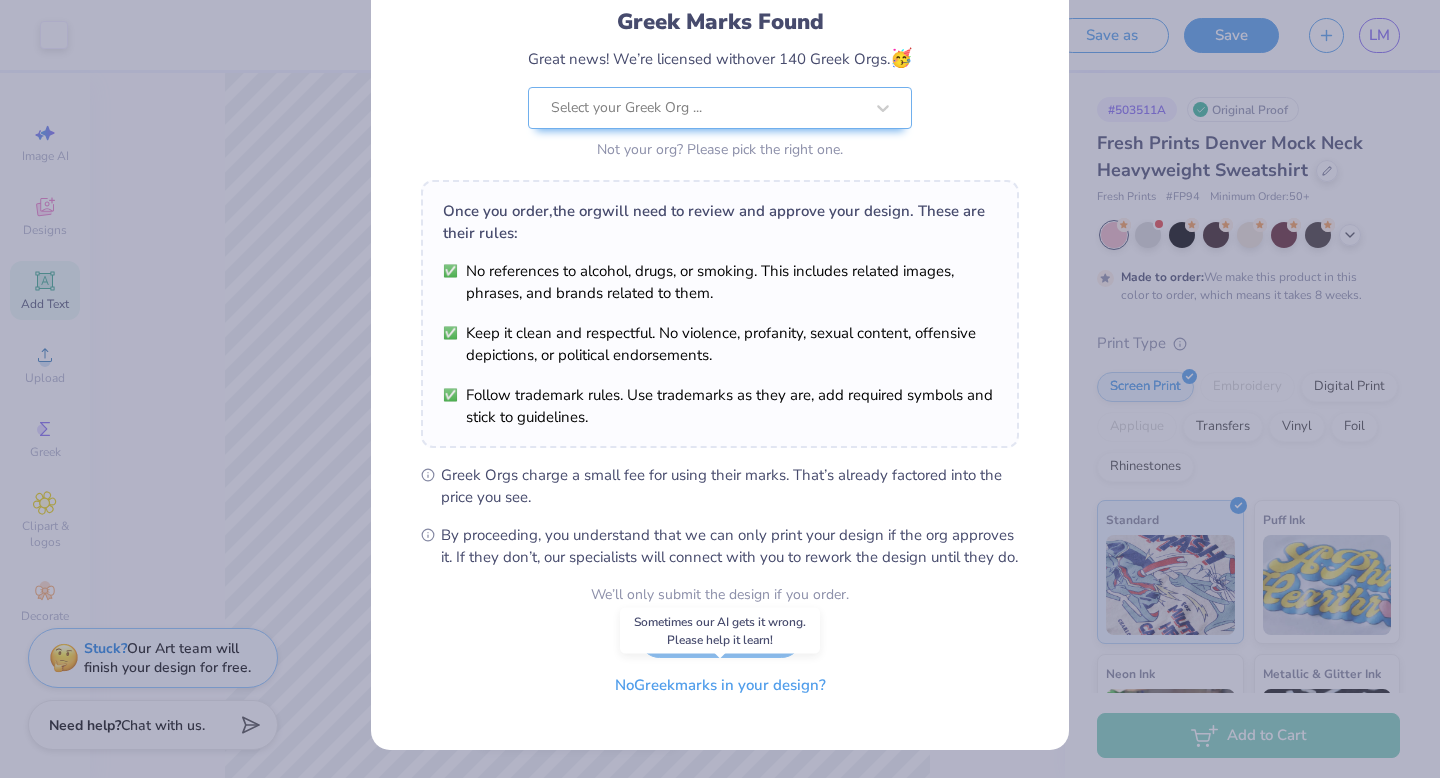 click on "No  Greek  marks in your design?" at bounding box center (720, 685) 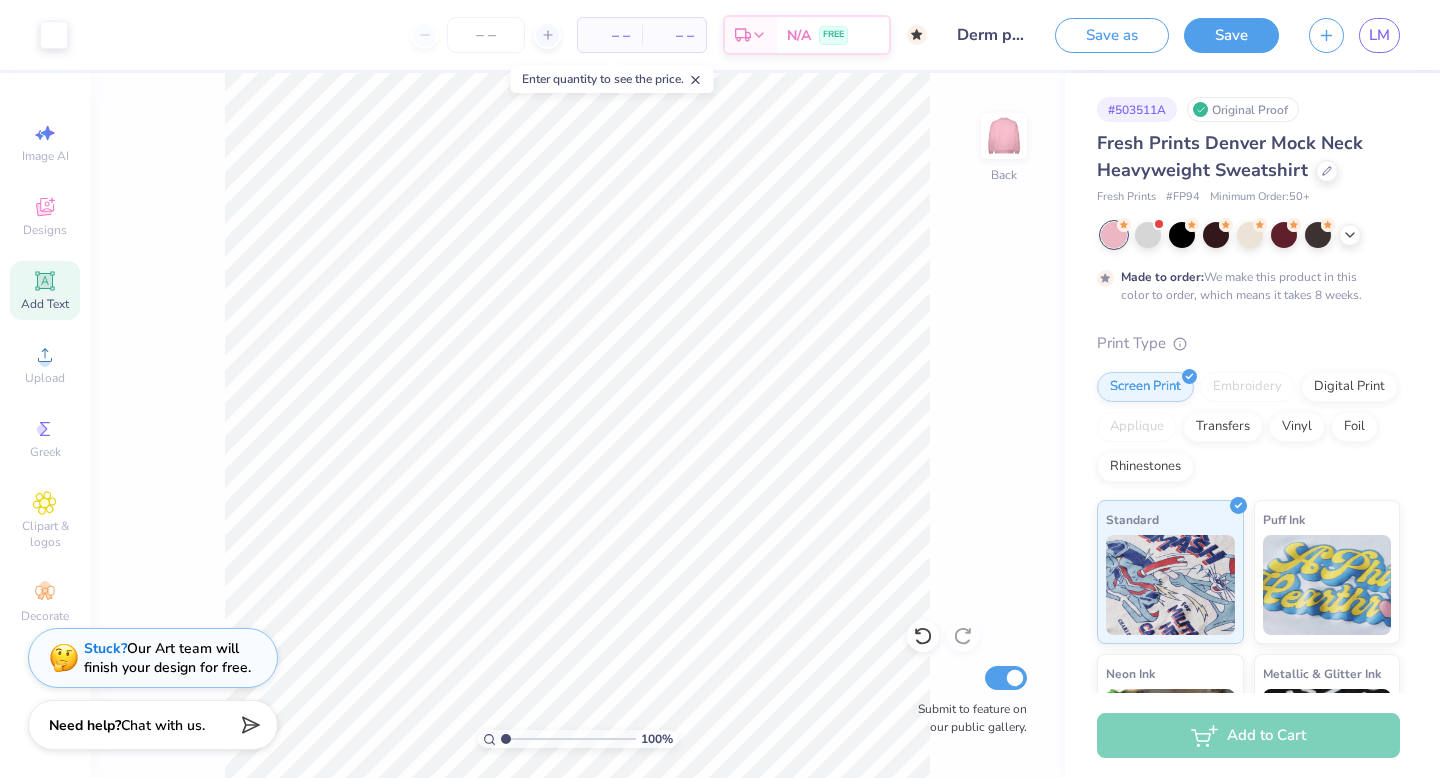 scroll, scrollTop: 0, scrollLeft: 0, axis: both 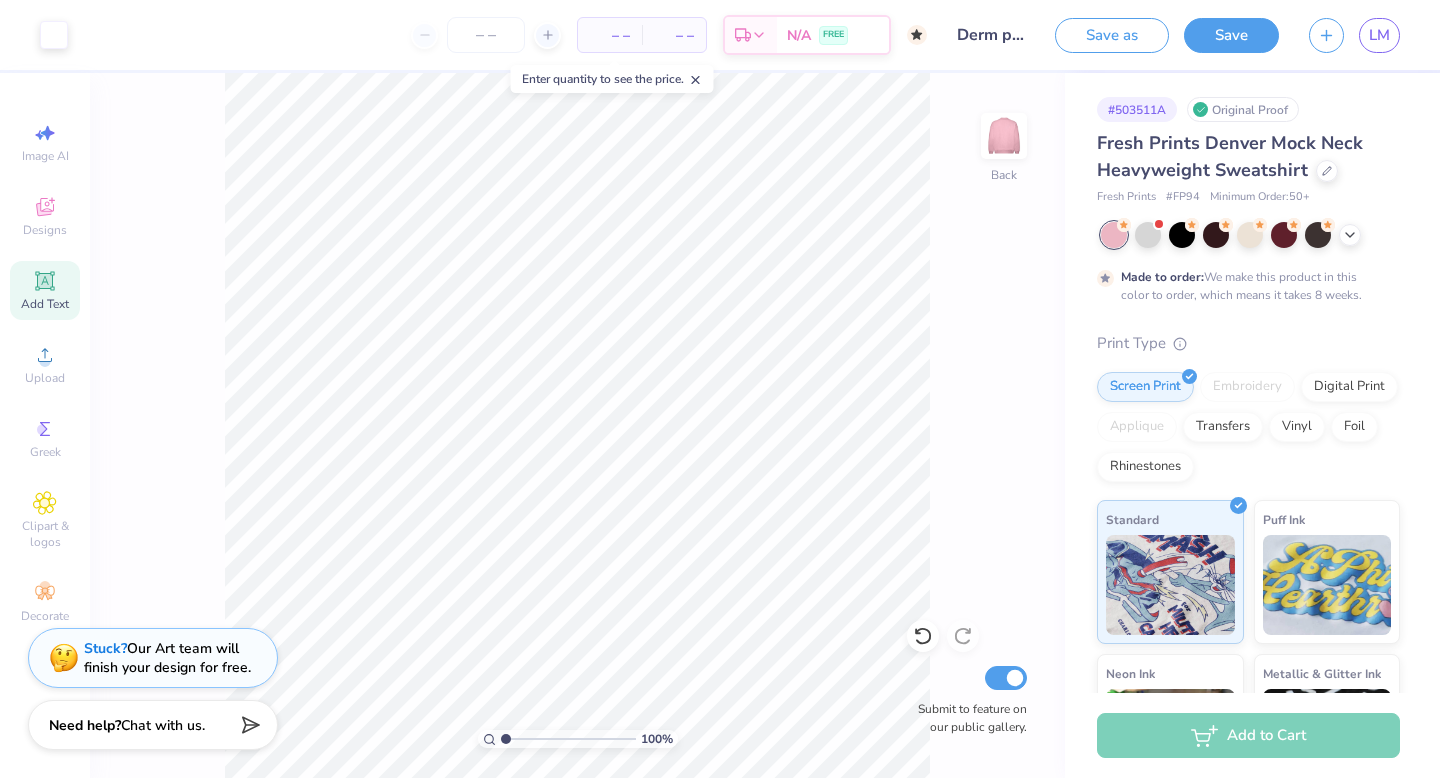 click on "Enter quantity to see the price." at bounding box center (612, 79) 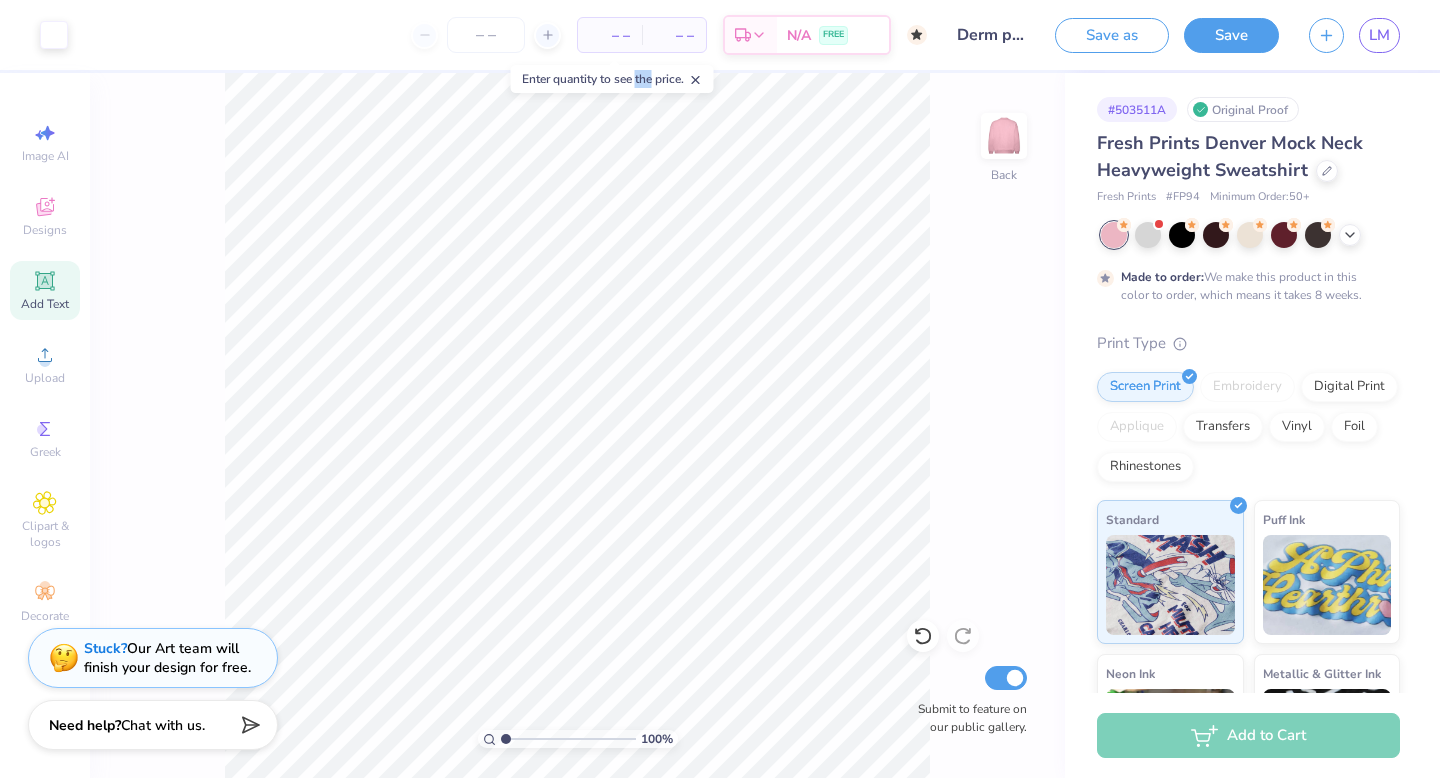 click on "Enter quantity to see the price." at bounding box center [612, 79] 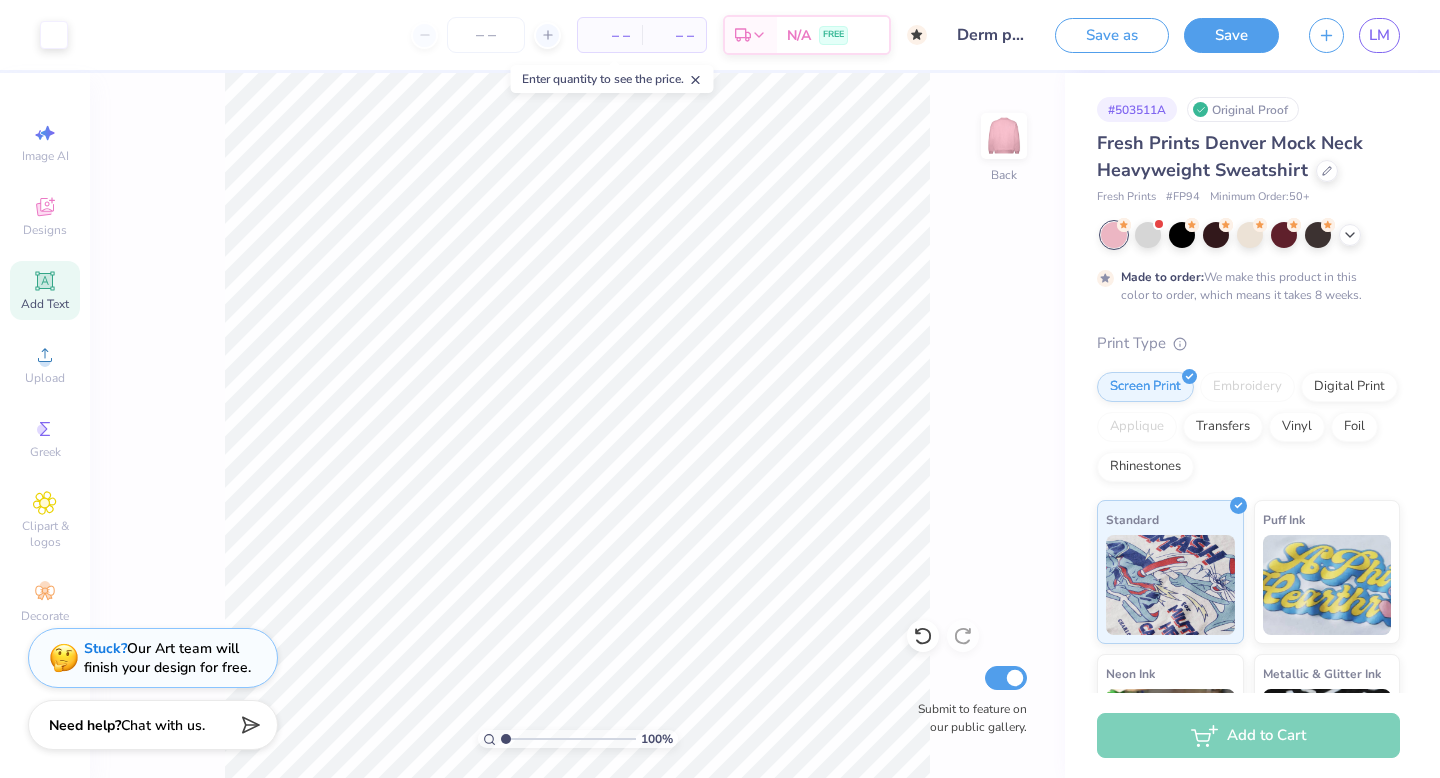 click on "Enter quantity to see the price." at bounding box center (612, 79) 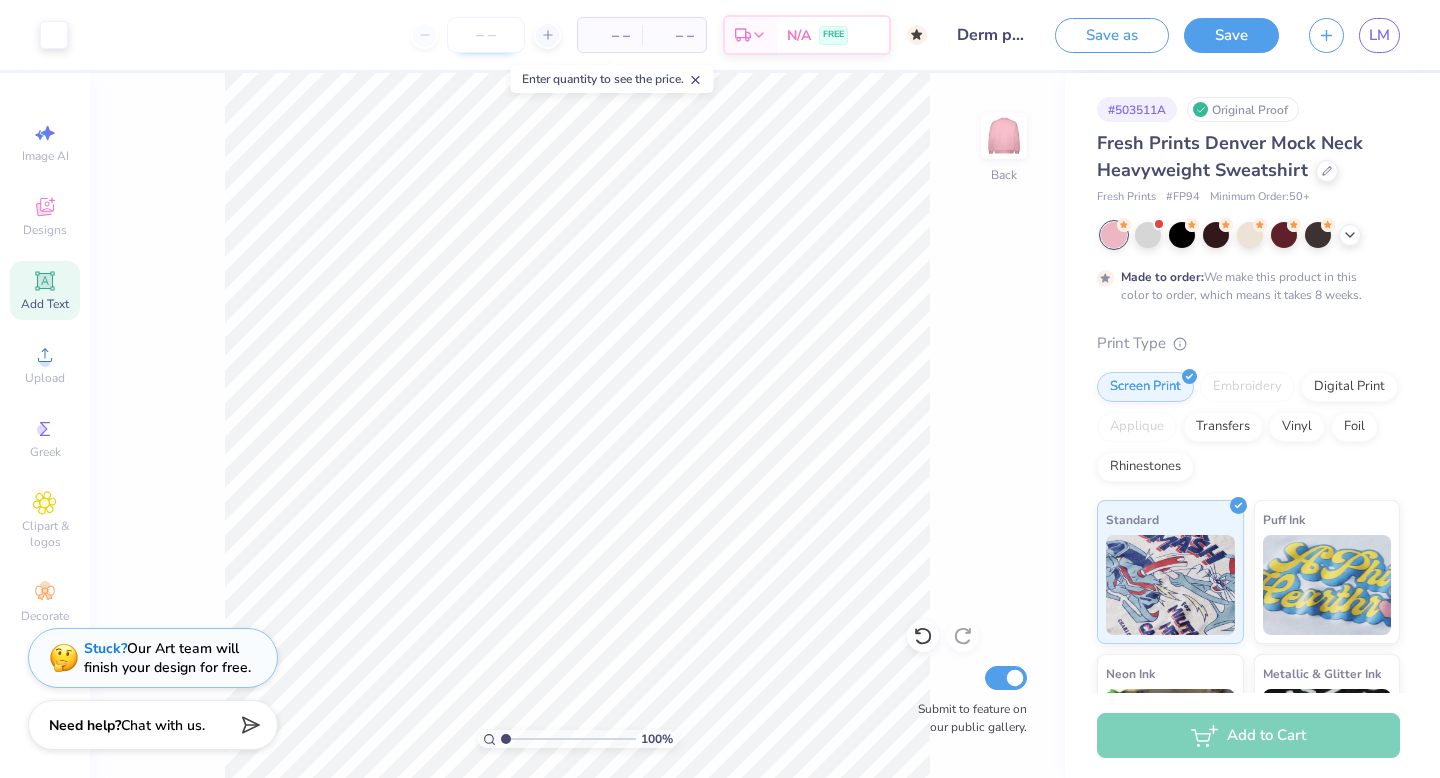 click at bounding box center [486, 35] 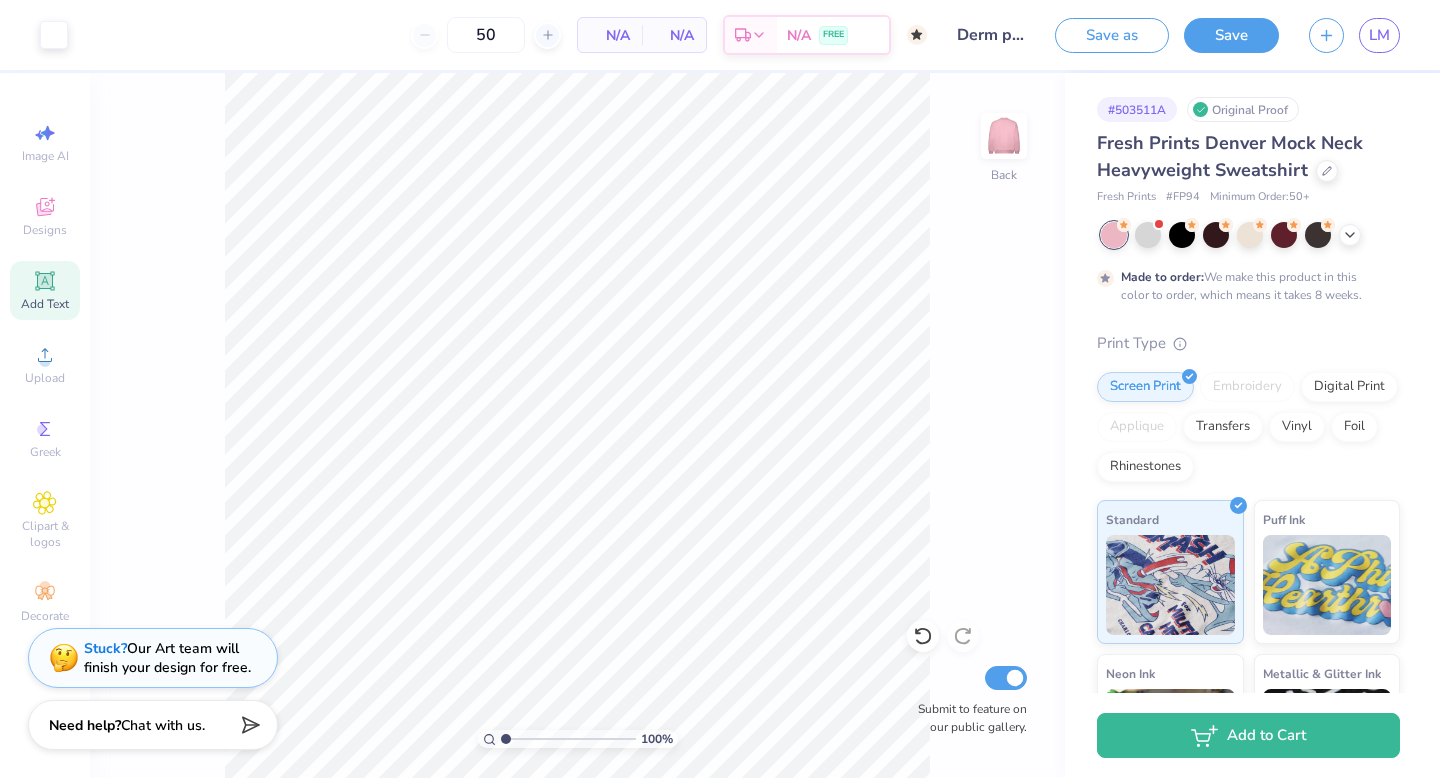 click on "# 503511A Original Proof Fresh Prints Denver Mock Neck Heavyweight Sweatshirt Fresh Prints # FP94 Minimum Order: 50 + Made to order: We make this product in this color to order, which means it takes 8 weeks. Print Type Screen Print Embroidery Digital Print Applique Transfers Vinyl Foil Rhinestones Standard Puff Ink Neon Ink Metallic & Glitter Ink Glow in the Dark Ink Water based Ink" at bounding box center (1252, 512) 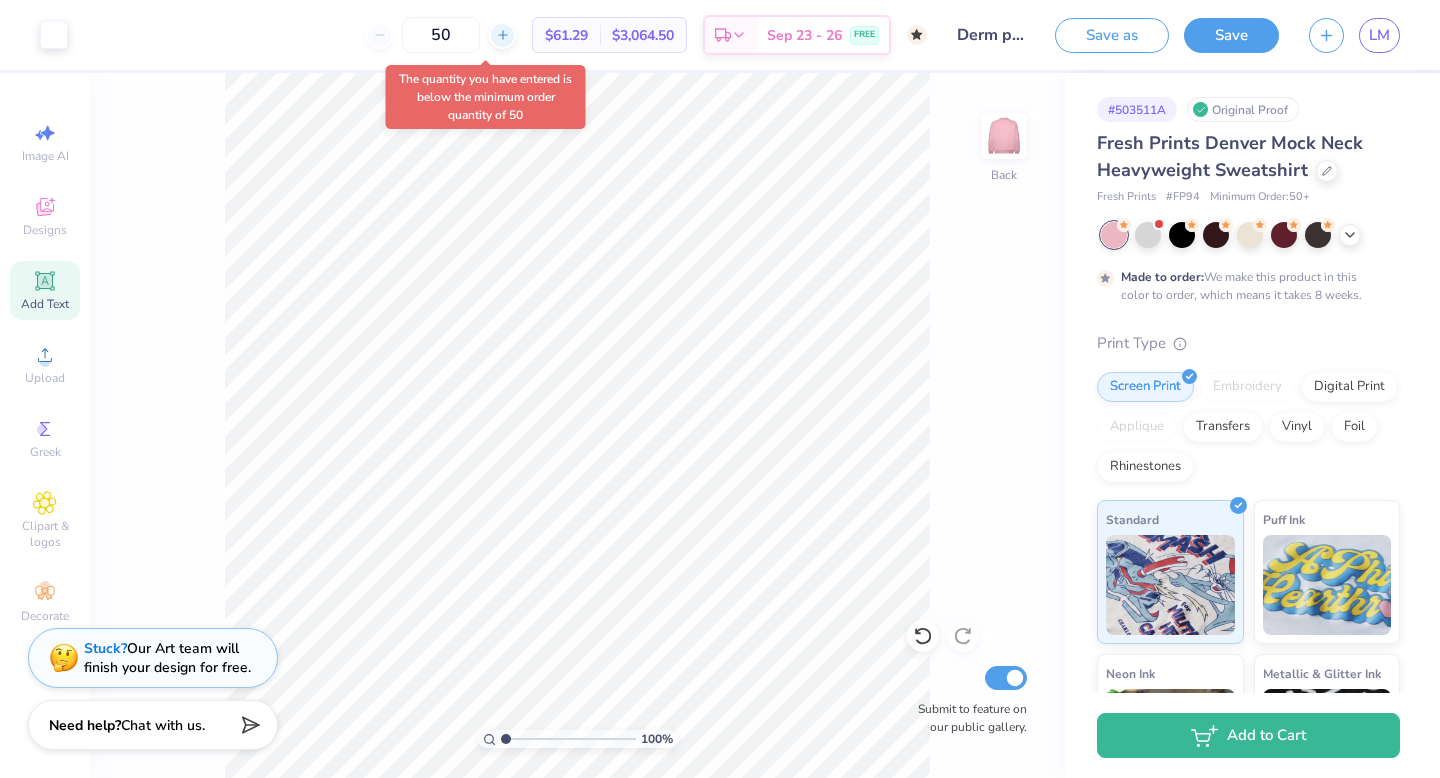 click 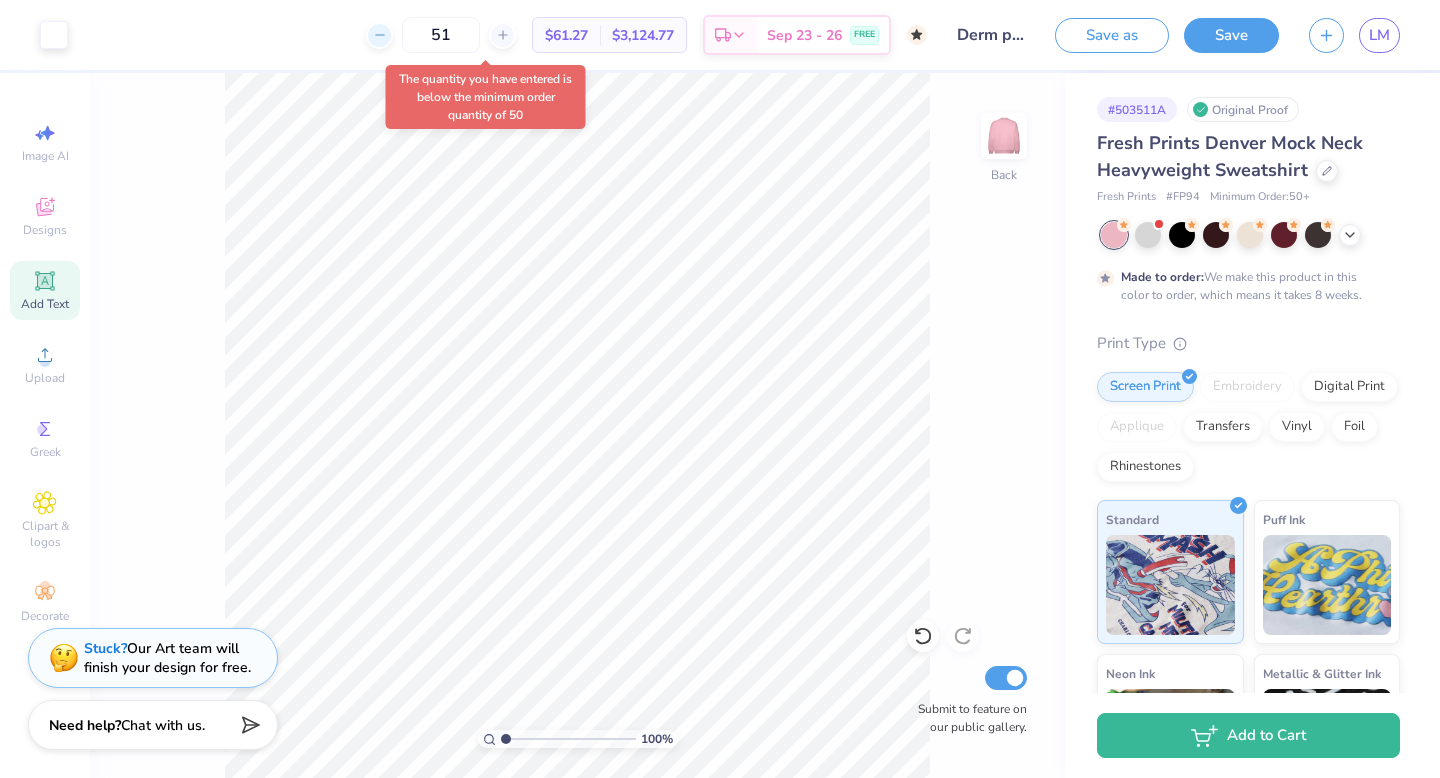 click at bounding box center (379, 35) 